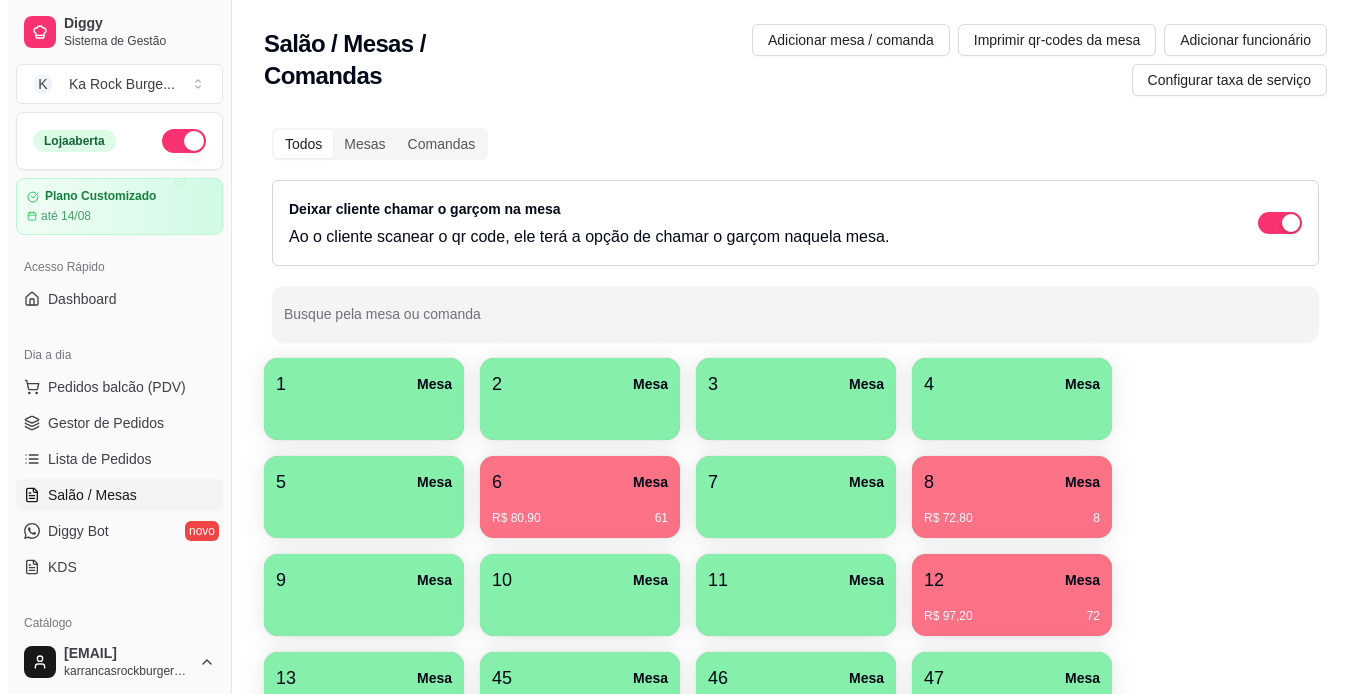 scroll, scrollTop: 0, scrollLeft: 0, axis: both 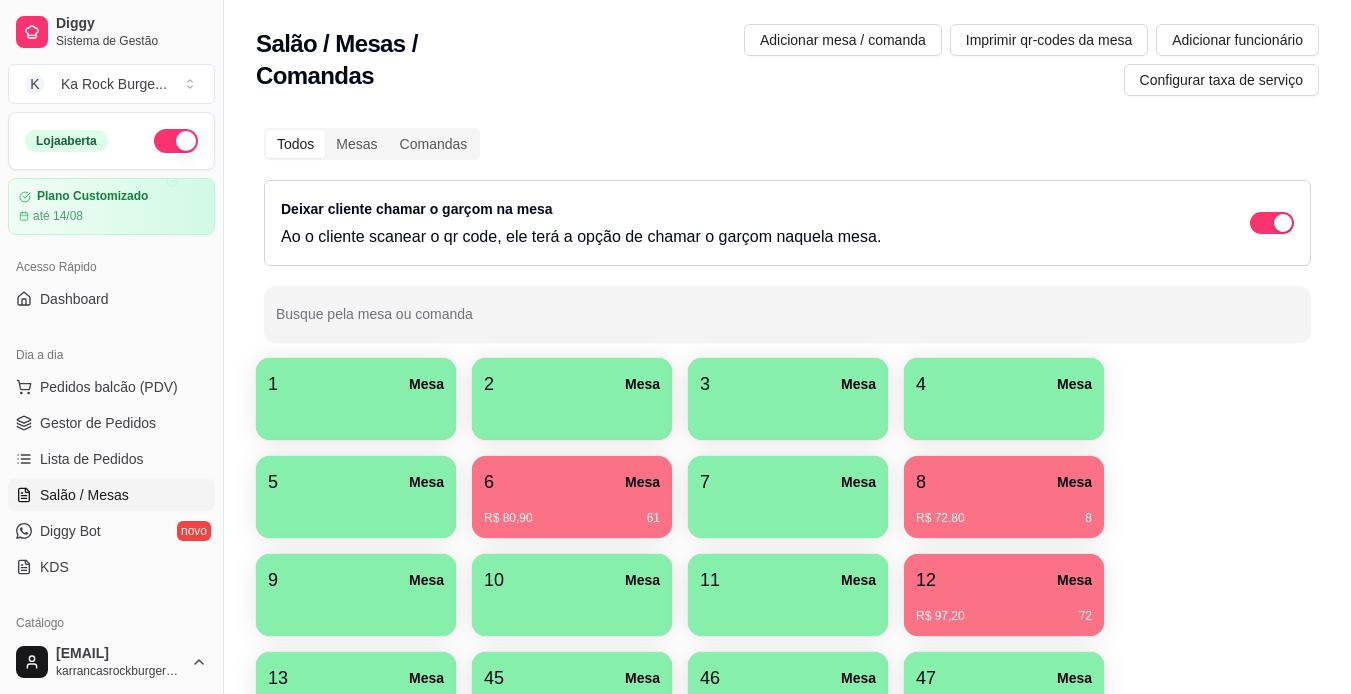 click at bounding box center [572, 413] 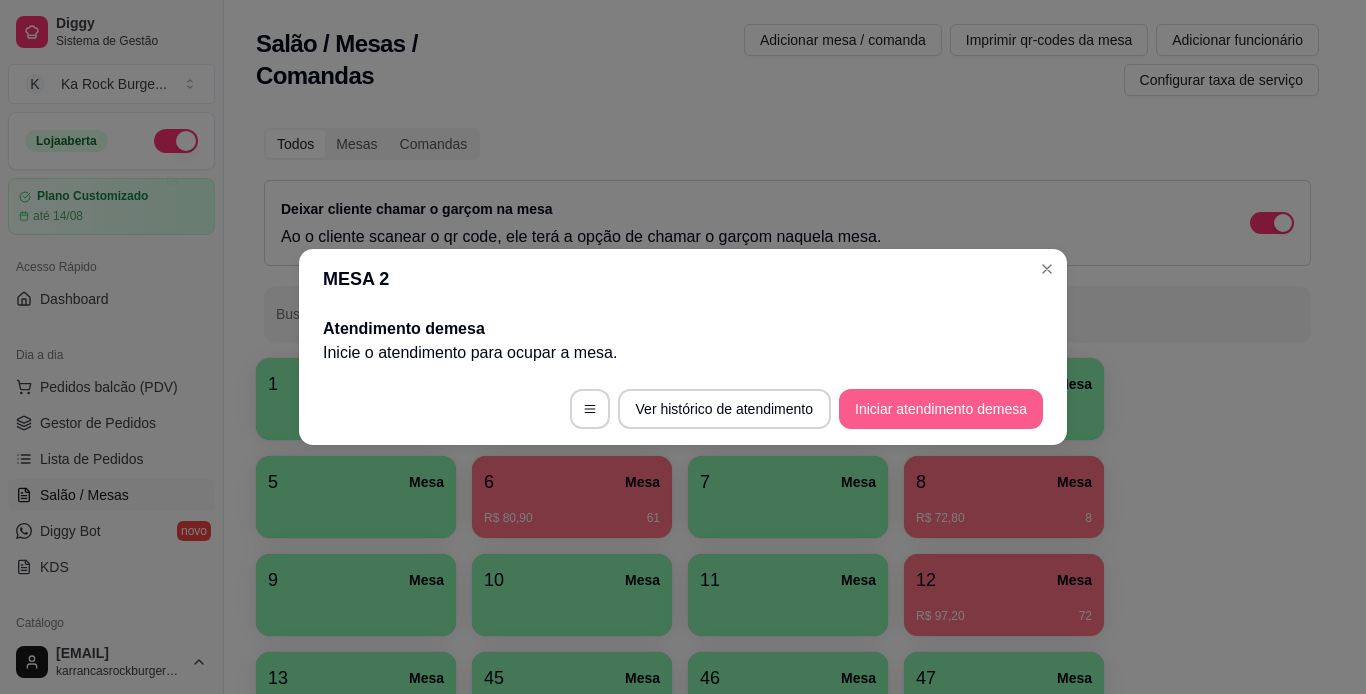 click on "Iniciar atendimento de  mesa" at bounding box center (941, 409) 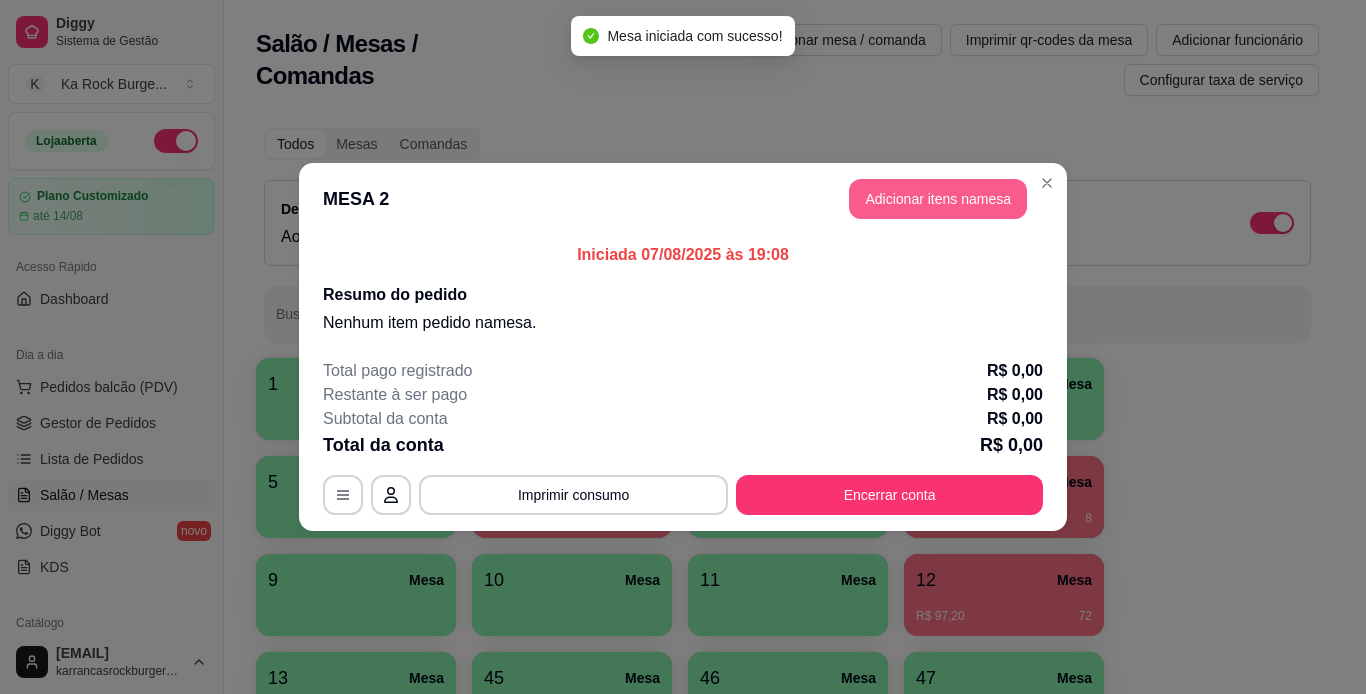 click on "Adicionar itens na  mesa" at bounding box center (938, 199) 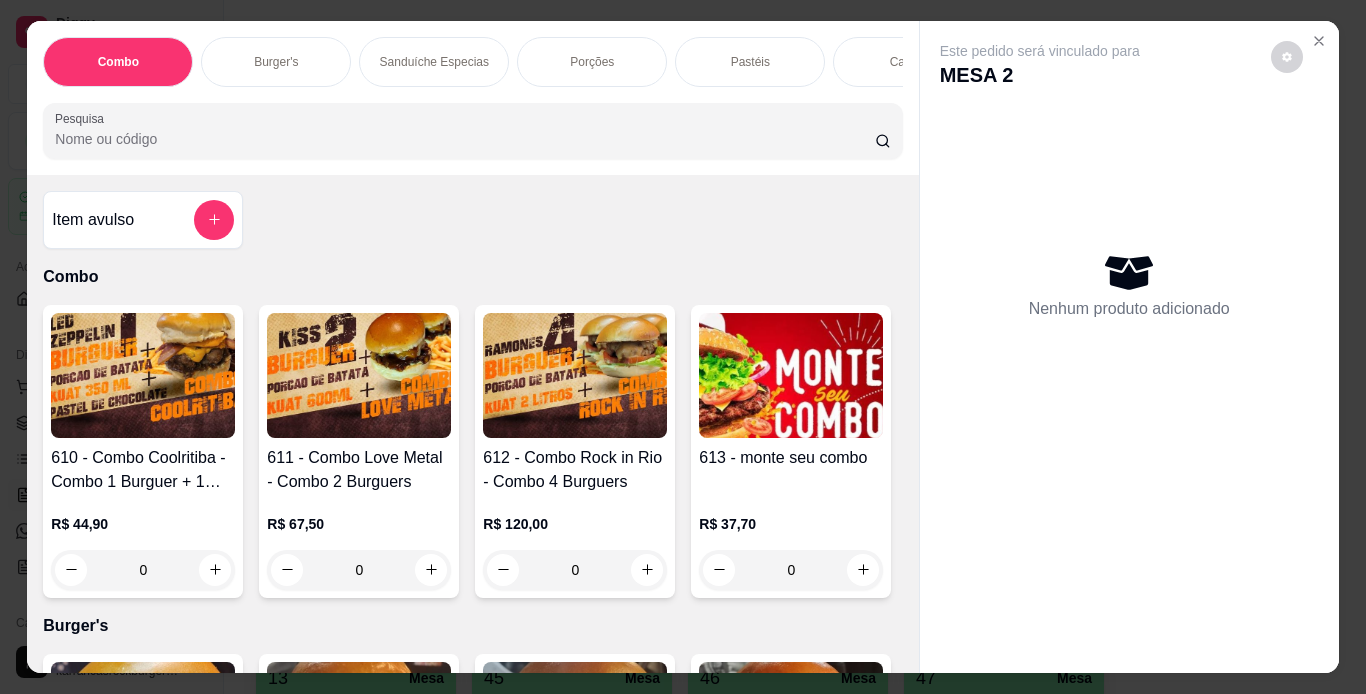 click on "Burger's" at bounding box center [276, 62] 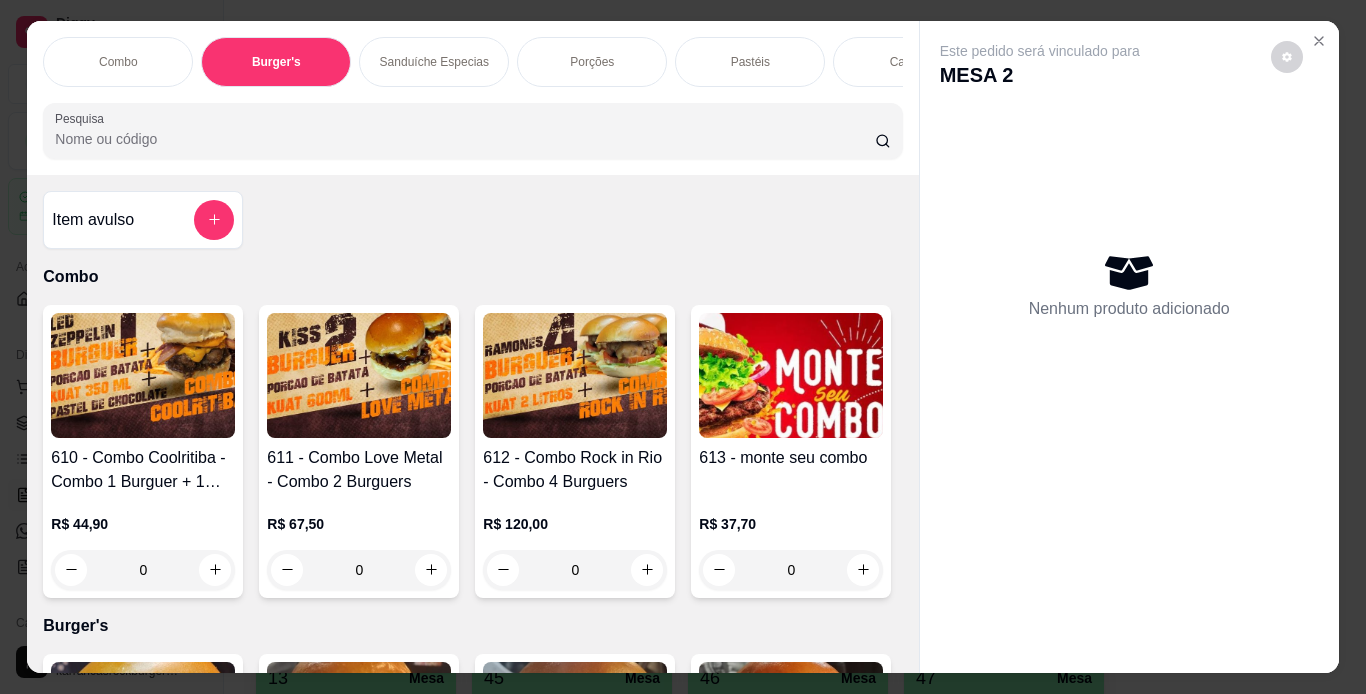 scroll, scrollTop: 724, scrollLeft: 0, axis: vertical 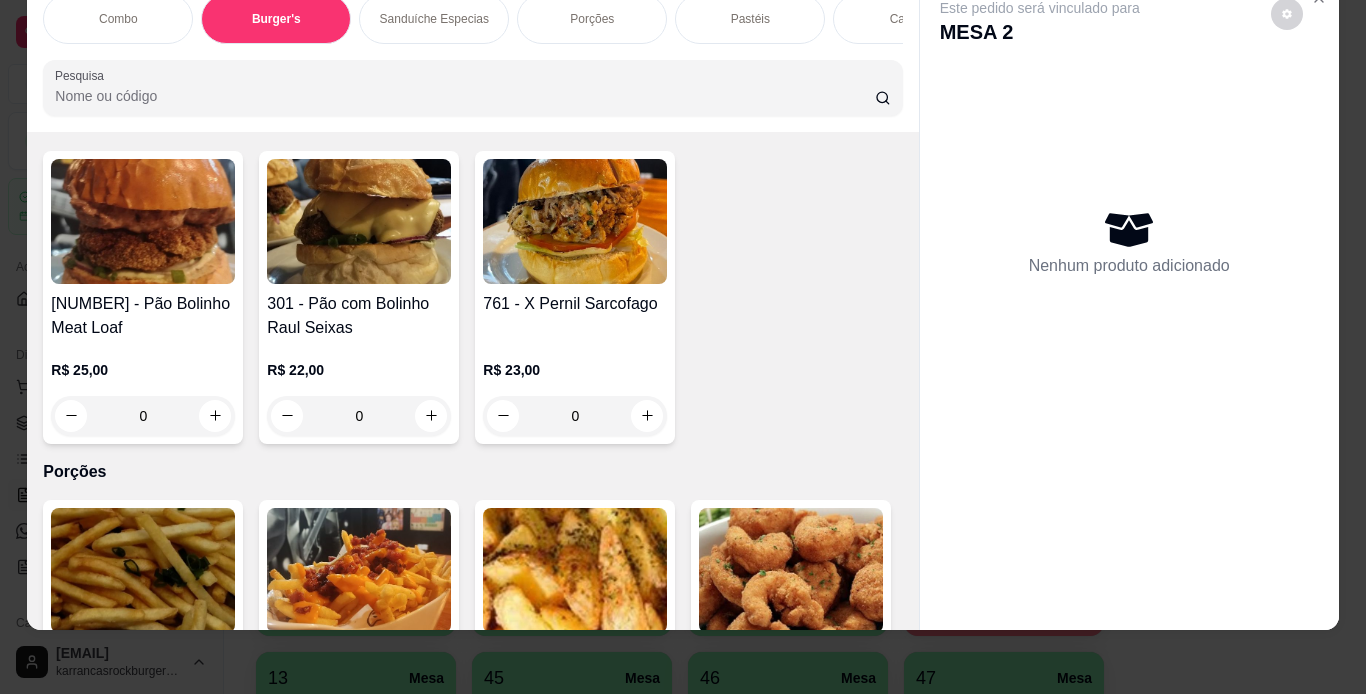 click at bounding box center [791, -698] 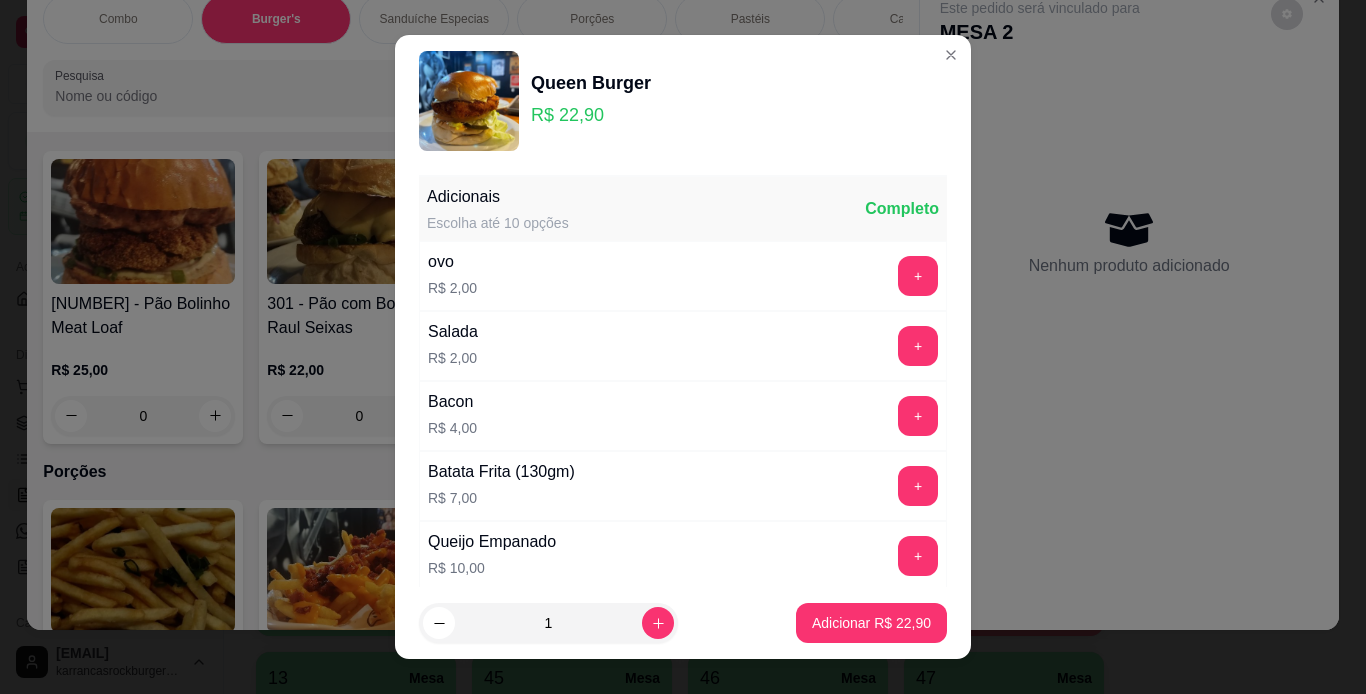 scroll, scrollTop: 497, scrollLeft: 0, axis: vertical 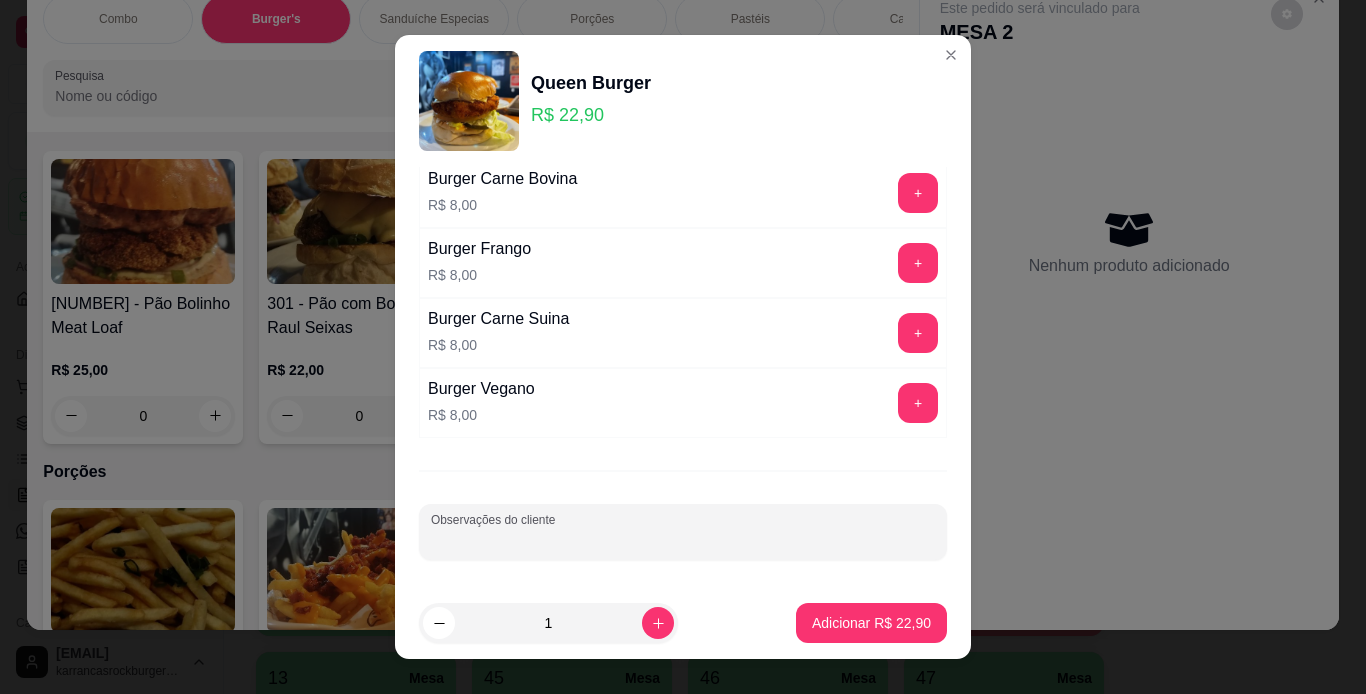 click on "Observações do cliente" at bounding box center [683, 540] 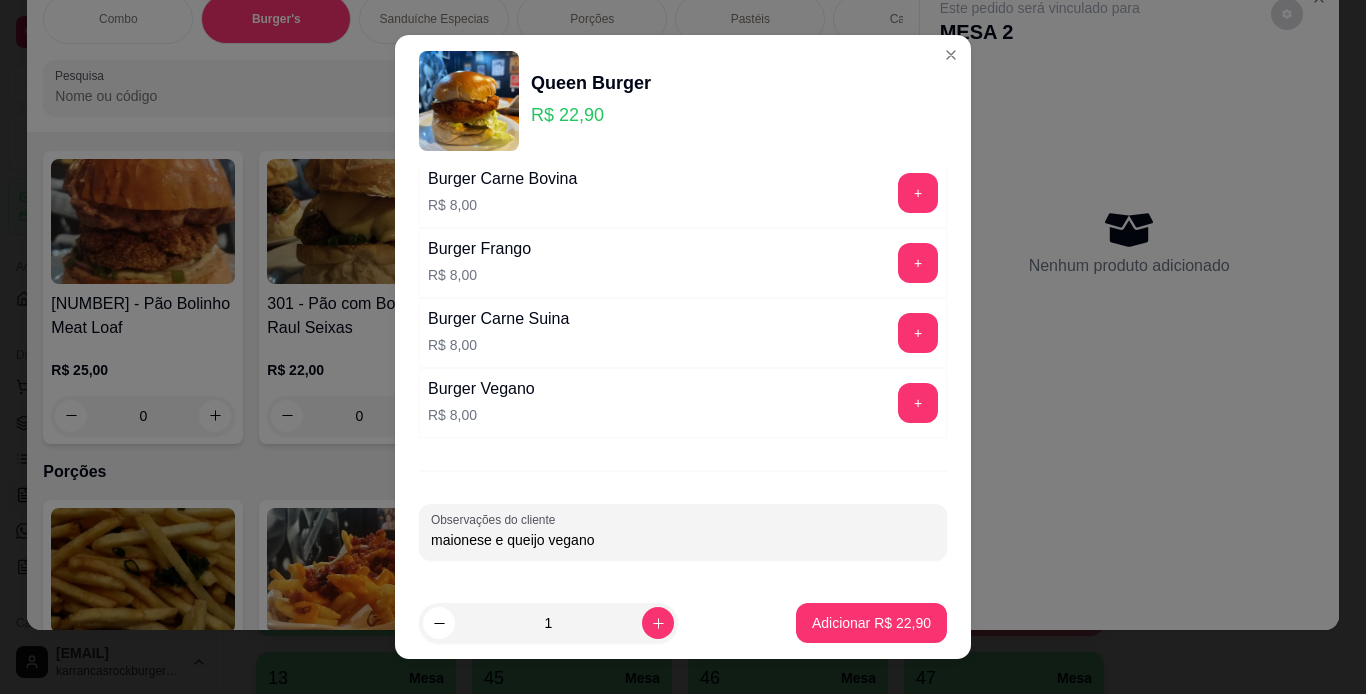 type on "maionese e queijo vegano" 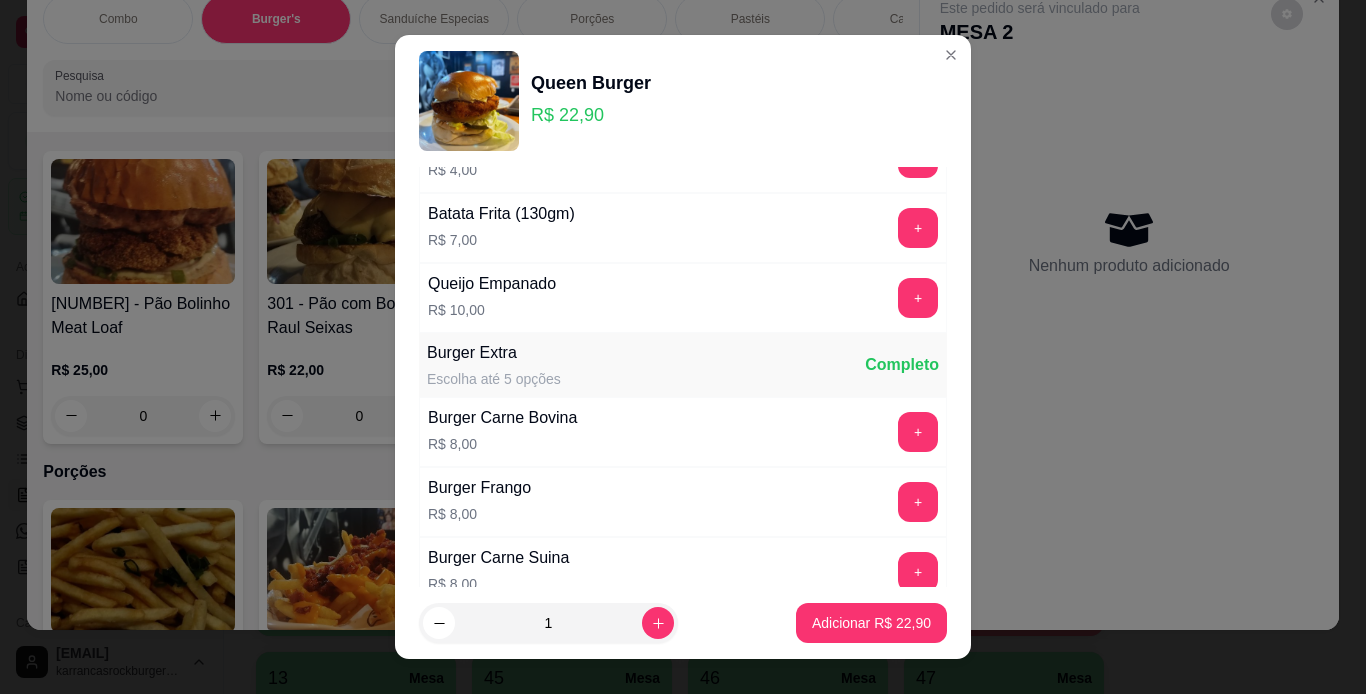 scroll, scrollTop: 239, scrollLeft: 0, axis: vertical 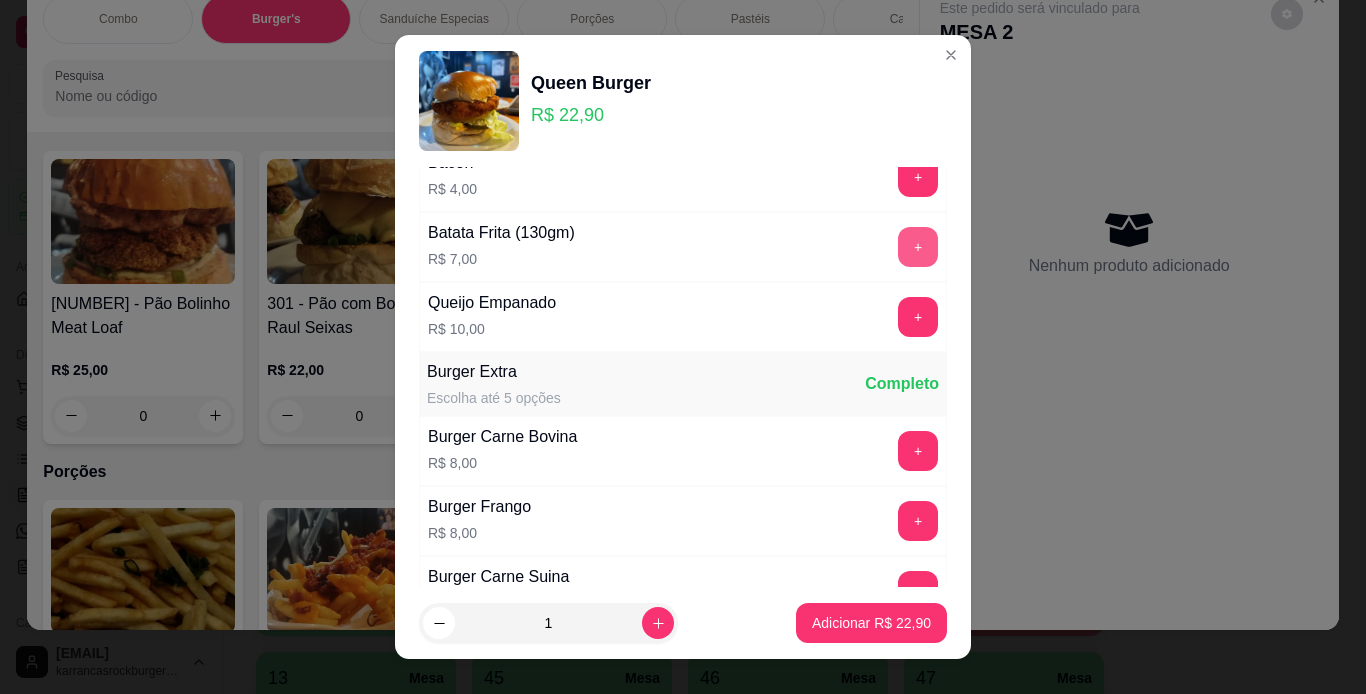 click on "+" at bounding box center (918, 247) 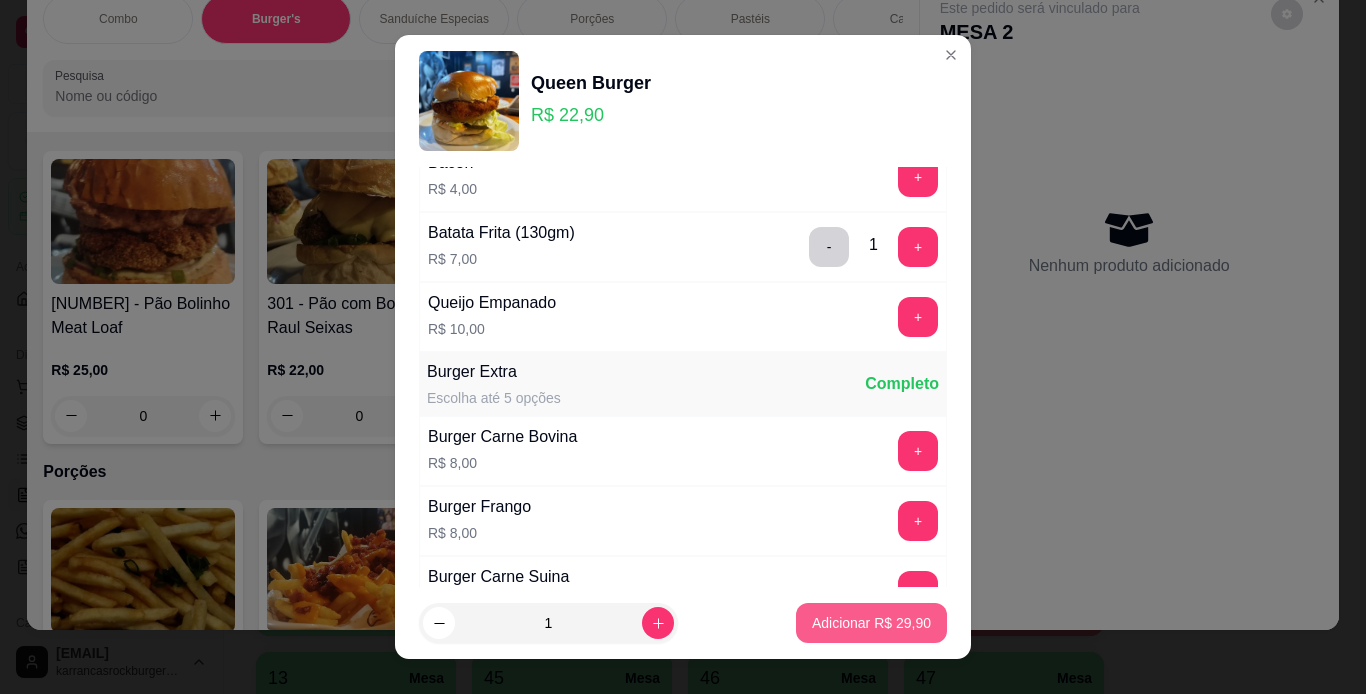 click on "Adicionar   R$ 29,90" at bounding box center (871, 623) 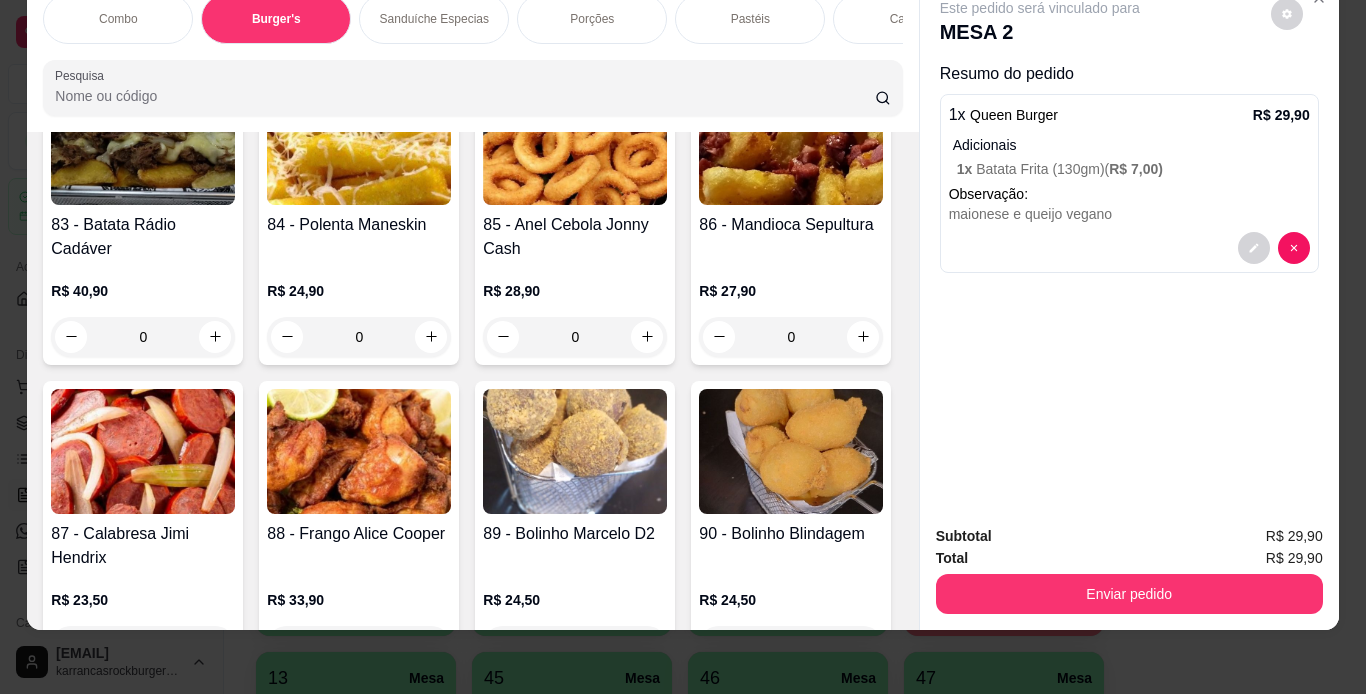 scroll, scrollTop: 3058, scrollLeft: 0, axis: vertical 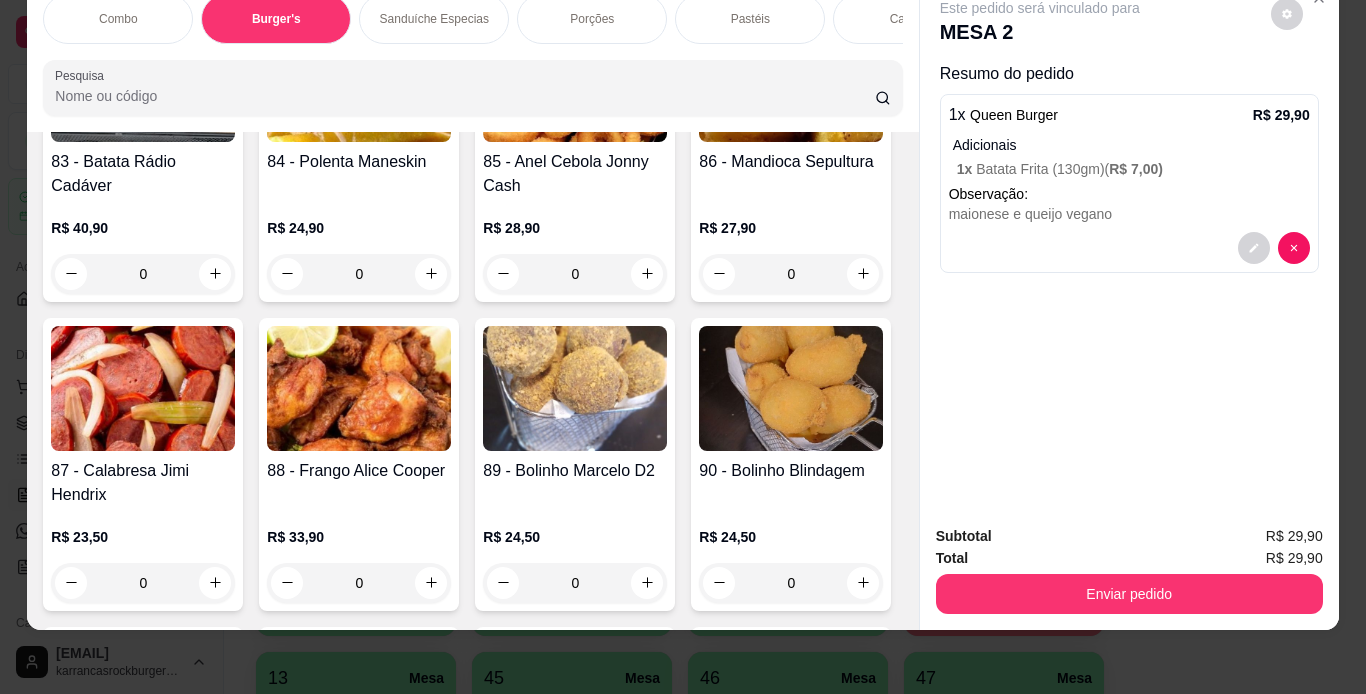 click at bounding box center (359, -579) 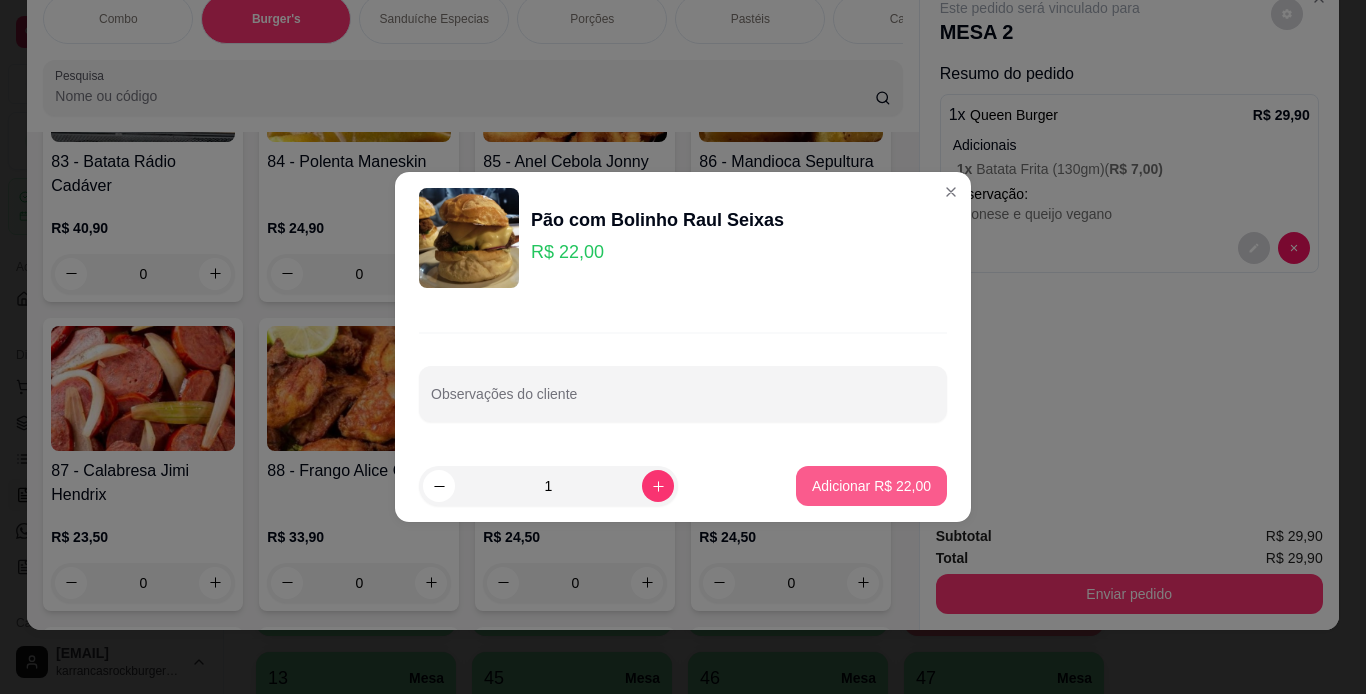 click on "Adicionar   R$ 22,00" at bounding box center [871, 486] 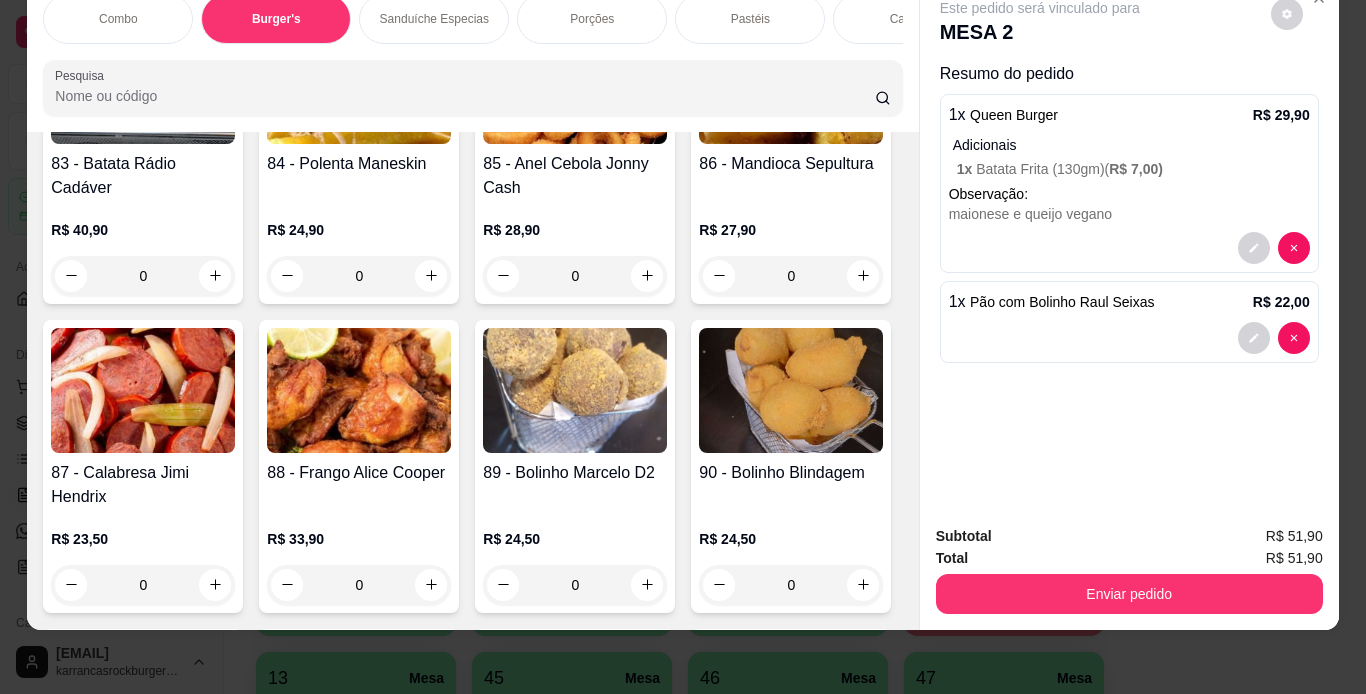 type on "1" 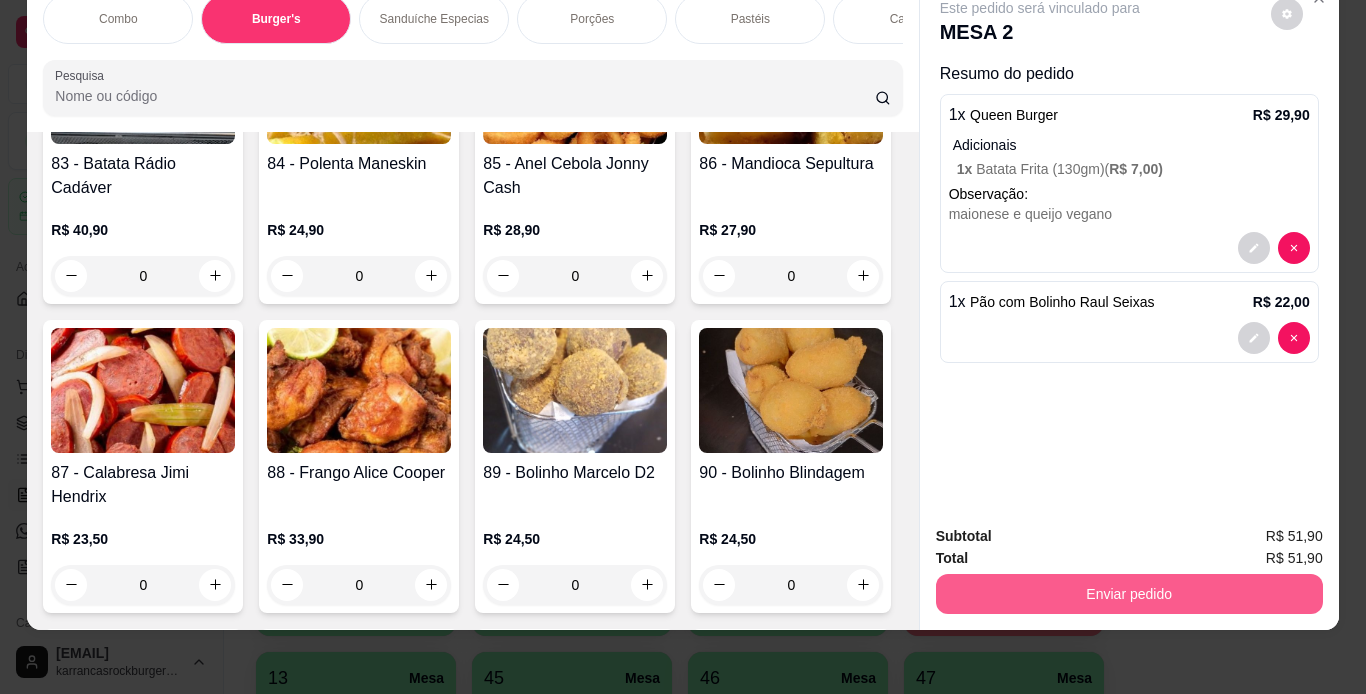 click on "Enviar pedido" at bounding box center [1129, 594] 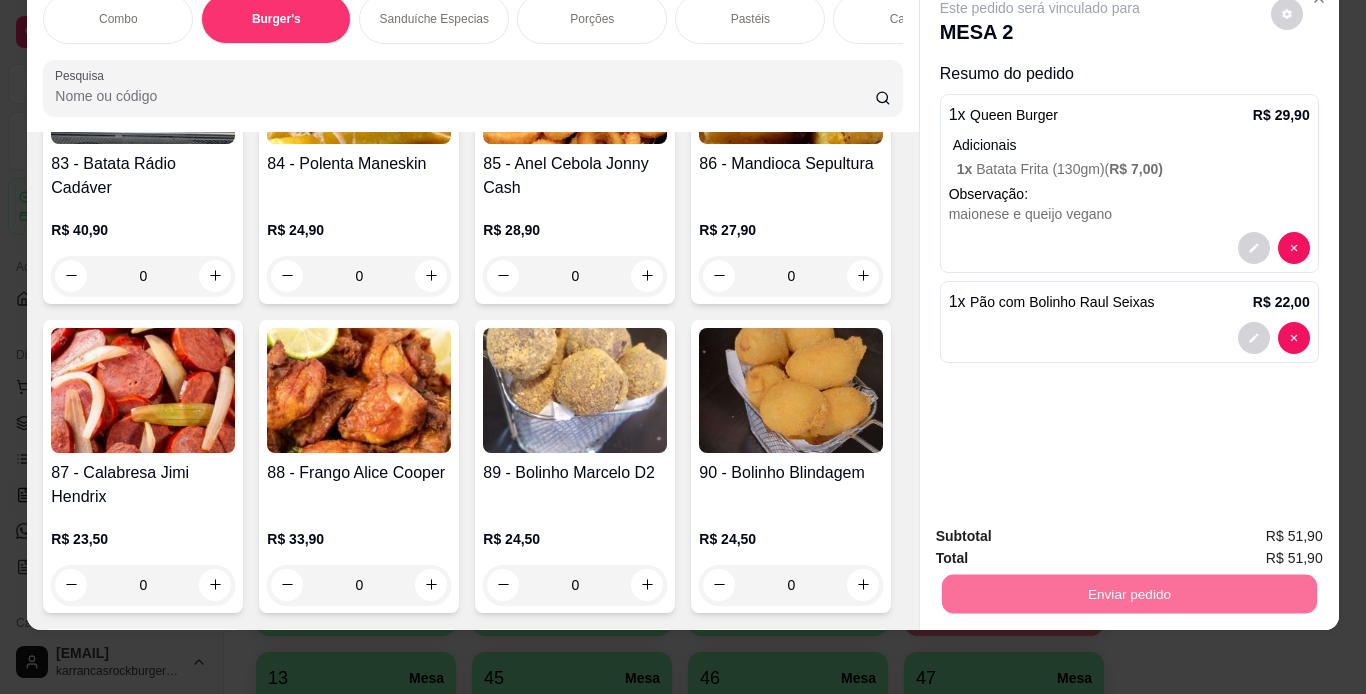 click on "Não registrar e enviar pedido" at bounding box center (1063, 529) 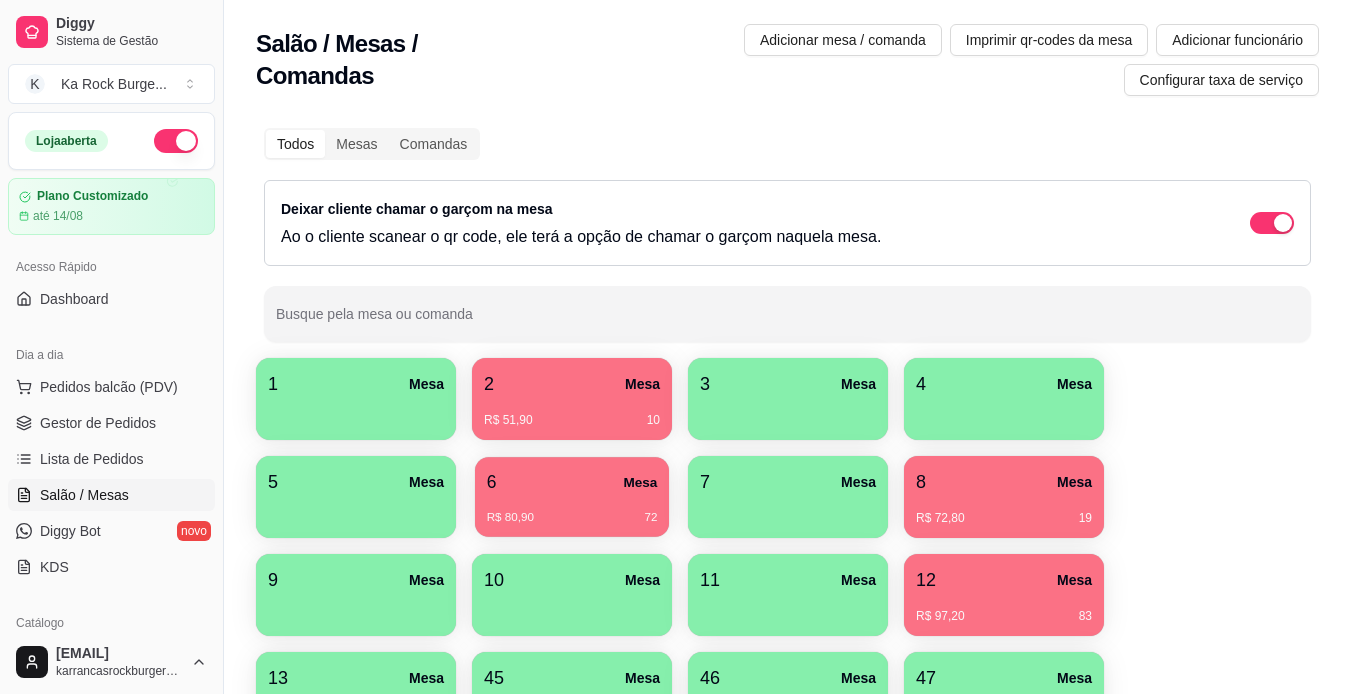 click on "R$ 80,90 72" at bounding box center [572, 518] 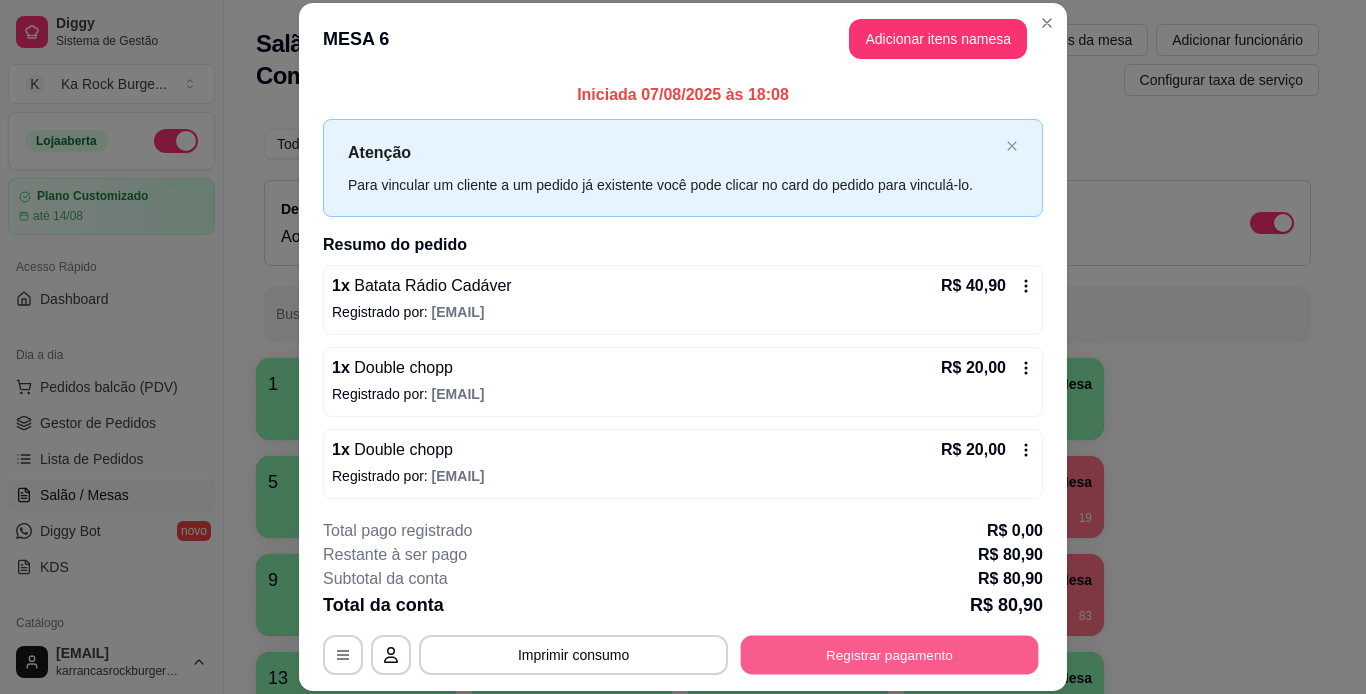 click on "Registrar pagamento" at bounding box center [890, 654] 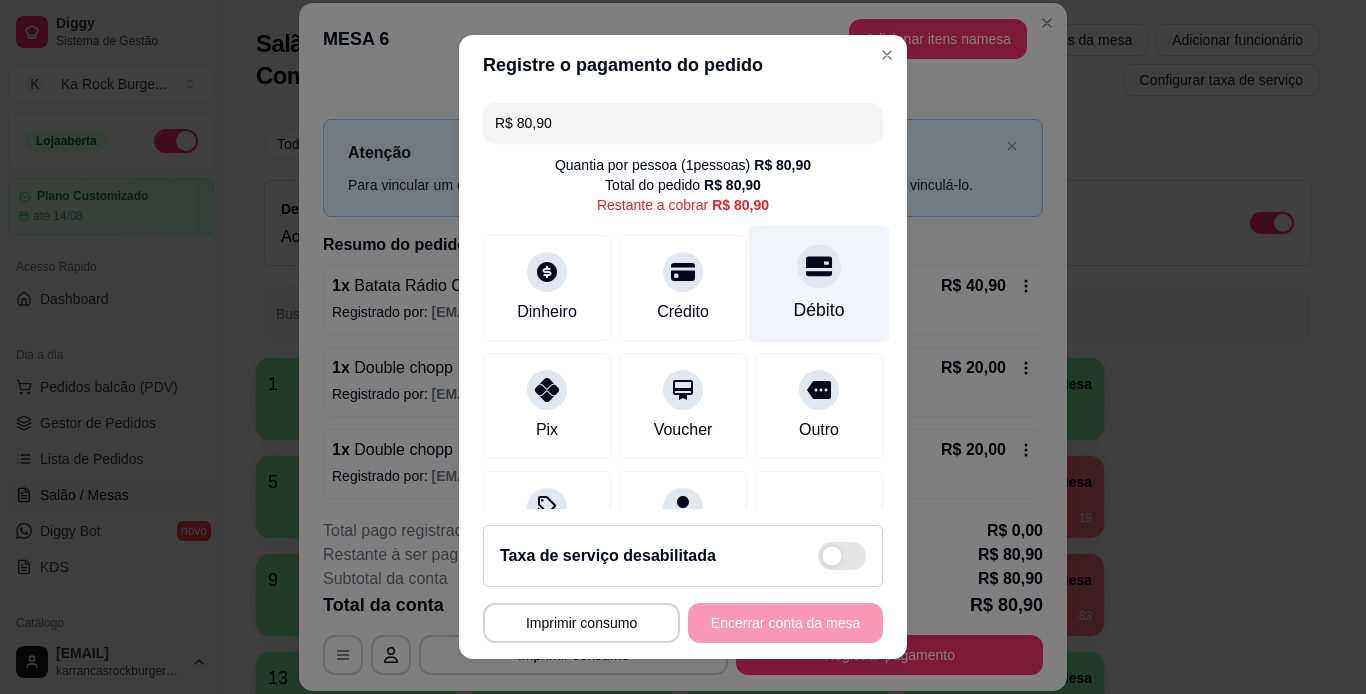 click at bounding box center [819, 266] 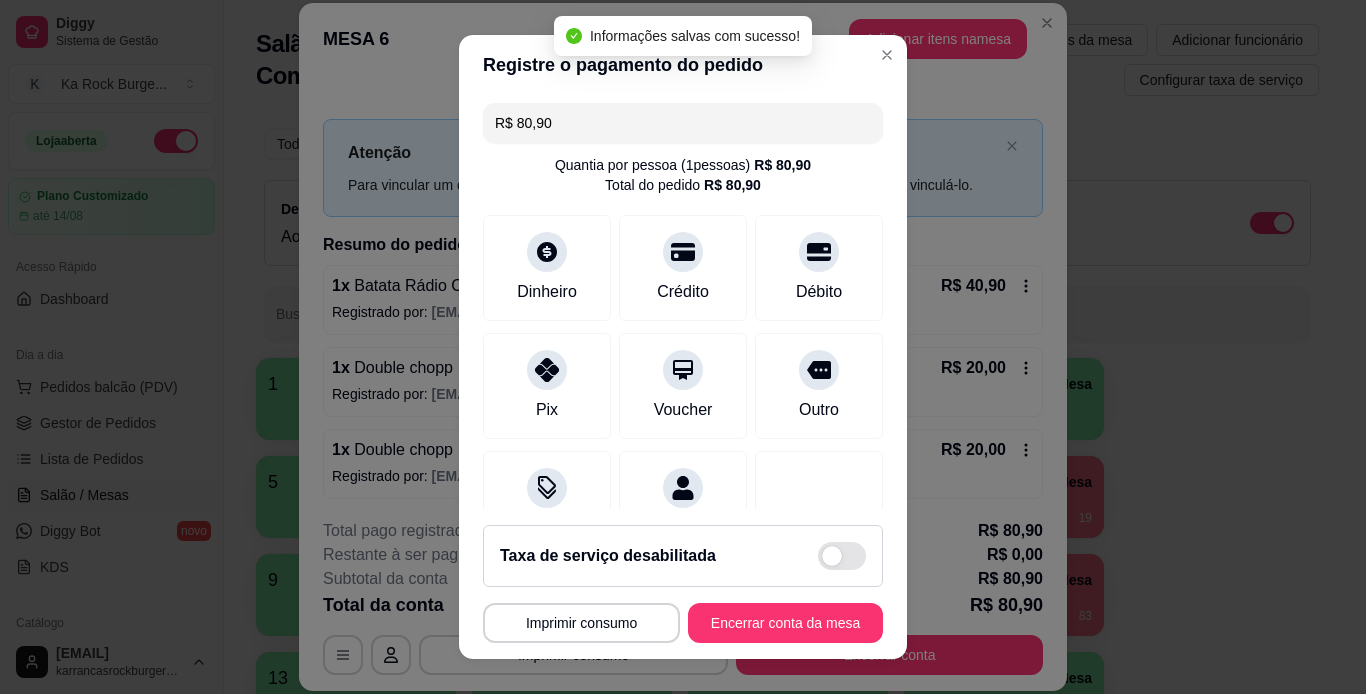 type on "R$ 0,00" 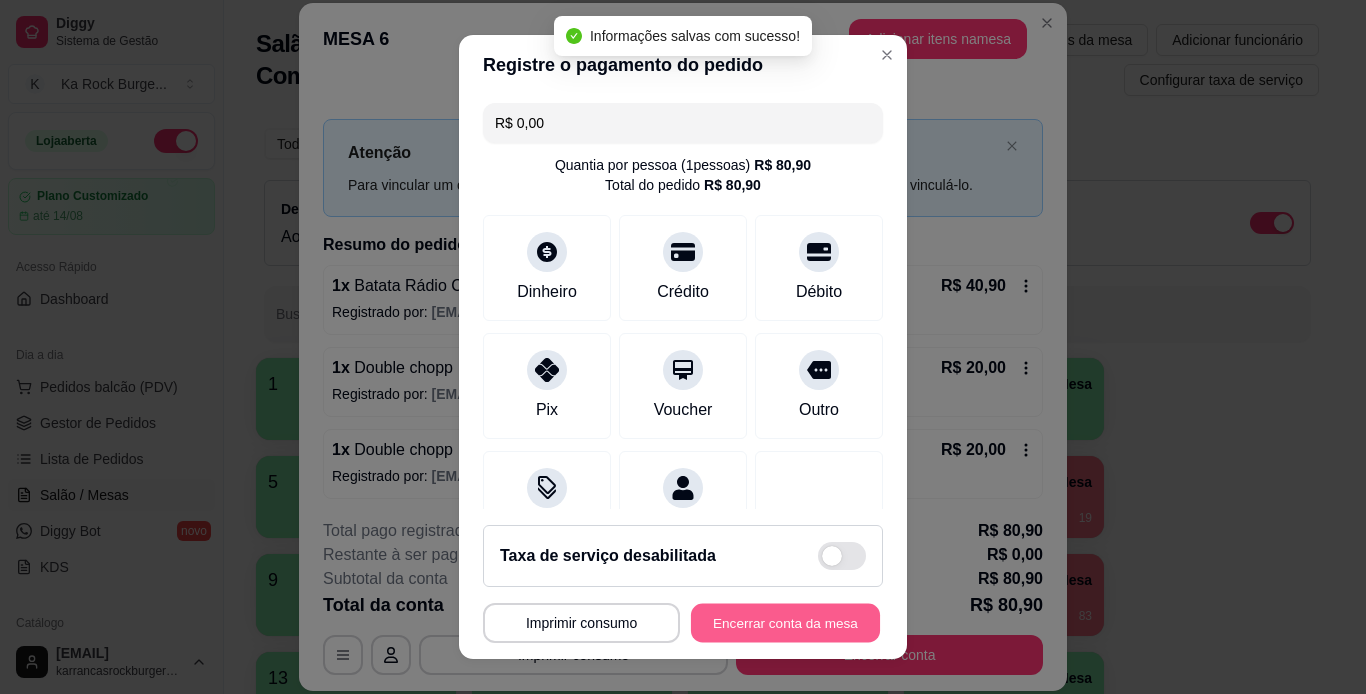 click on "Encerrar conta da mesa" at bounding box center (785, 623) 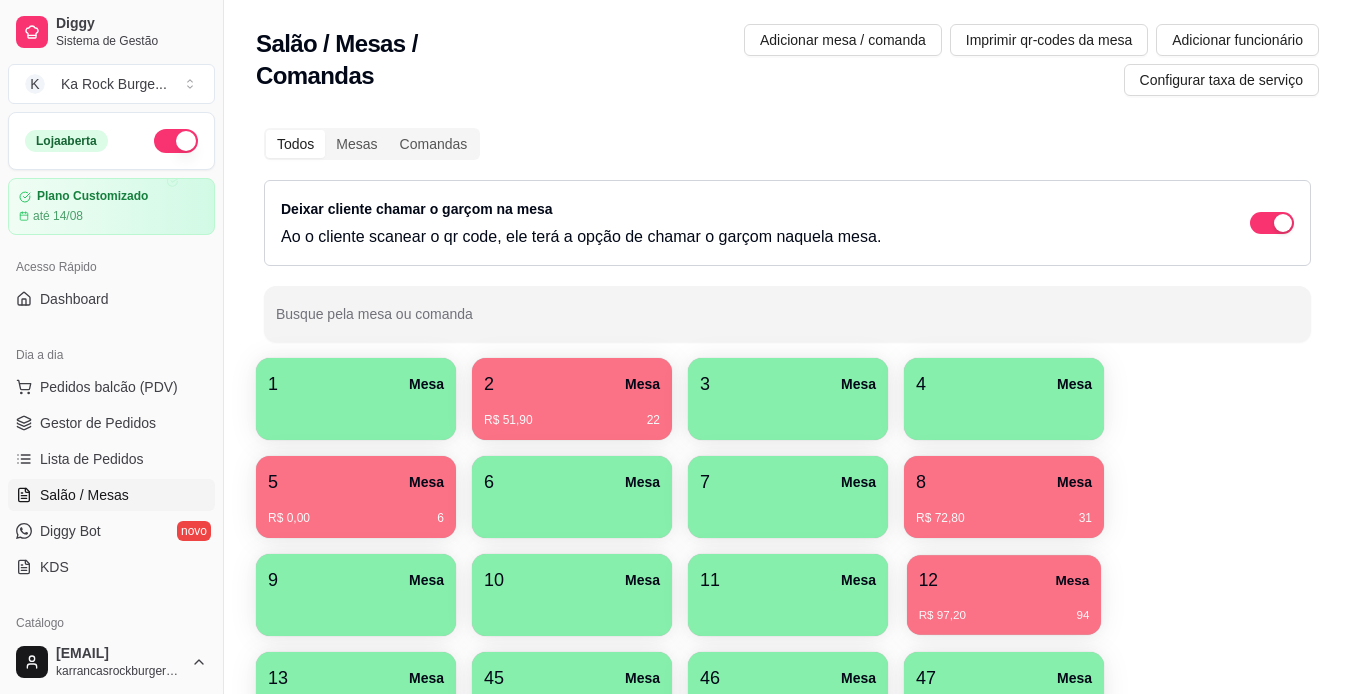 click on "R$ 97,20 94" at bounding box center (1004, 608) 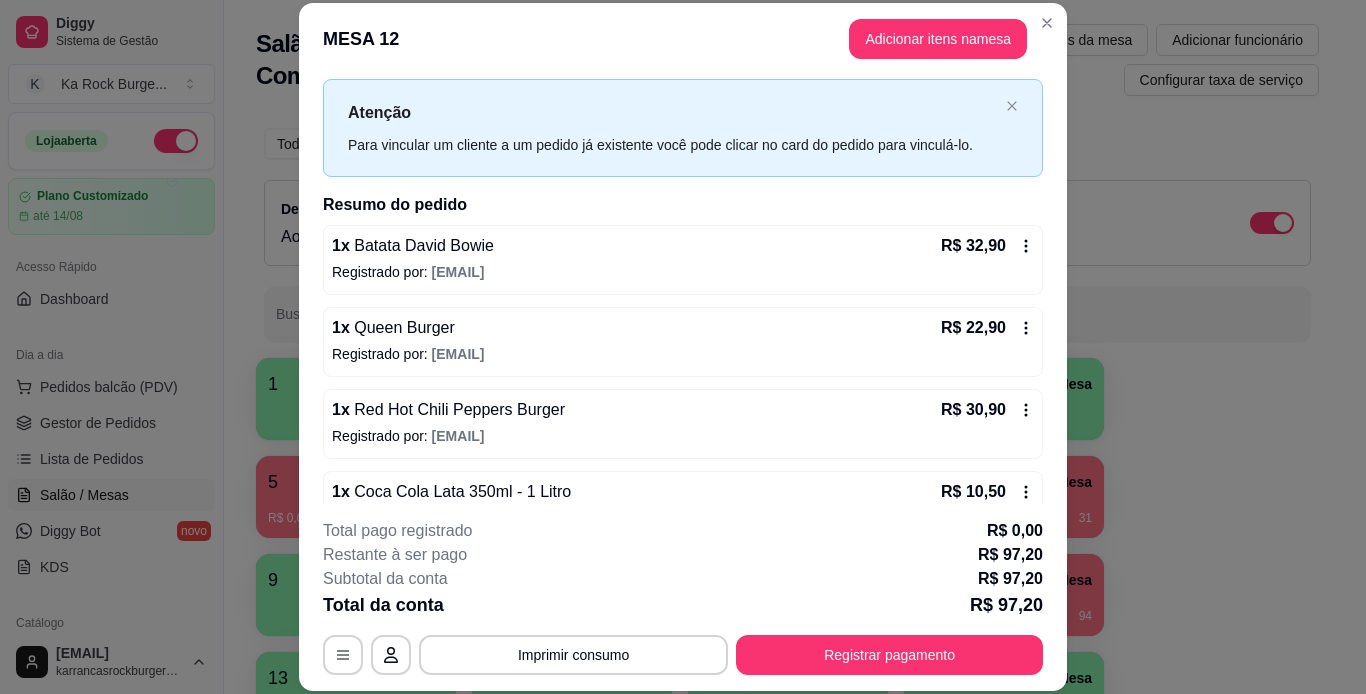 scroll, scrollTop: 80, scrollLeft: 0, axis: vertical 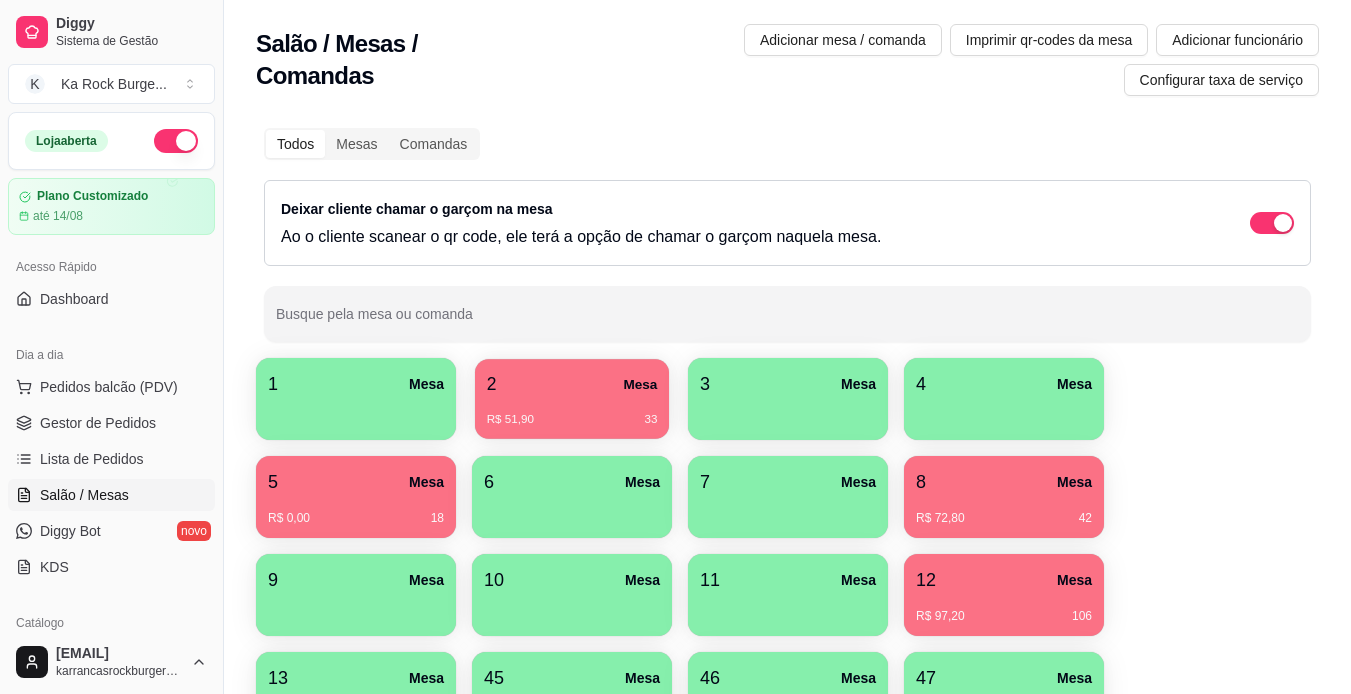 click on "2 Mesa R$ 51,90 33" at bounding box center (572, 399) 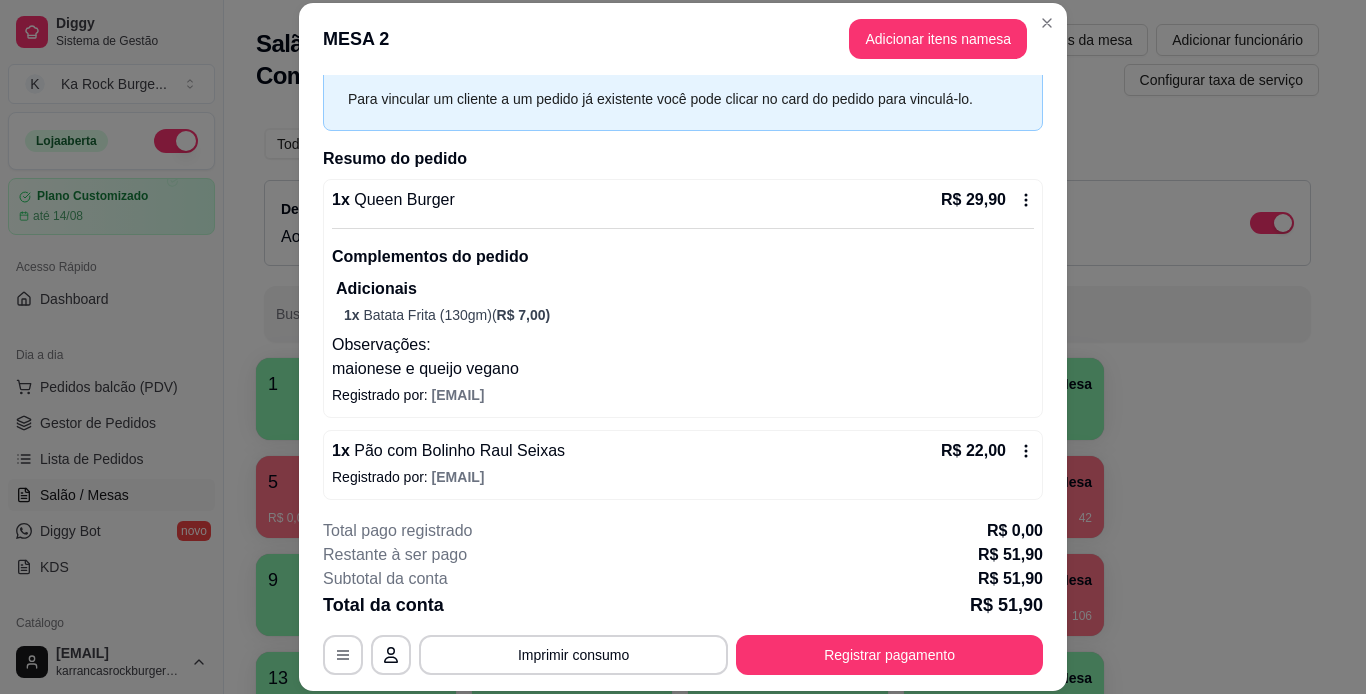 scroll, scrollTop: 91, scrollLeft: 0, axis: vertical 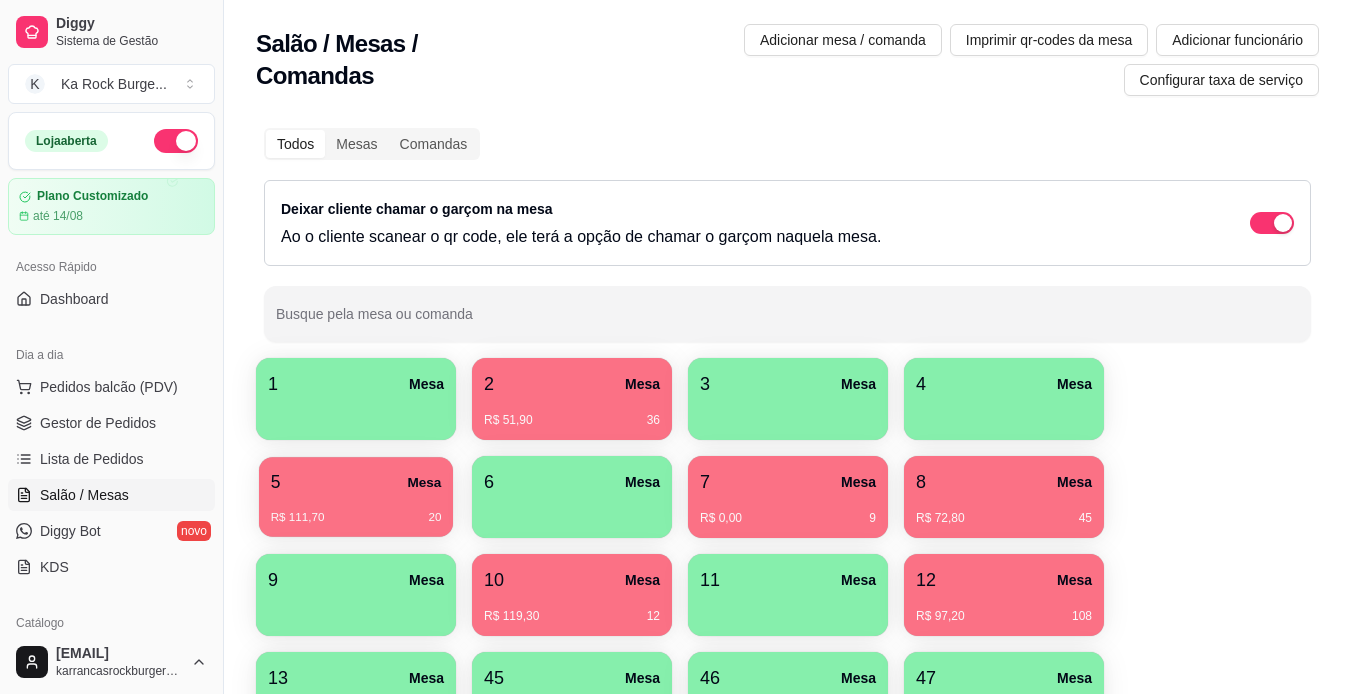 click on "Mesa" at bounding box center (424, 482) 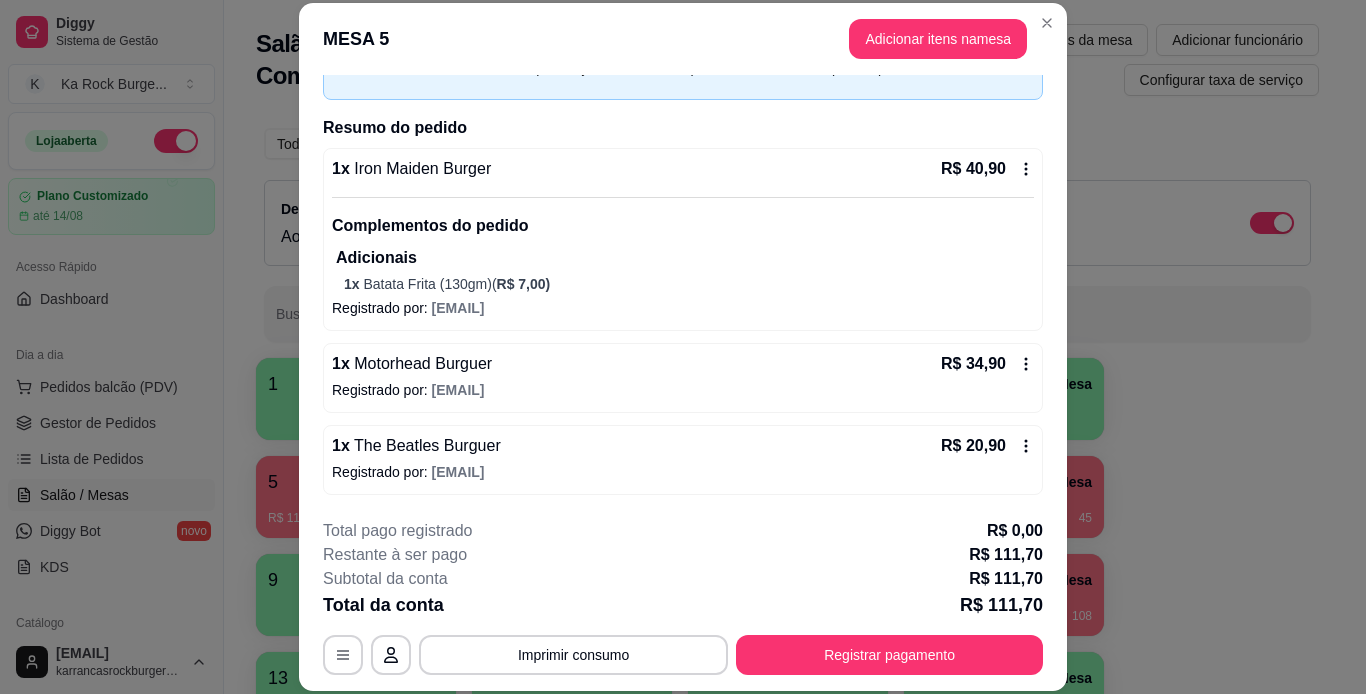 scroll, scrollTop: 120, scrollLeft: 0, axis: vertical 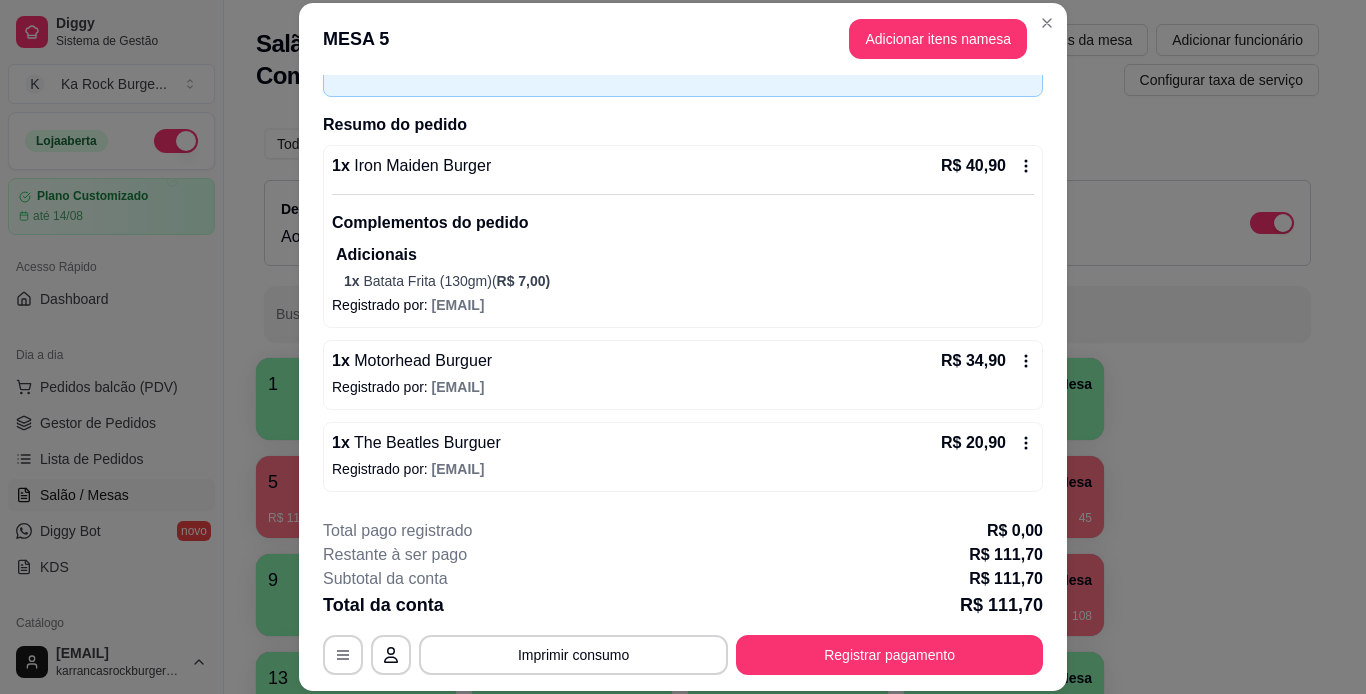 drag, startPoint x: 1050, startPoint y: 81, endPoint x: 630, endPoint y: 100, distance: 420.42953 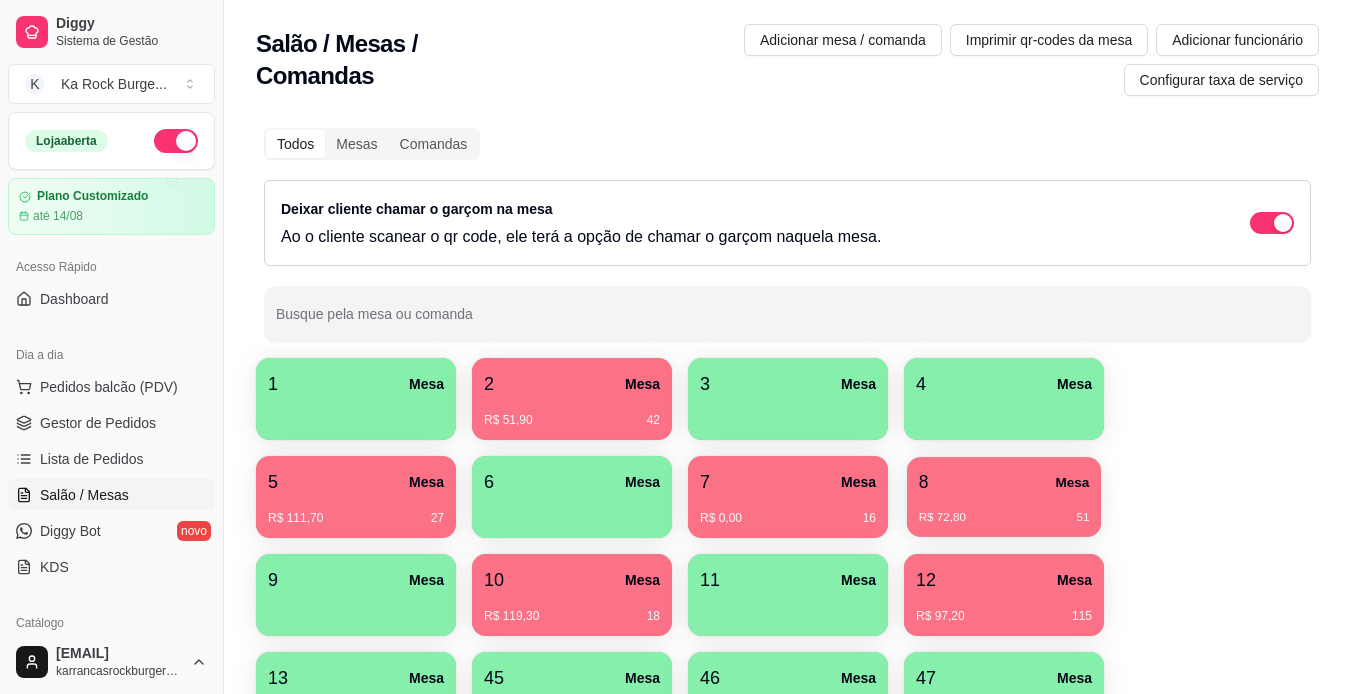click on "Mesa" at bounding box center [1072, 482] 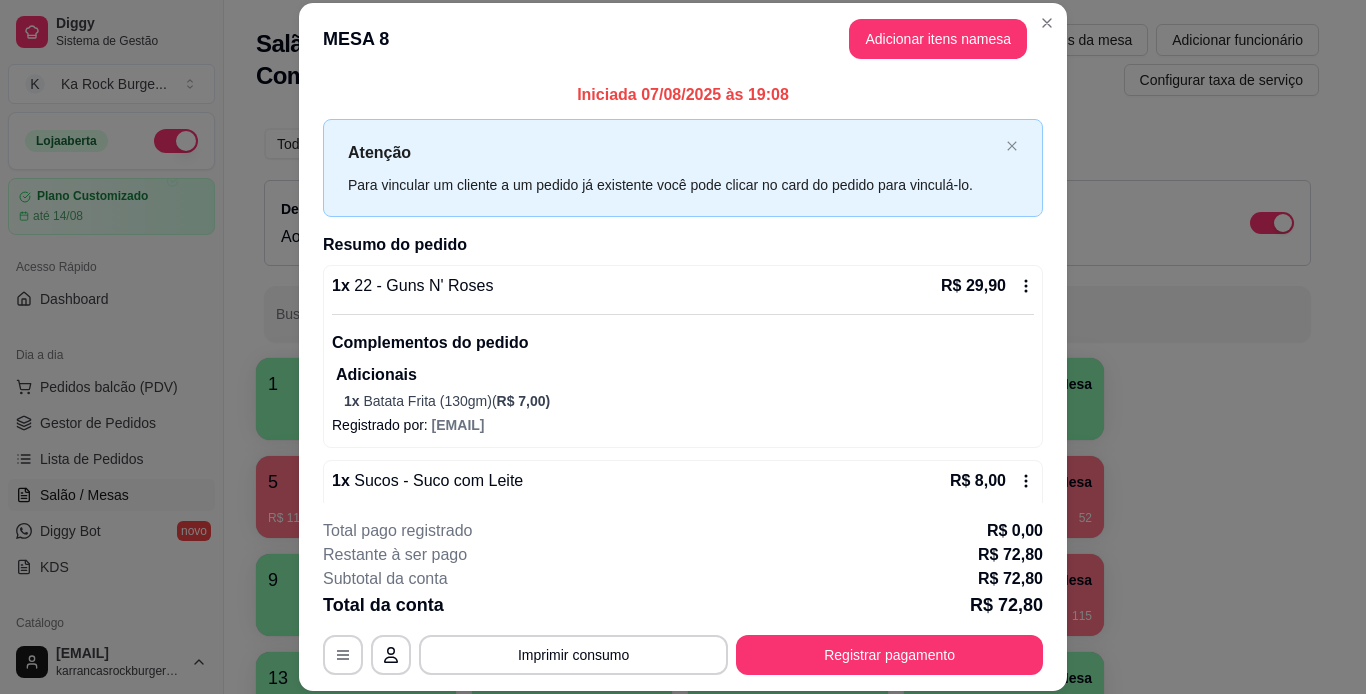 click on "Total da conta R$ 72,80" at bounding box center (683, 605) 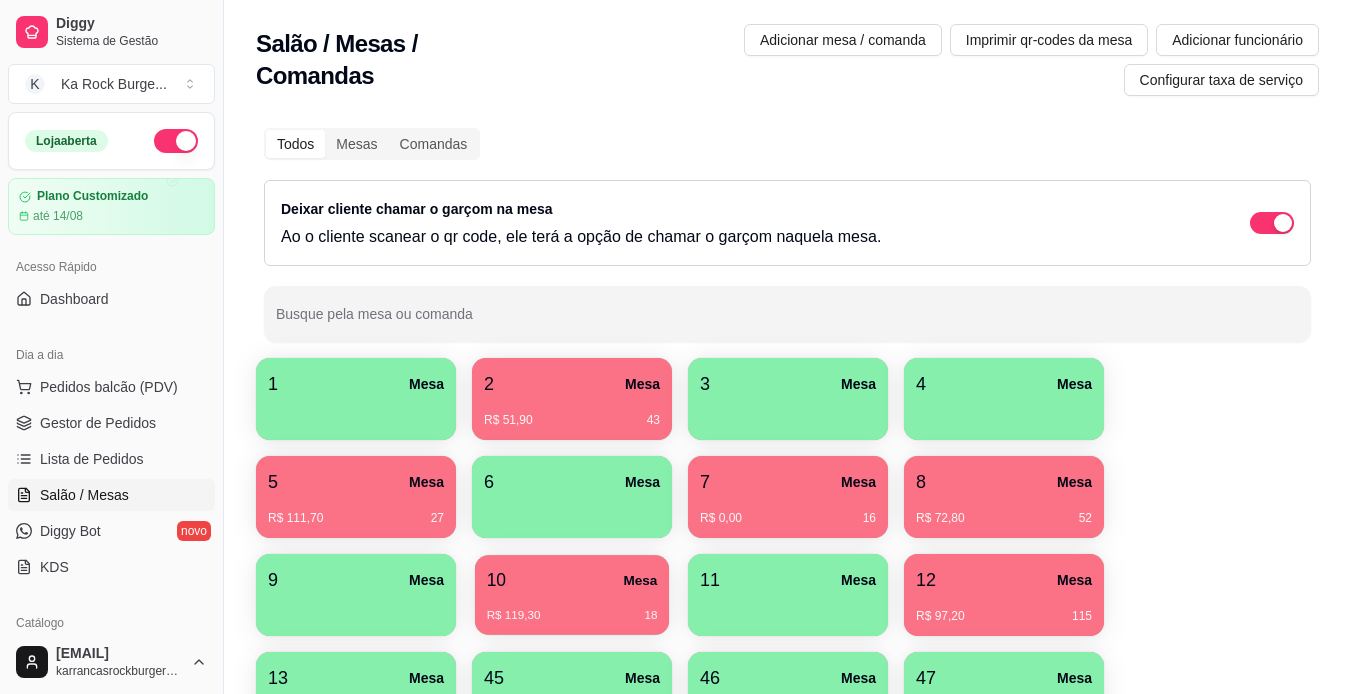 click on "10 Mesa" at bounding box center [572, 580] 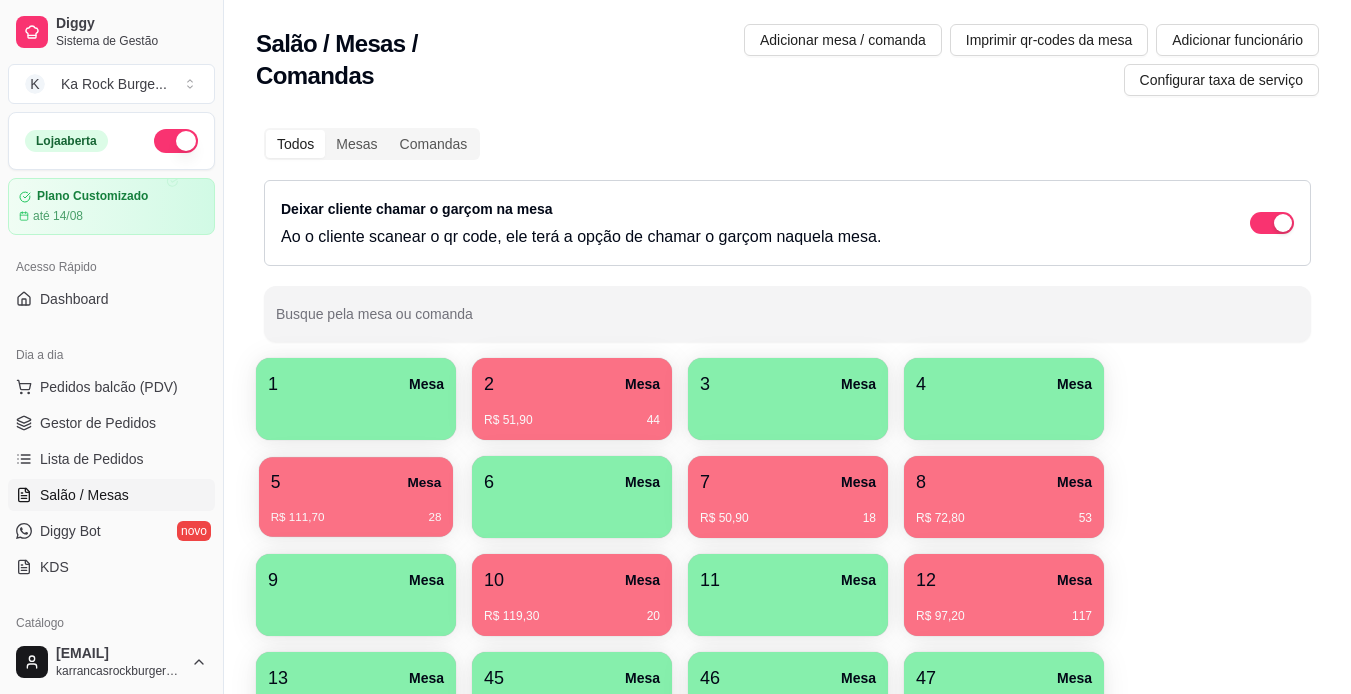 click on "R$ 111,70 28" at bounding box center (356, 518) 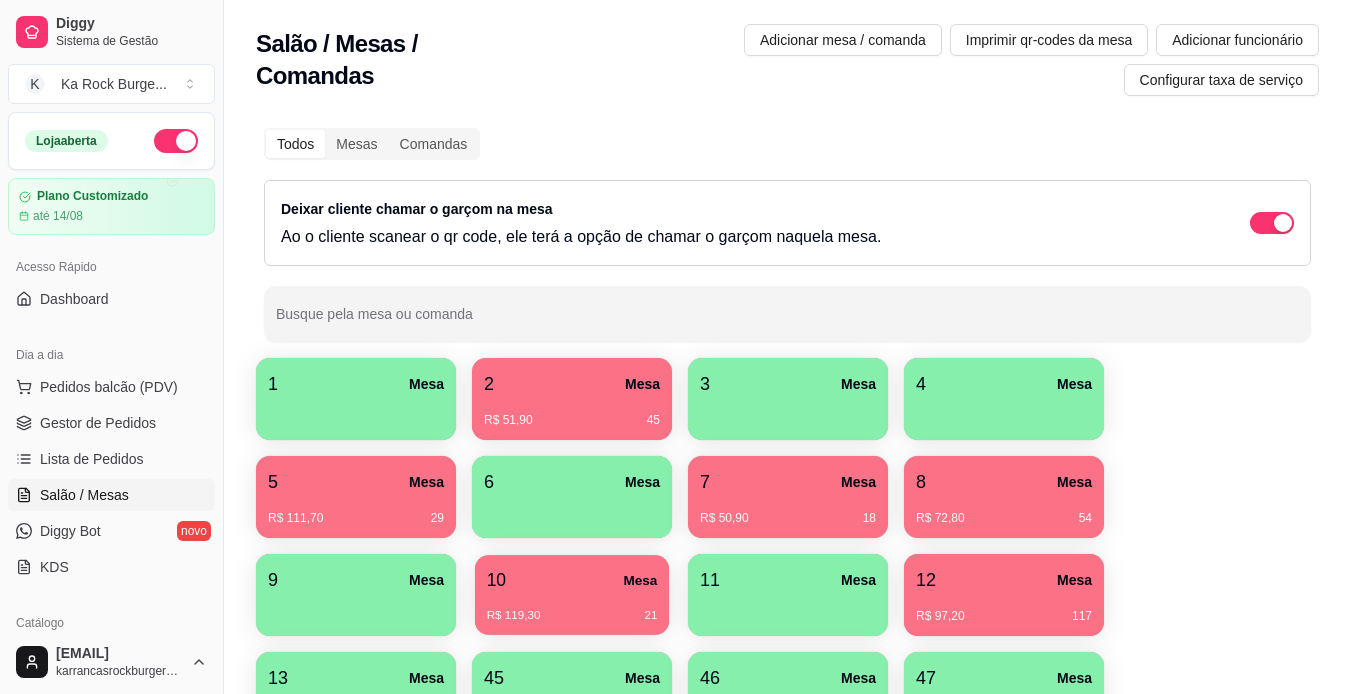 click on "R$ 119,30 21" at bounding box center [572, 616] 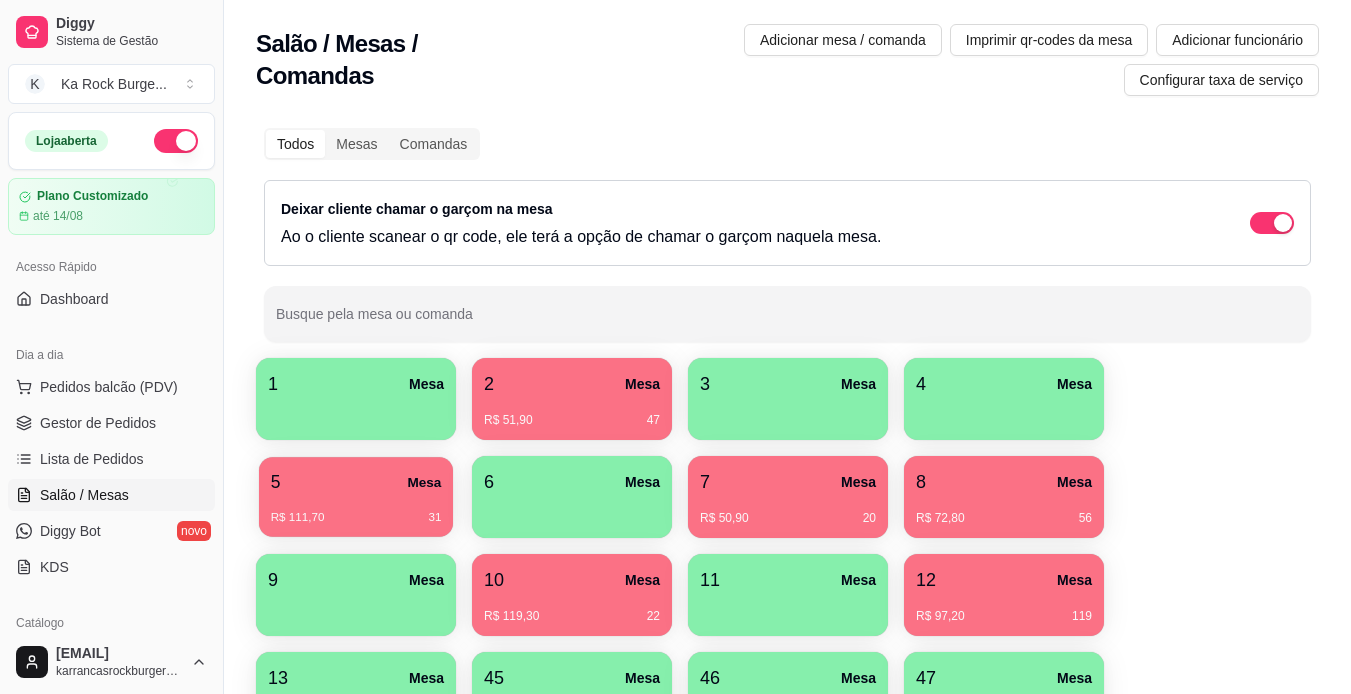 click on "R$ 111,70 31" at bounding box center (356, 518) 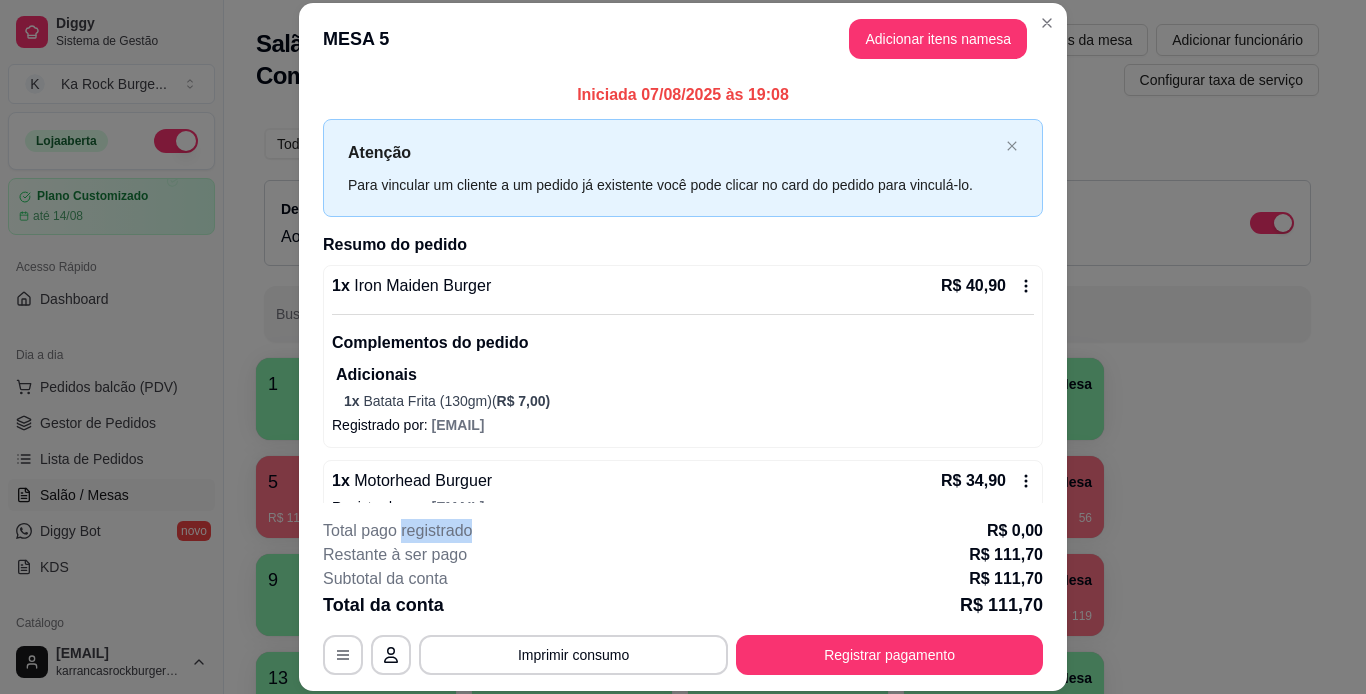 click on "**********" at bounding box center [683, 597] 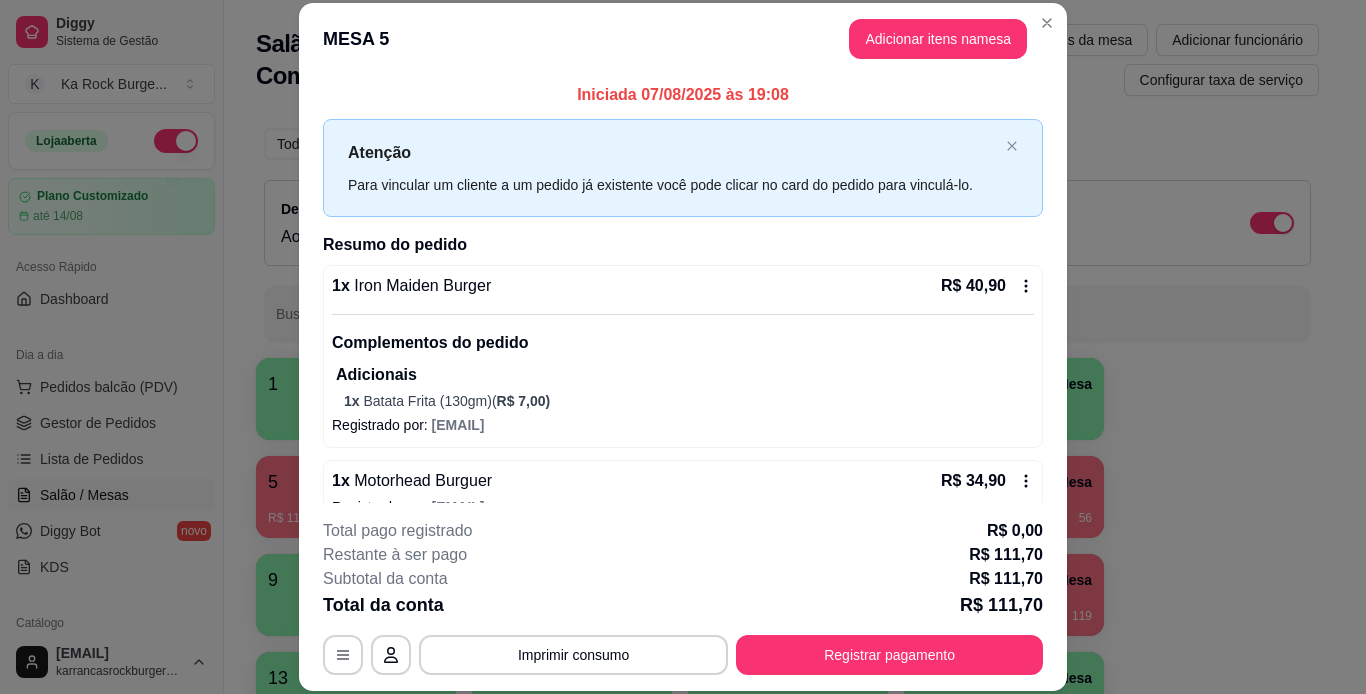 click on "**********" at bounding box center (683, 597) 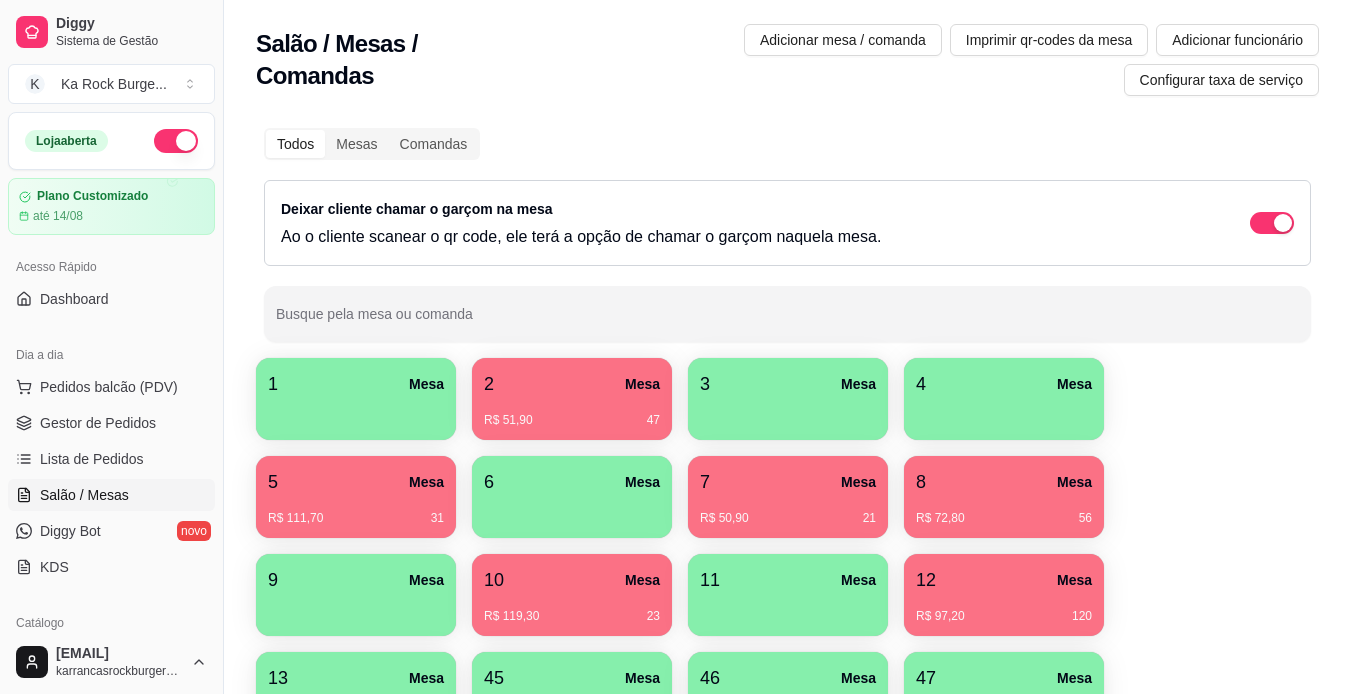 click on "Todos Mesas Comandas Deixar cliente chamar o garçom na mesa Ao o cliente scanear o qr code, ele terá a opção de chamar o garçom naquela mesa. Busque pela mesa ou comanda
1 Mesa 2 Mesa R$ 51,90 47 3 Mesa 4 Mesa 5 Mesa R$ 111,70 31 6 Mesa 7 Mesa R$ 50,90 21 8 Mesa R$ 72,80 56 9 Mesa 10 Mesa R$ 119,30 23 11 Mesa 12 Mesa R$ 97,20 120 13 Mesa 45 Mesa 46 Mesa 47 Mesa 48 Mesa 49 Mesa 50 Mesa 51 Mesa 52 Mesa 54 Mesa 55 Mesa 56 Mesa 57 Mesa 58 Mesa 59 Mesa 60 Mesa" at bounding box center (787, 580) 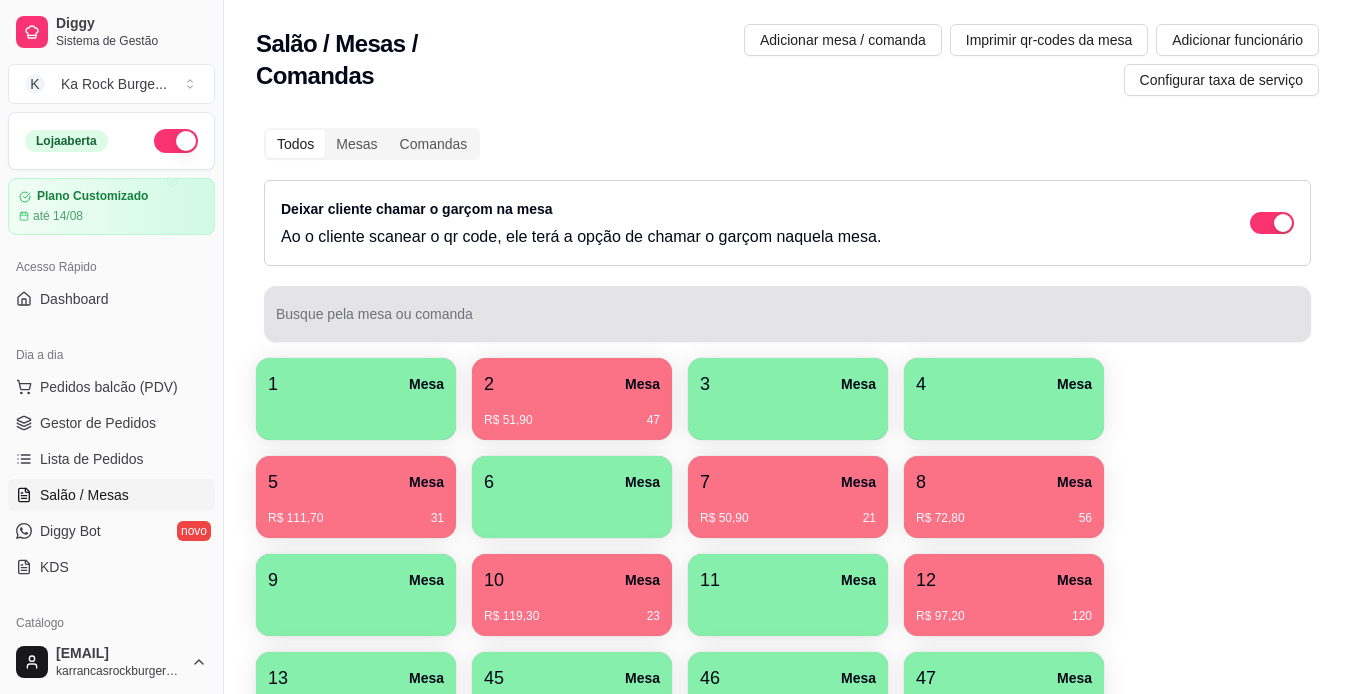 click on "Busque pela mesa ou comanda" at bounding box center (787, 322) 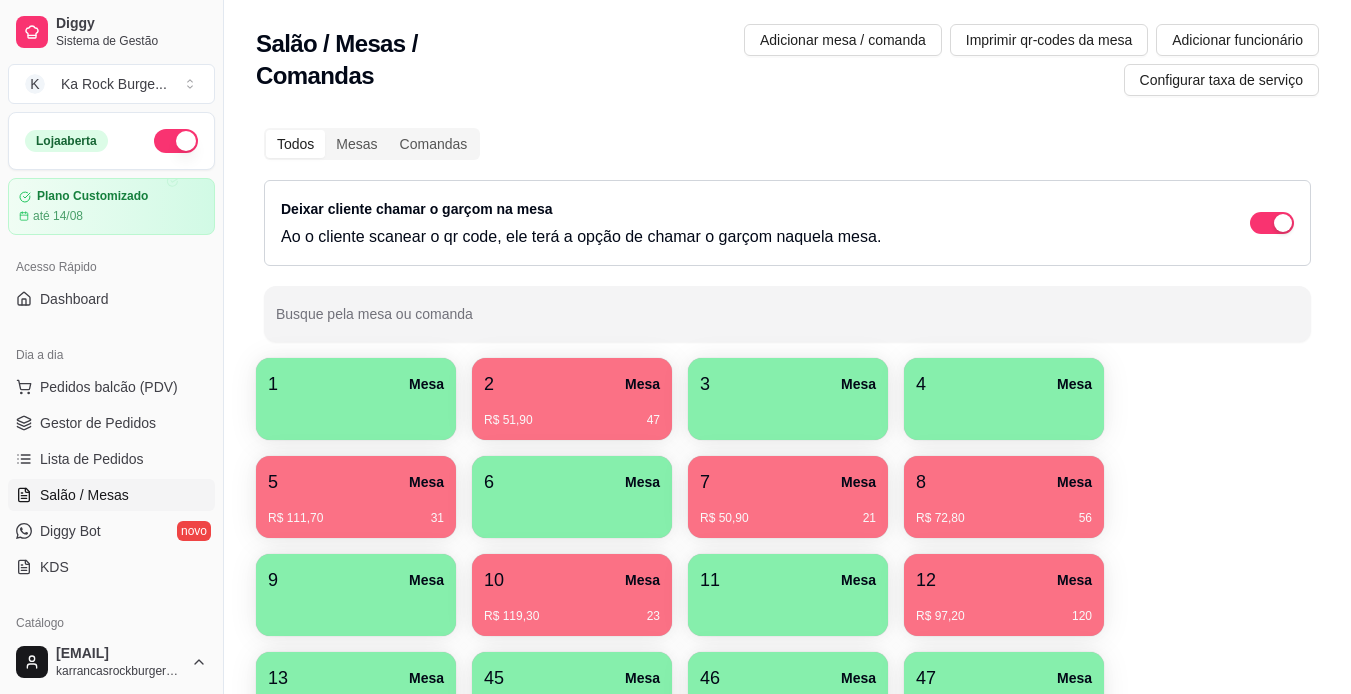 click on "1 Mesa 2 Mesa R$ 51,90 47 3 Mesa 4 Mesa 5 Mesa R$ 111,70 31 6 Mesa 7 Mesa R$ 50,90 21 8 Mesa R$ 72,80 56 9 Mesa 10 Mesa R$ 119,30 23 11 Mesa 12 Mesa R$ 97,20 120 13 Mesa 45 Mesa 46 Mesa 47 Mesa 48 Mesa 49 Mesa 50 Mesa 51 Mesa 52 Mesa 54 Mesa 55 Mesa 56 Mesa 57 Mesa 58 Mesa 59 Mesa 60 Mesa" at bounding box center [787, 693] 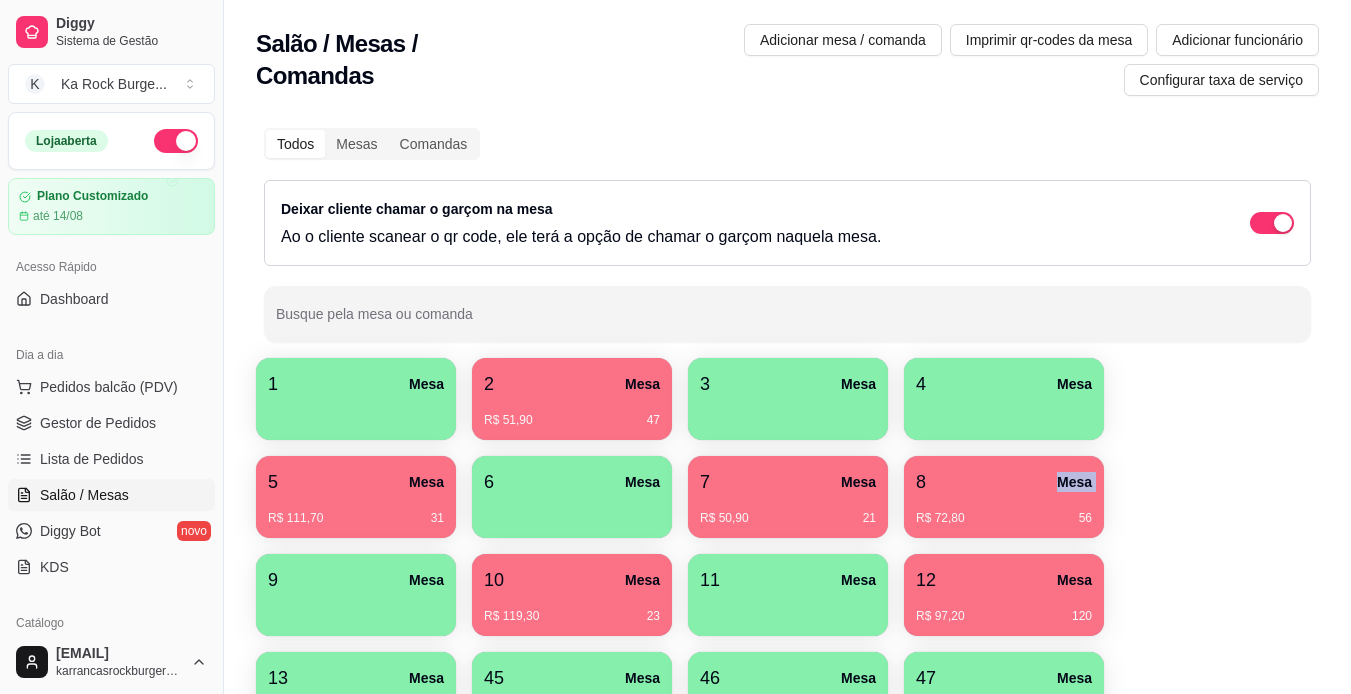 click on "1 Mesa 2 Mesa R$ 51,90 47 3 Mesa 4 Mesa 5 Mesa R$ 111,70 31 6 Mesa 7 Mesa R$ 50,90 21 8 Mesa R$ 72,80 56 9 Mesa 10 Mesa R$ 119,30 23 11 Mesa 12 Mesa R$ 97,20 120 13 Mesa 45 Mesa 46 Mesa 47 Mesa 48 Mesa 49 Mesa 50 Mesa 51 Mesa 52 Mesa 54 Mesa 55 Mesa 56 Mesa 57 Mesa 58 Mesa 59 Mesa 60 Mesa" at bounding box center (787, 693) 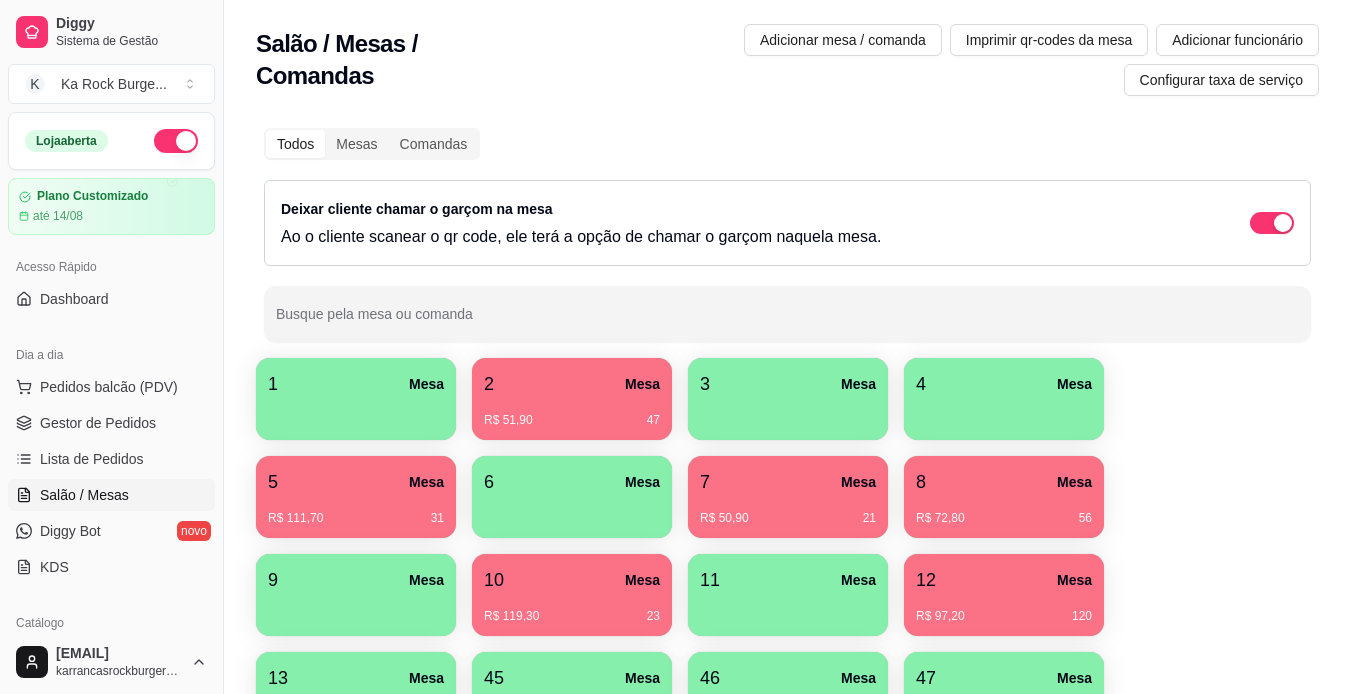 click on "1 Mesa 2 Mesa R$ 51,90 47 3 Mesa 4 Mesa 5 Mesa R$ 111,70 31 6 Mesa 7 Mesa R$ 50,90 21 8 Mesa R$ 72,80 56 9 Mesa 10 Mesa R$ 119,30 23 11 Mesa 12 Mesa R$ 97,20 120 13 Mesa 45 Mesa 46 Mesa 47 Mesa 48 Mesa 49 Mesa 50 Mesa 51 Mesa 52 Mesa 54 Mesa 55 Mesa 56 Mesa 57 Mesa 58 Mesa 59 Mesa 60 Mesa" at bounding box center (787, 693) 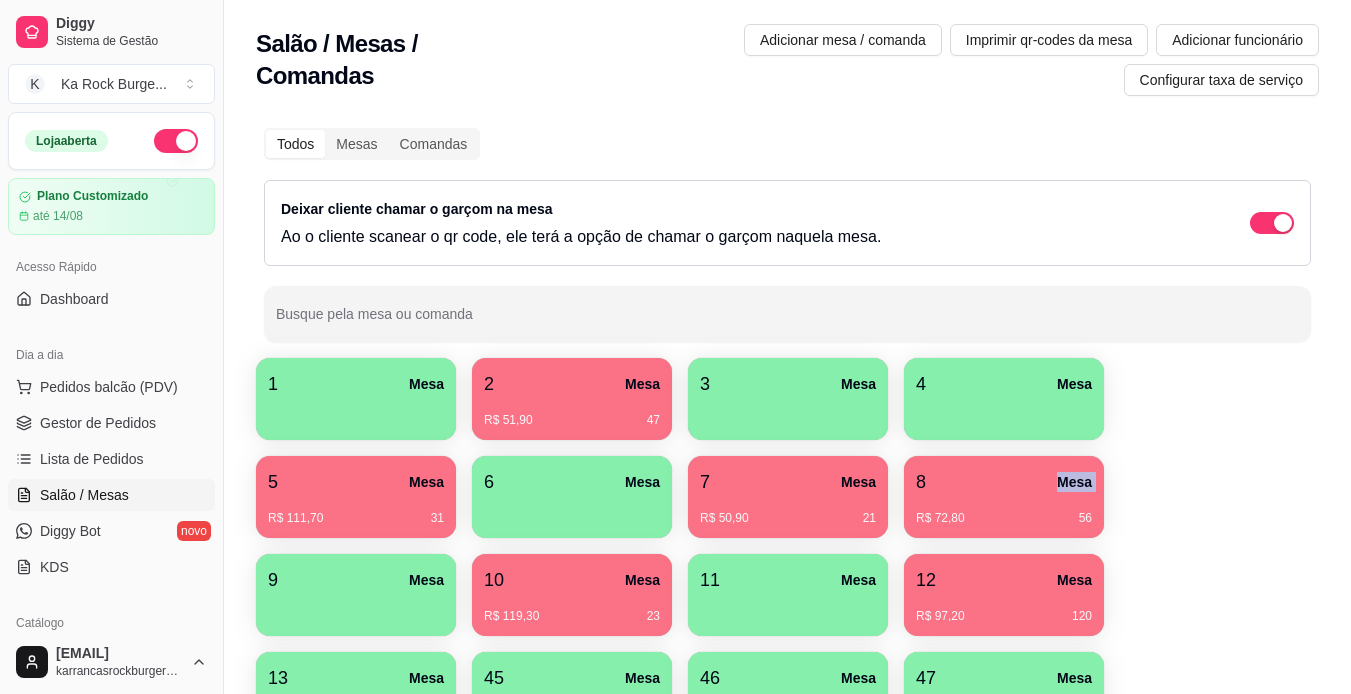 click on "1 Mesa 2 Mesa R$ 51,90 47 3 Mesa 4 Mesa 5 Mesa R$ 111,70 31 6 Mesa 7 Mesa R$ 50,90 21 8 Mesa R$ 72,80 56 9 Mesa 10 Mesa R$ 119,30 23 11 Mesa 12 Mesa R$ 97,20 120 13 Mesa 45 Mesa 46 Mesa 47 Mesa 48 Mesa 49 Mesa 50 Mesa 51 Mesa 52 Mesa 54 Mesa 55 Mesa 56 Mesa 57 Mesa 58 Mesa 59 Mesa 60 Mesa" at bounding box center (787, 693) 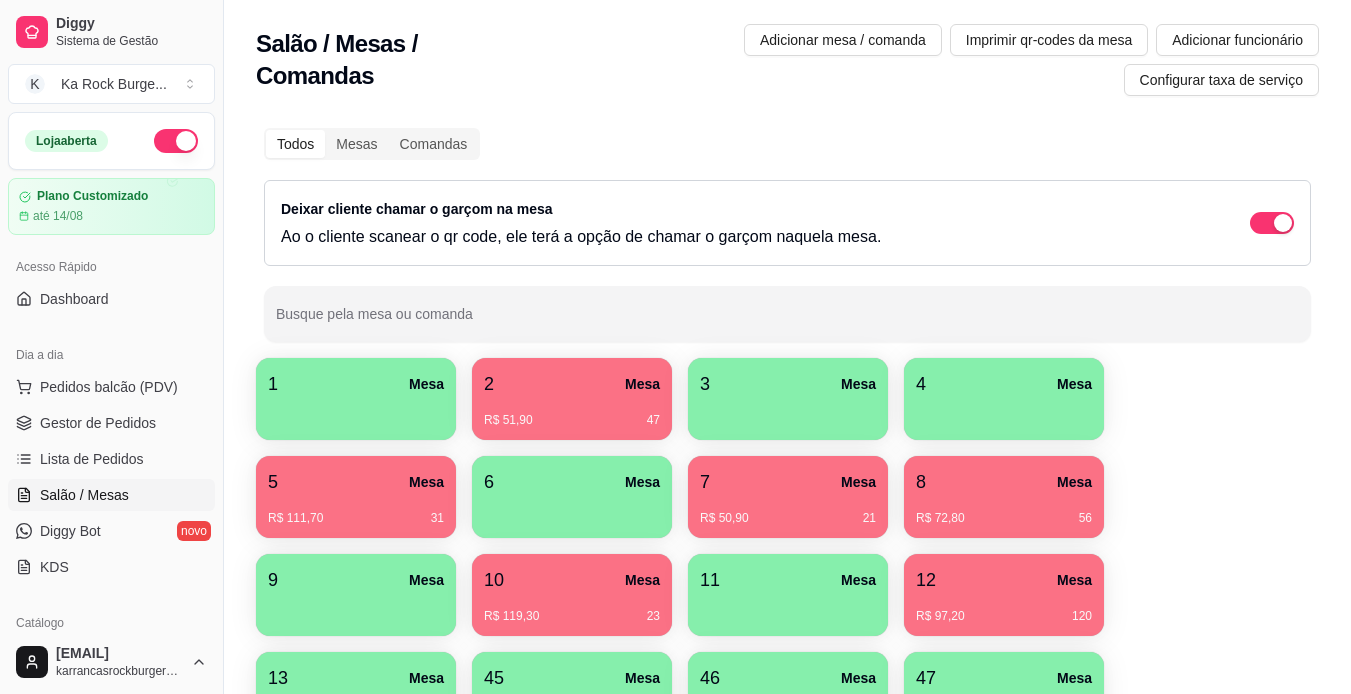 click on "Todos Mesas Comandas Deixar cliente chamar o garçom na mesa Ao o cliente scanear o qr code, ele terá a opção de chamar o garçom naquela mesa. Busque pela mesa ou comanda
1 Mesa 2 Mesa R$ 51,90 47 3 Mesa 4 Mesa 5 Mesa R$ 111,70 31 6 Mesa 7 Mesa R$ 50,90 21 8 Mesa R$ 72,80 56 9 Mesa 10 Mesa R$ 119,30 23 11 Mesa 12 Mesa R$ 97,20 120 13 Mesa 45 Mesa 46 Mesa 47 Mesa 48 Mesa 49 Mesa 50 Mesa 51 Mesa 52 Mesa 54 Mesa 55 Mesa 56 Mesa 57 Mesa 58 Mesa 59 Mesa 60 Mesa" at bounding box center (787, 580) 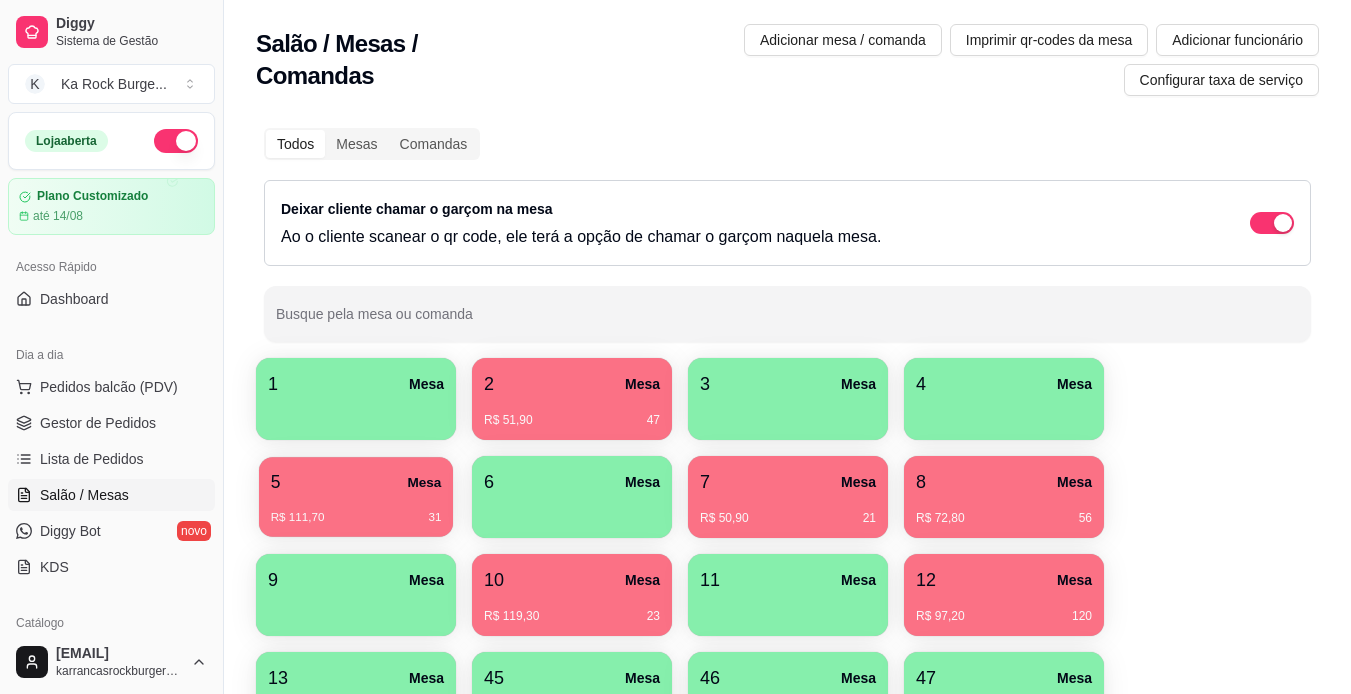 click on "R$ 111,70 31" at bounding box center [356, 510] 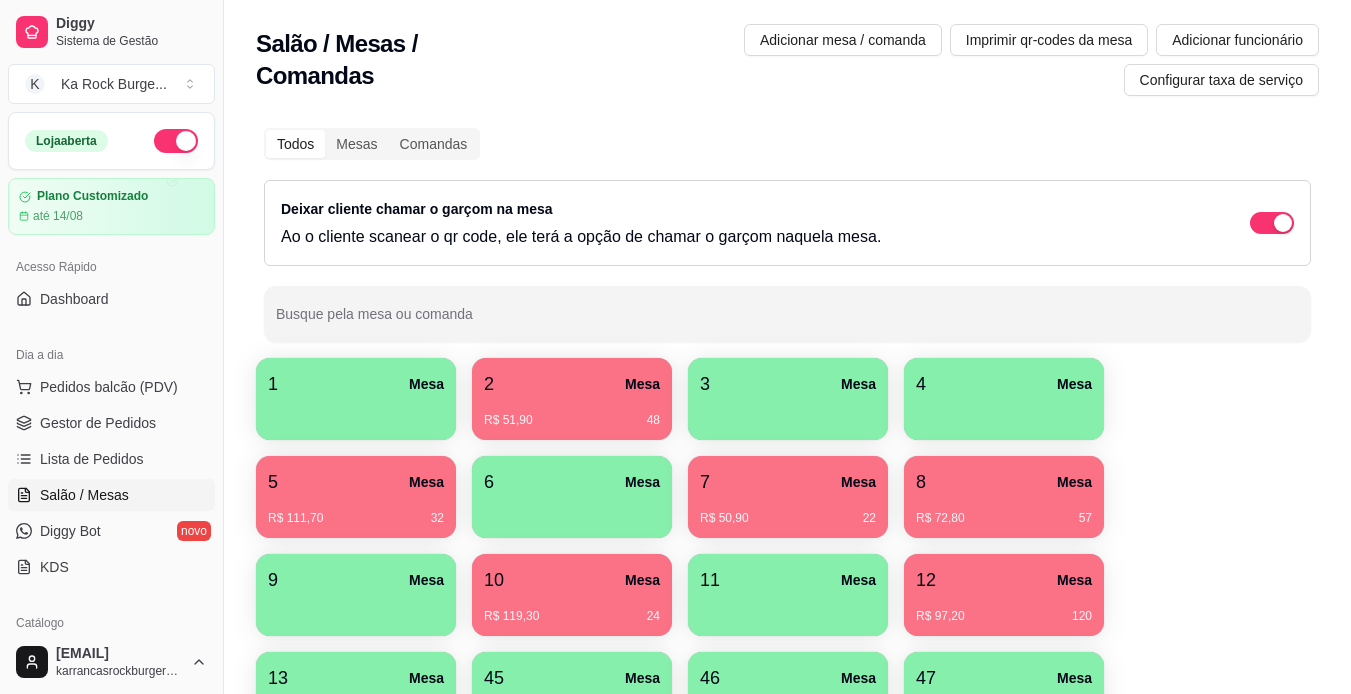 click on "1 Mesa 2 Mesa R$ 51,90 48 3 Mesa 4 Mesa 5 Mesa R$ 111,70 32 6 Mesa 7 Mesa R$ 50,90 22 8 Mesa R$ 72,80 57 9 Mesa 10 Mesa R$ 119,30 24 11 Mesa 12 Mesa R$ 97,20 120 13 Mesa 45 Mesa 46 Mesa 47 Mesa 48 Mesa 49 Mesa 50 Mesa 51 Mesa 52 Mesa 54 Mesa 55 Mesa 56 Mesa 57 Mesa 58 Mesa 59 Mesa 60 Mesa" at bounding box center (787, 693) 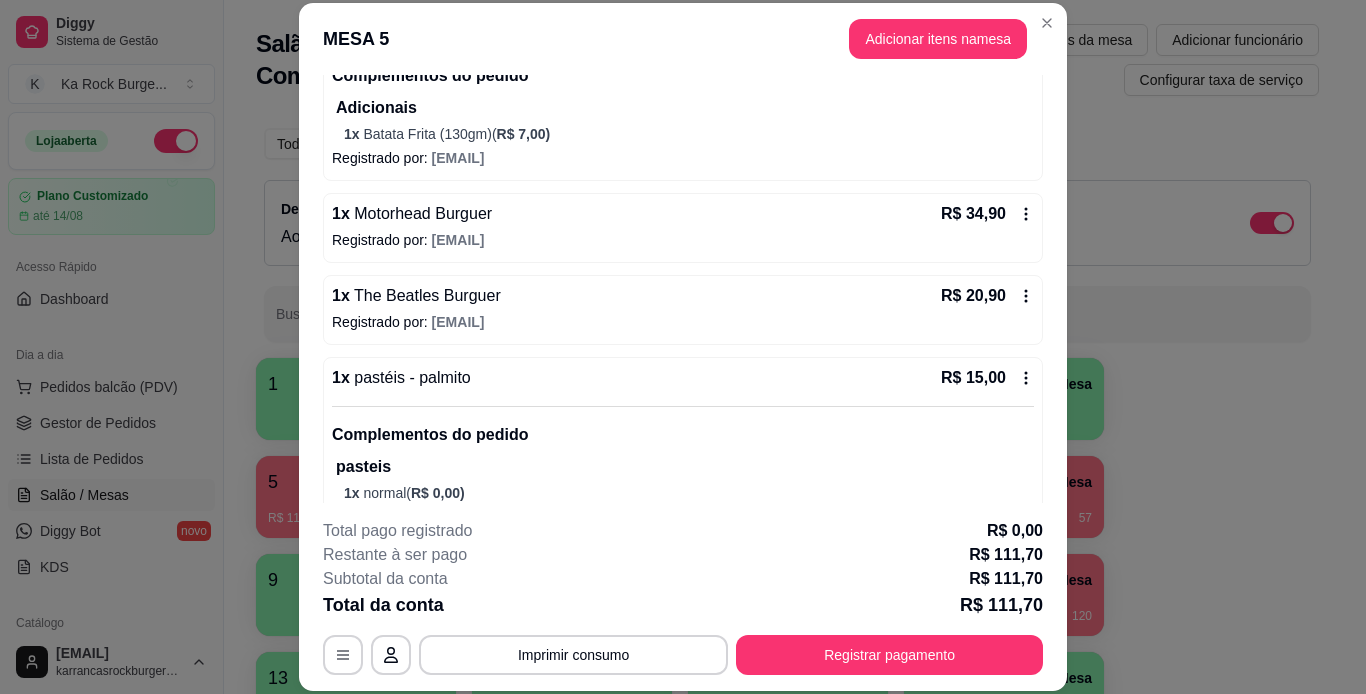 scroll, scrollTop: 312, scrollLeft: 0, axis: vertical 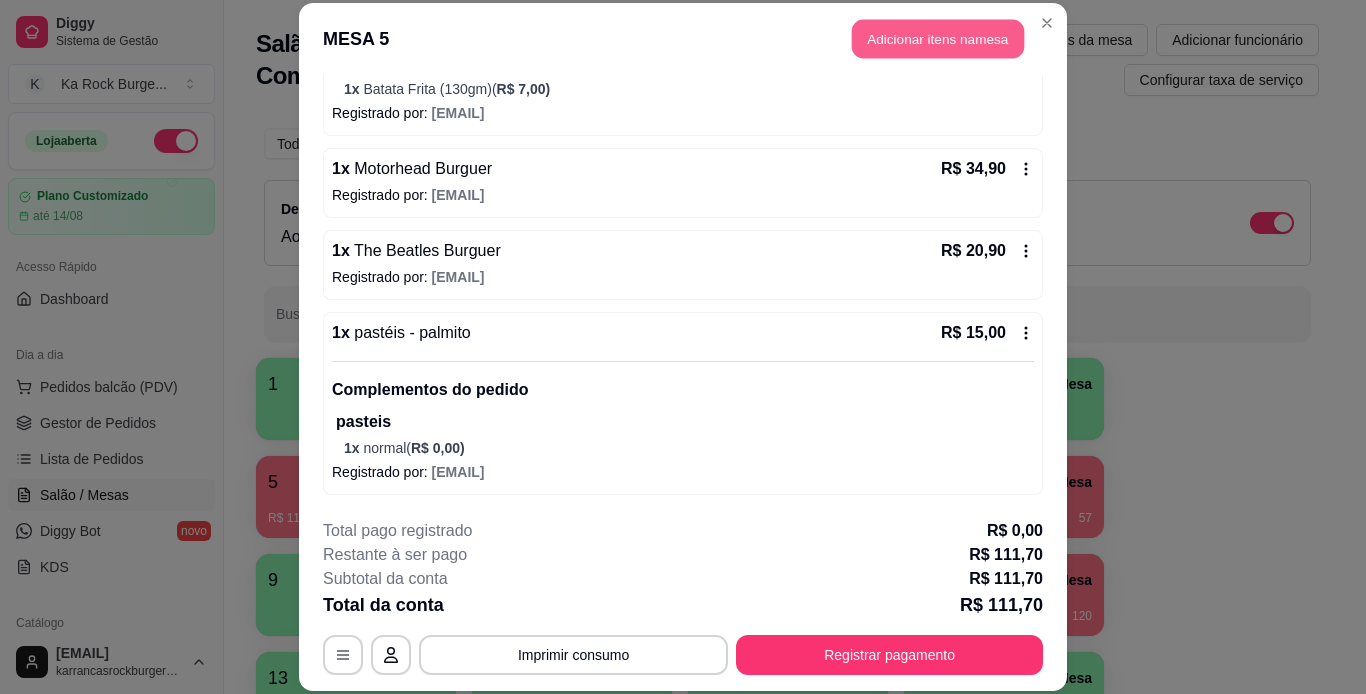 click on "Adicionar itens na  mesa" at bounding box center (938, 39) 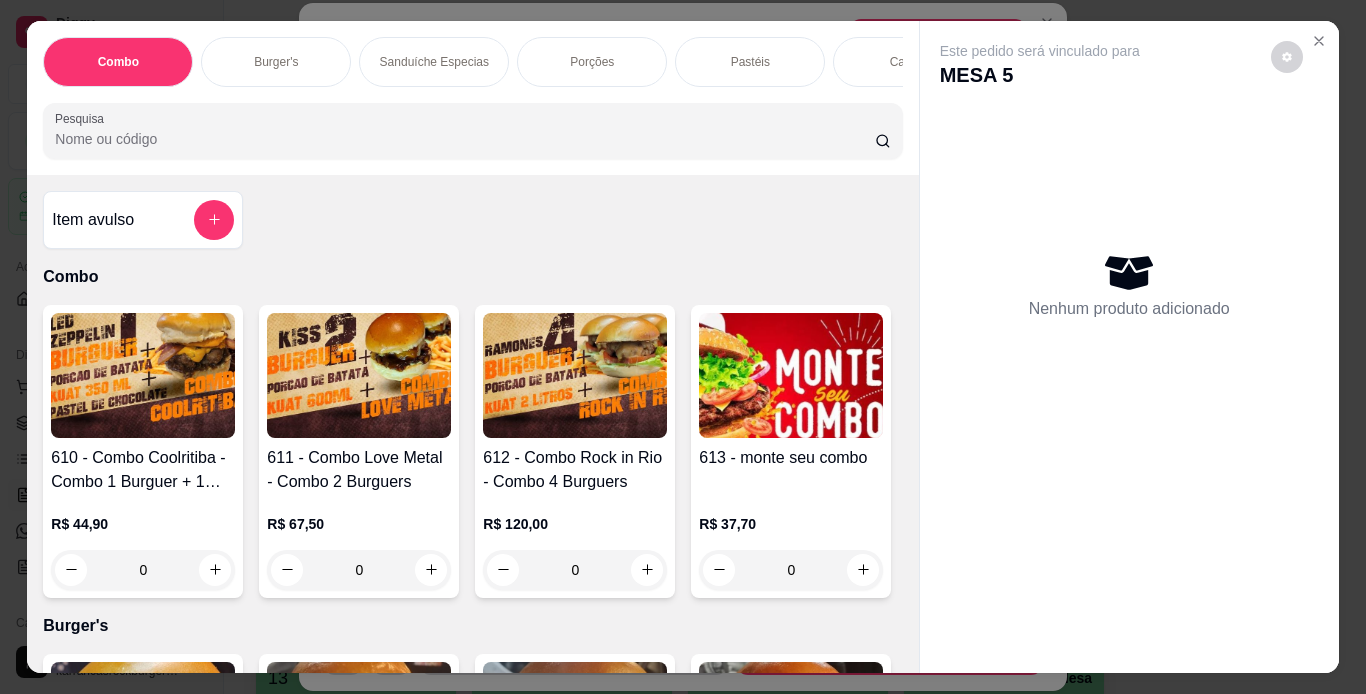 scroll, scrollTop: 0, scrollLeft: 752, axis: horizontal 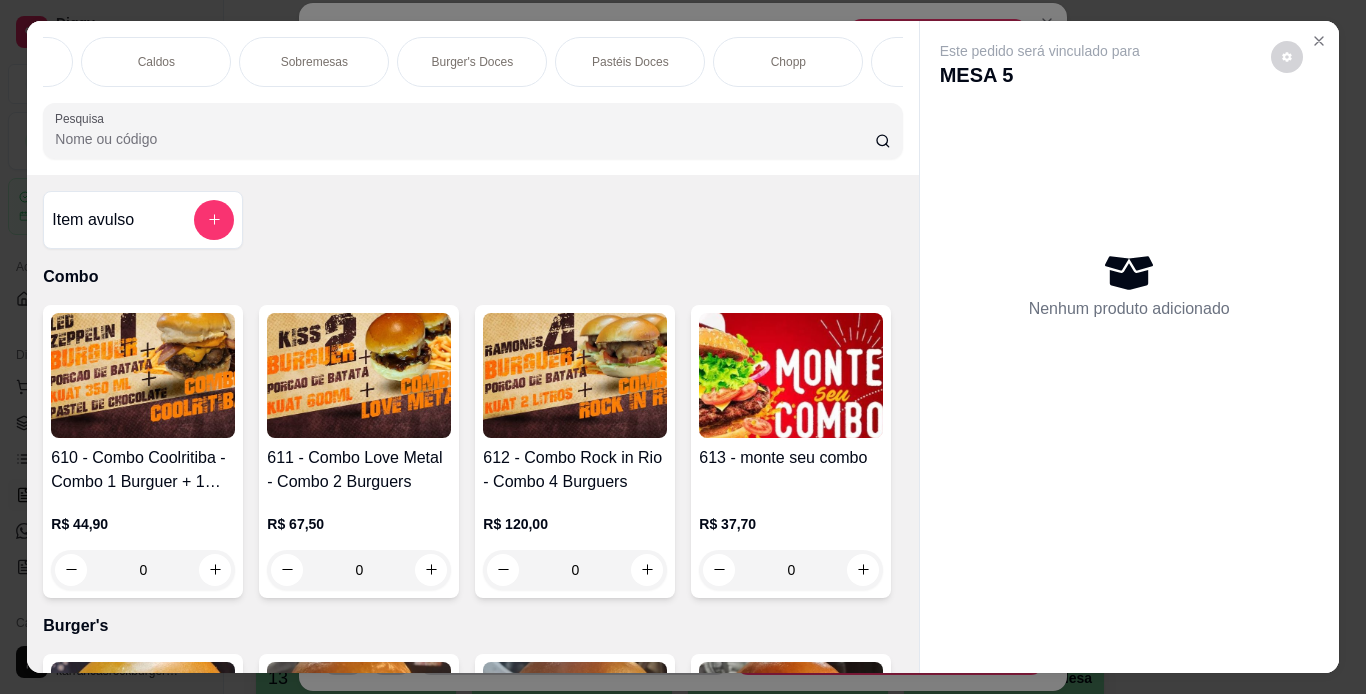 click on "Chopp" at bounding box center (788, 62) 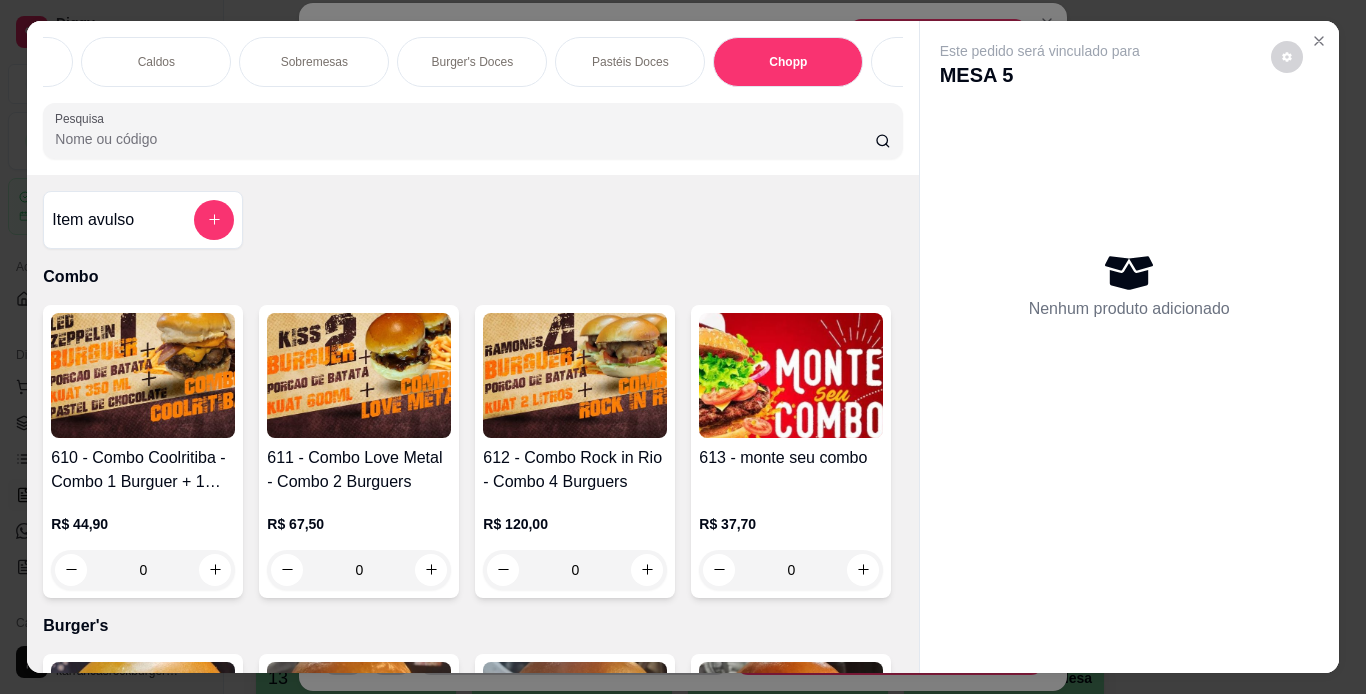 scroll, scrollTop: 7887, scrollLeft: 0, axis: vertical 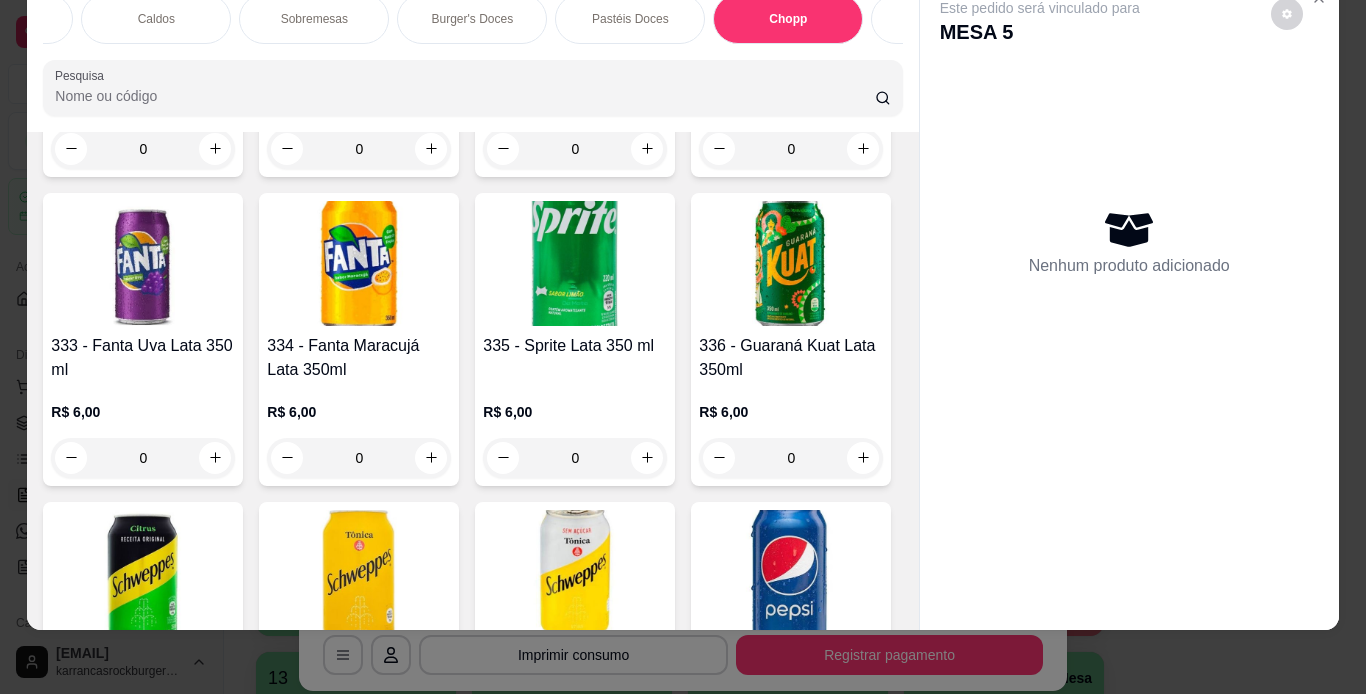 click at bounding box center [575, -1330] 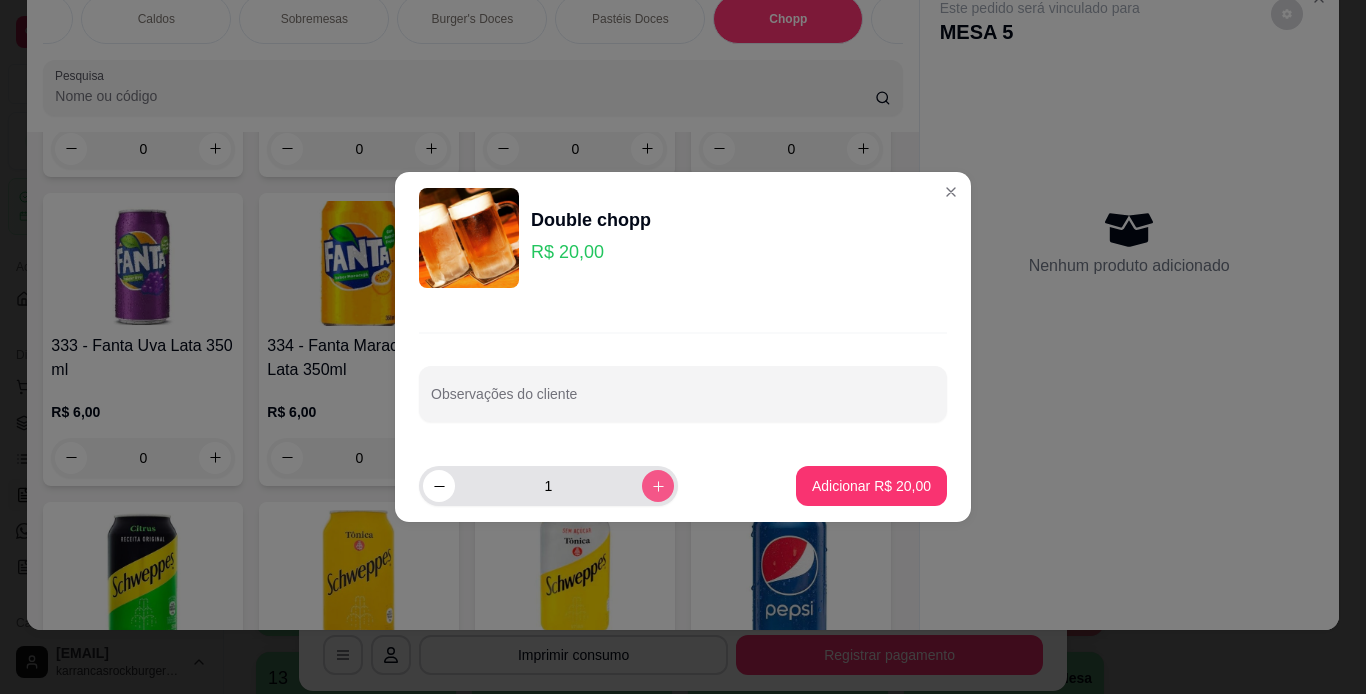 click at bounding box center [658, 486] 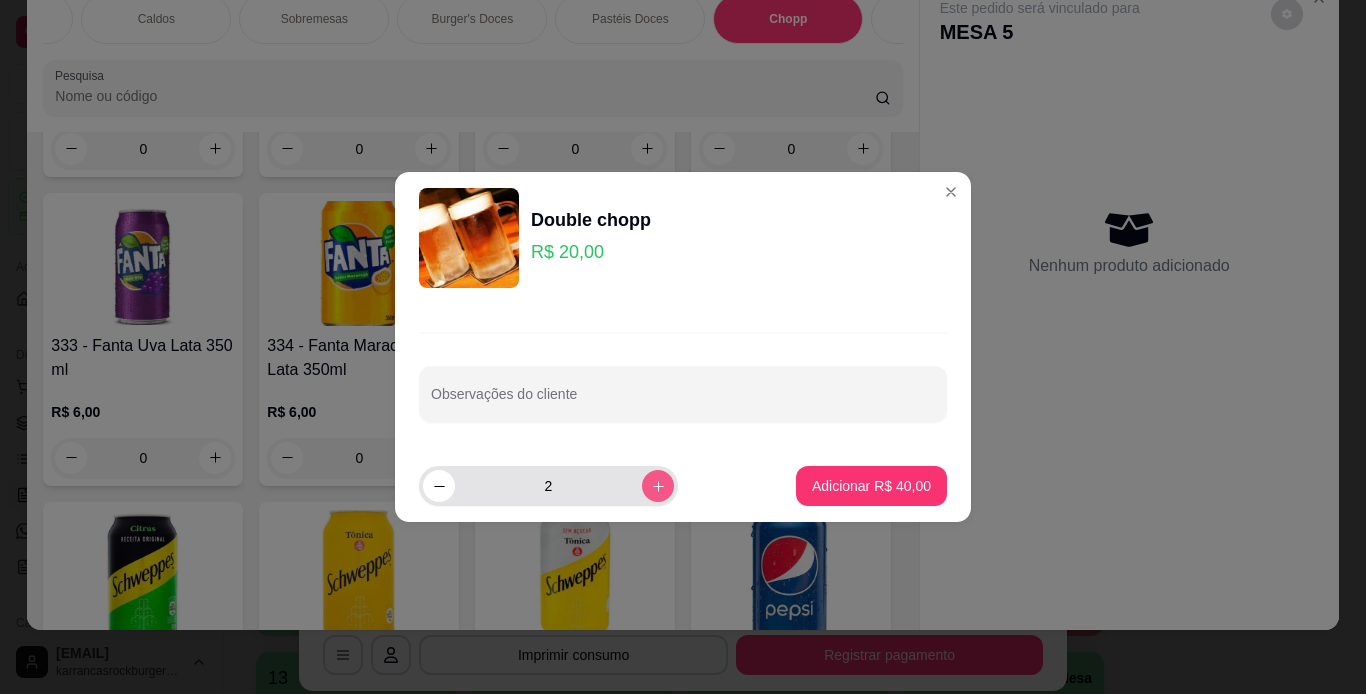 click at bounding box center (658, 486) 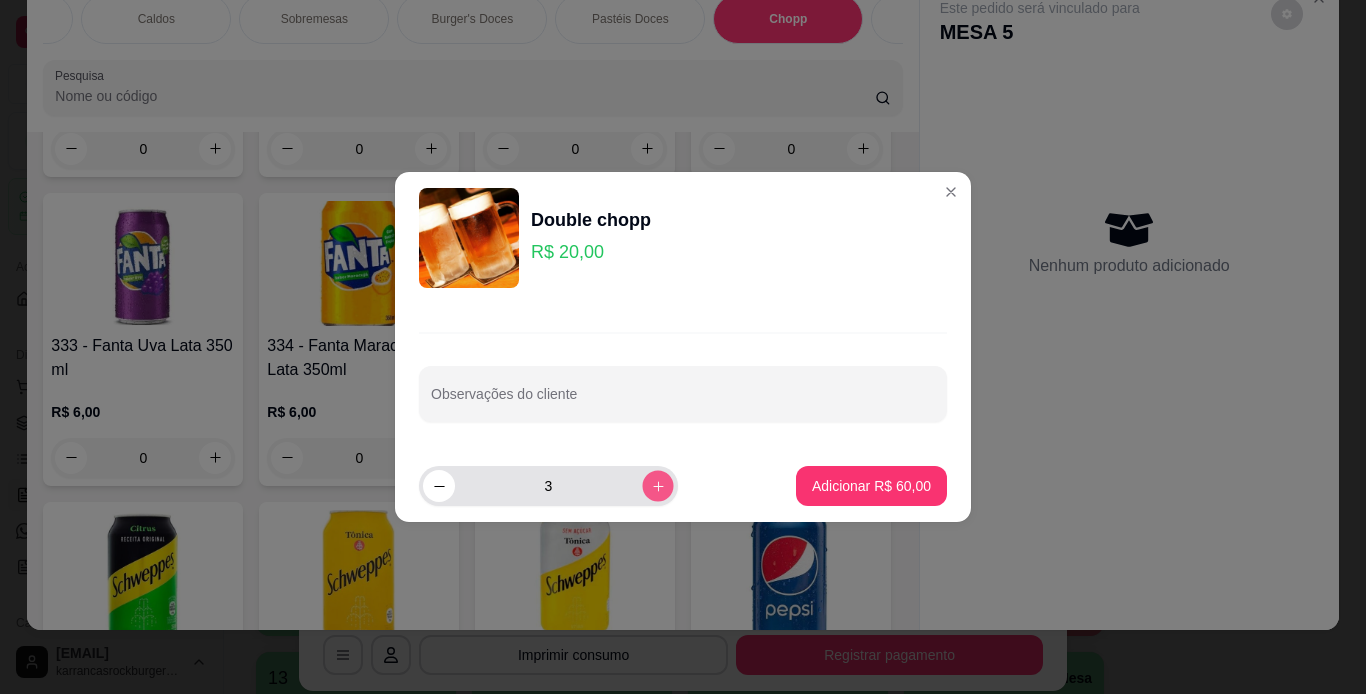click at bounding box center [657, 485] 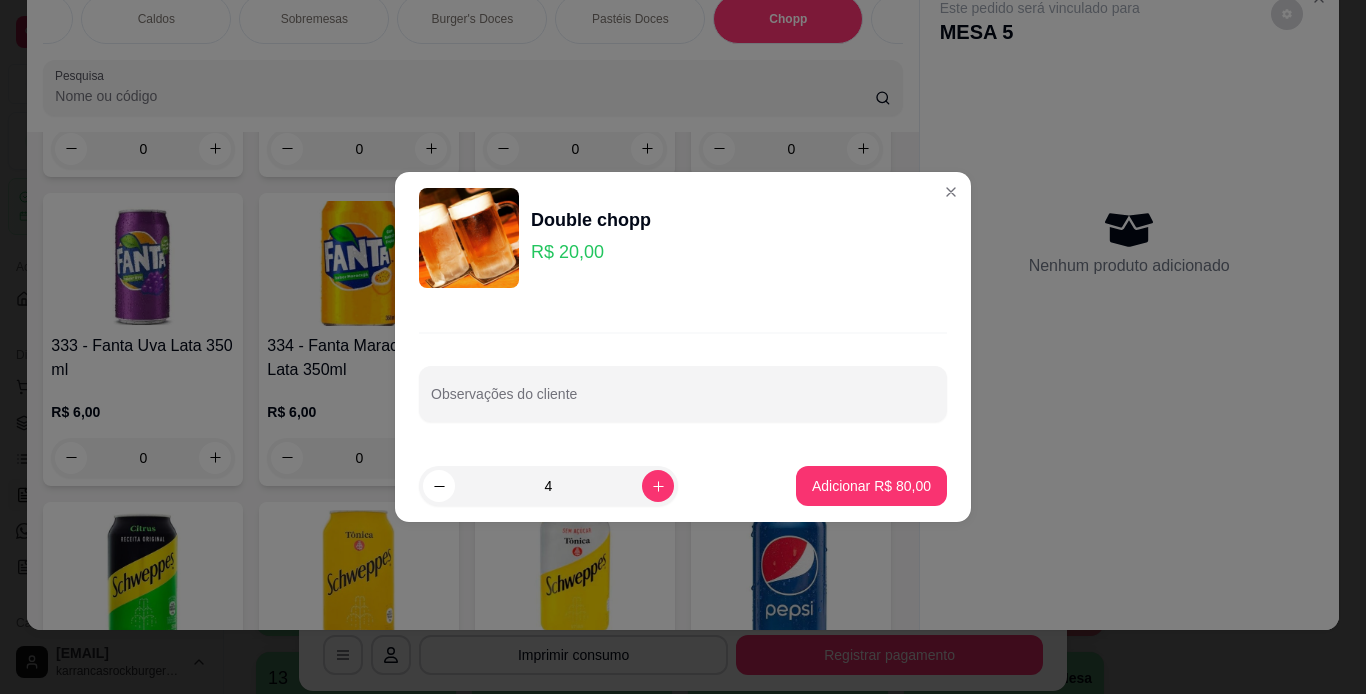 click on "4 Adicionar R$ 80,00" at bounding box center (683, 486) 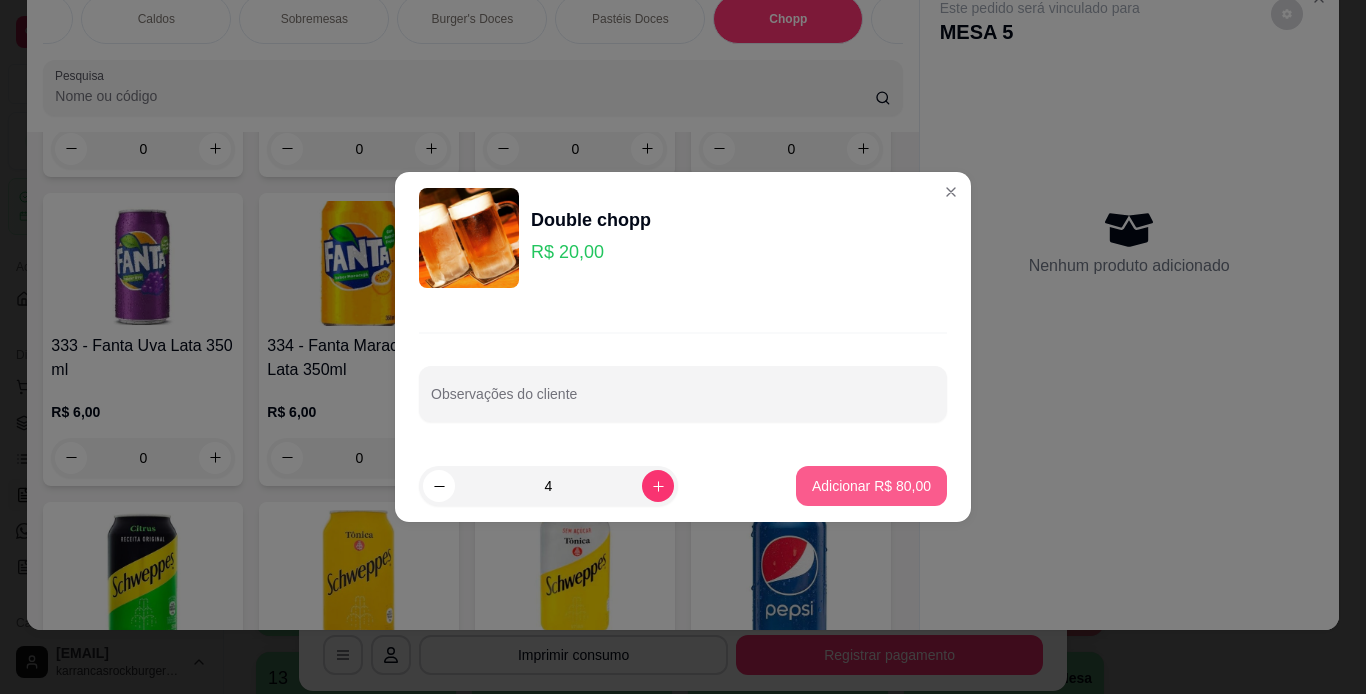 click on "Adicionar   R$ 80,00" at bounding box center [871, 486] 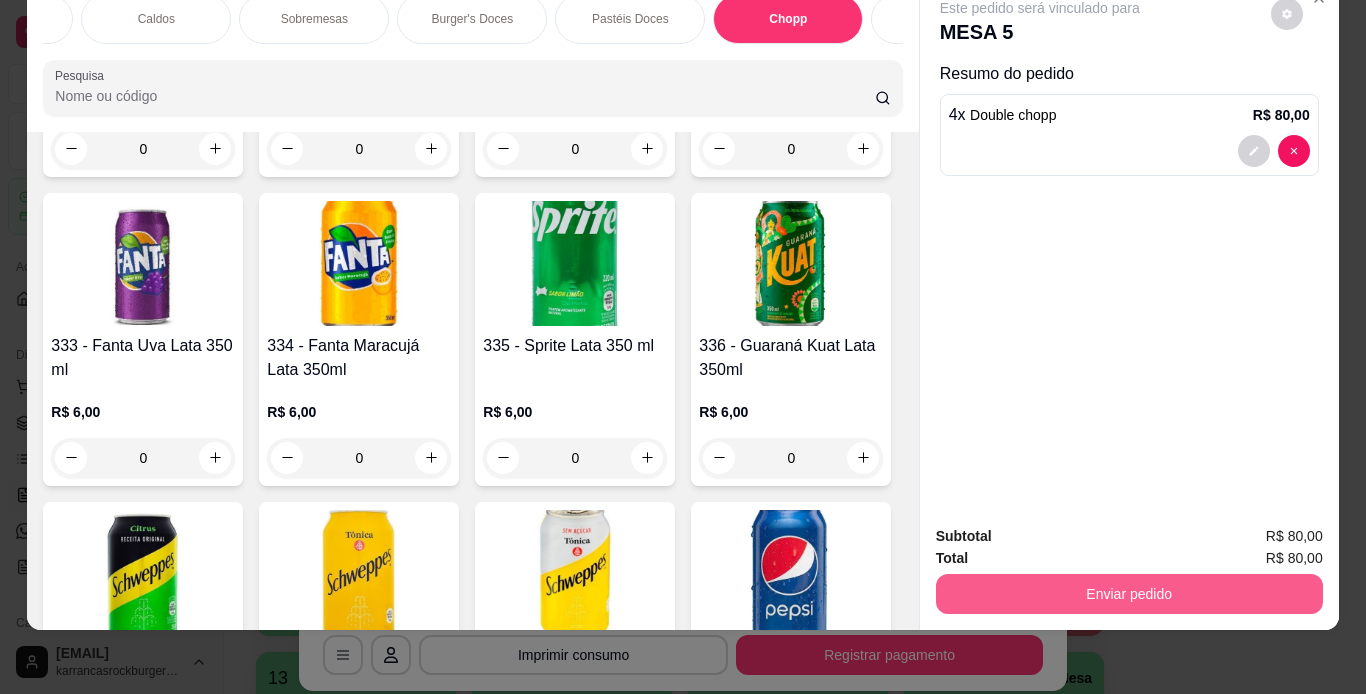 click on "Enviar pedido" at bounding box center (1129, 594) 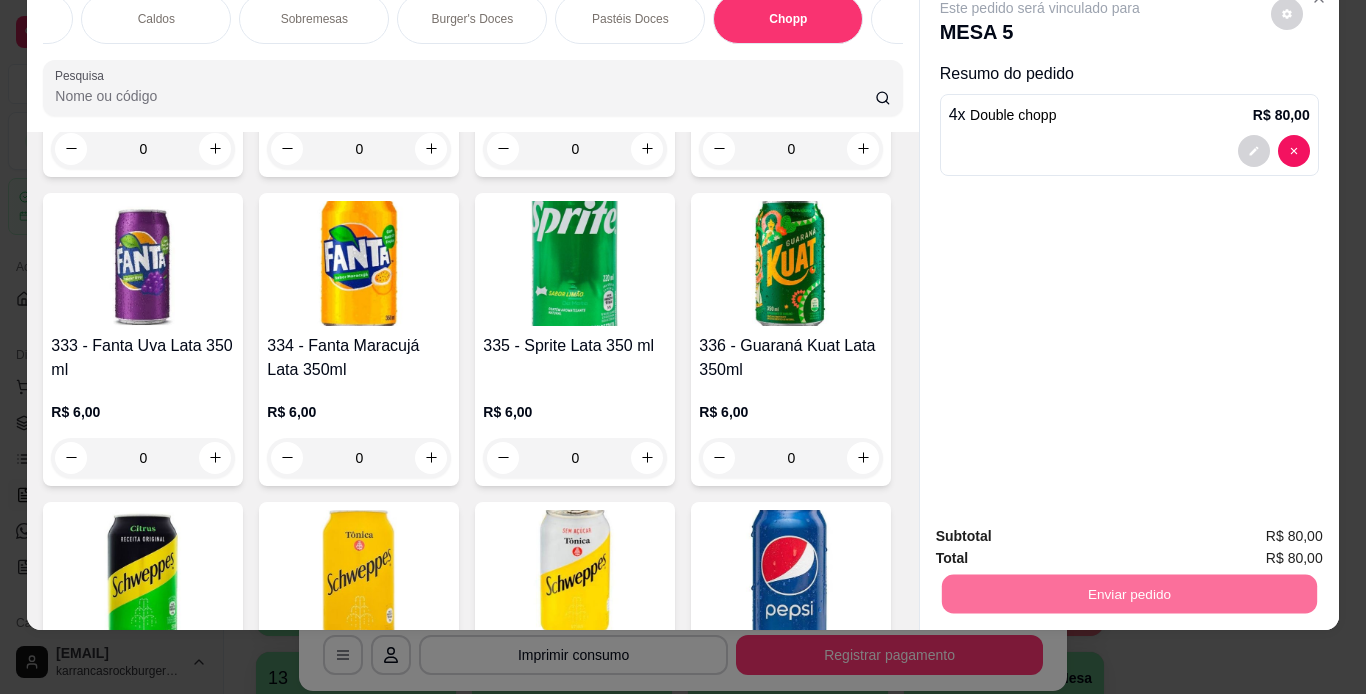 click on "Não registrar e enviar pedido" at bounding box center [1063, 530] 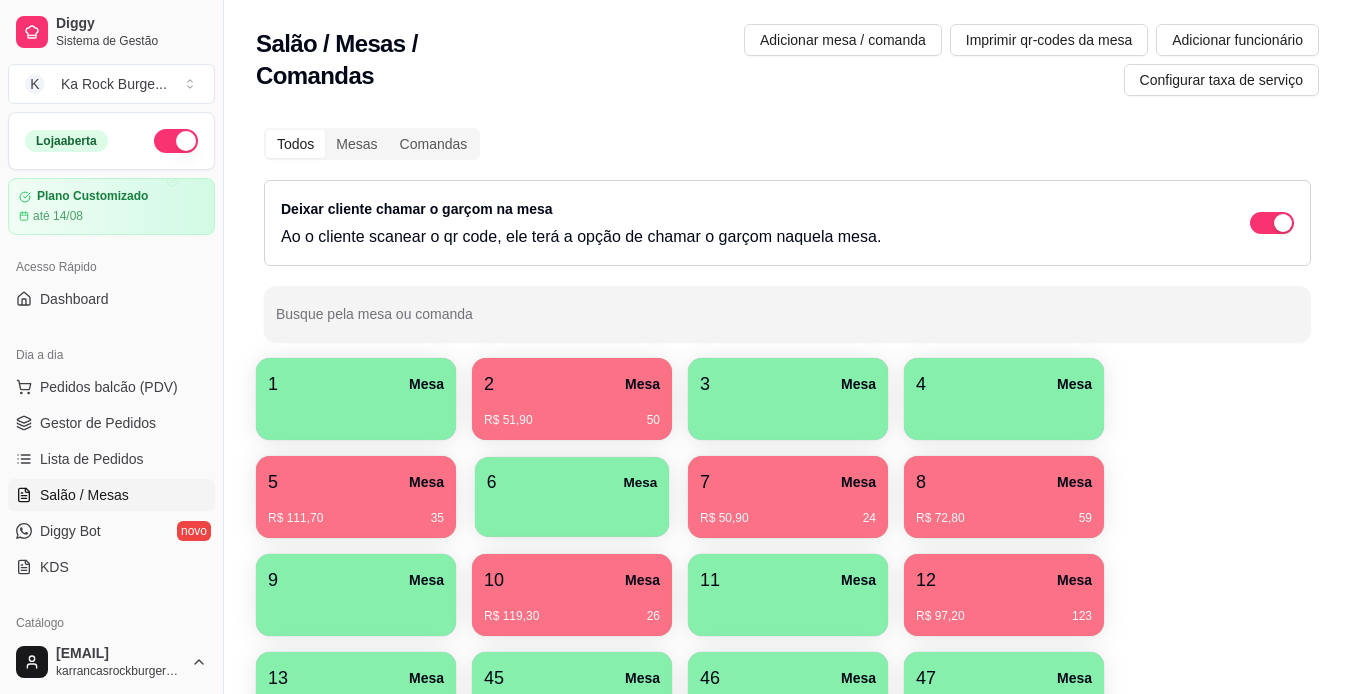 click at bounding box center (572, 510) 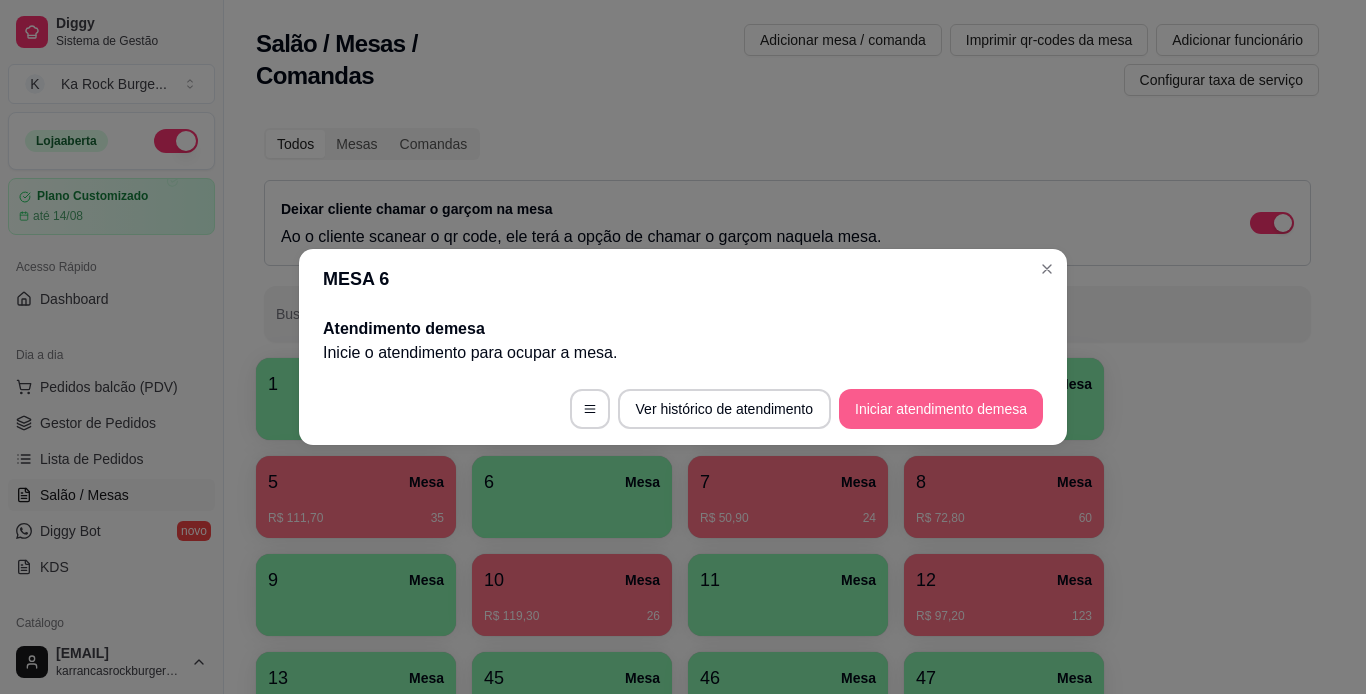 click on "Iniciar atendimento de  mesa" at bounding box center [941, 409] 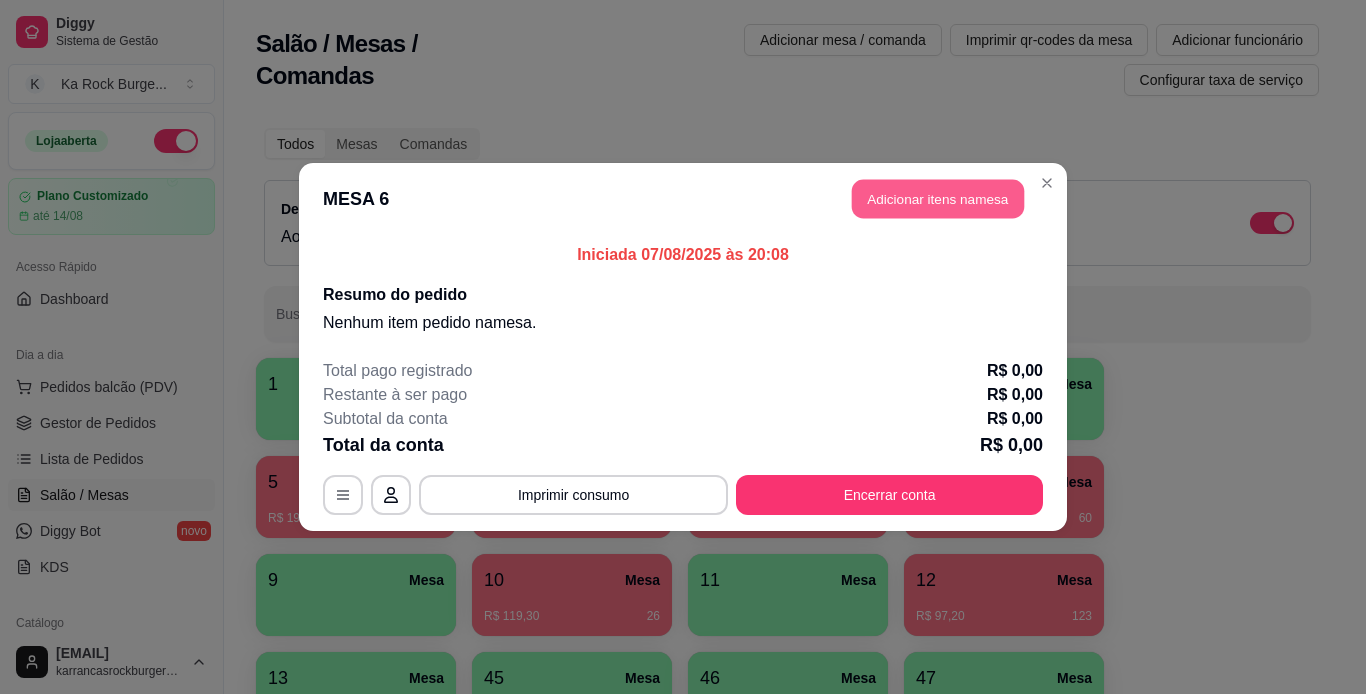 click on "Adicionar itens na  mesa" at bounding box center (938, 199) 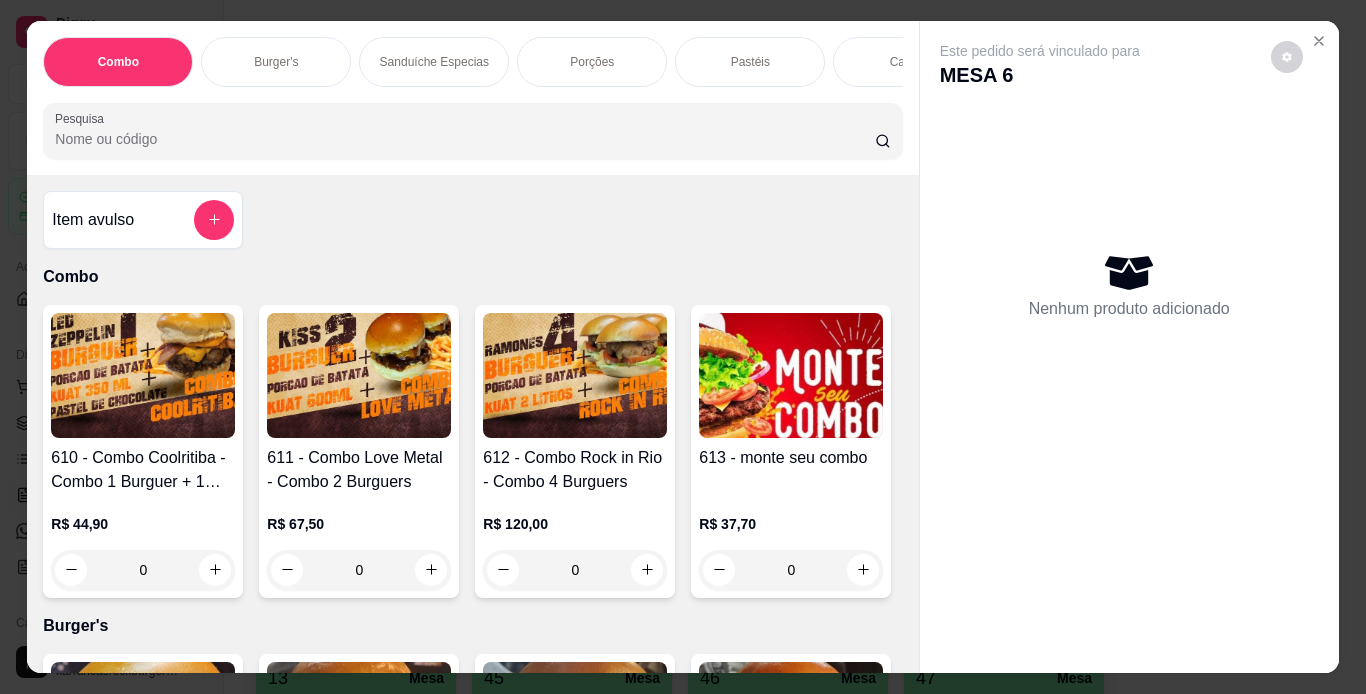 scroll, scrollTop: 0, scrollLeft: 752, axis: horizontal 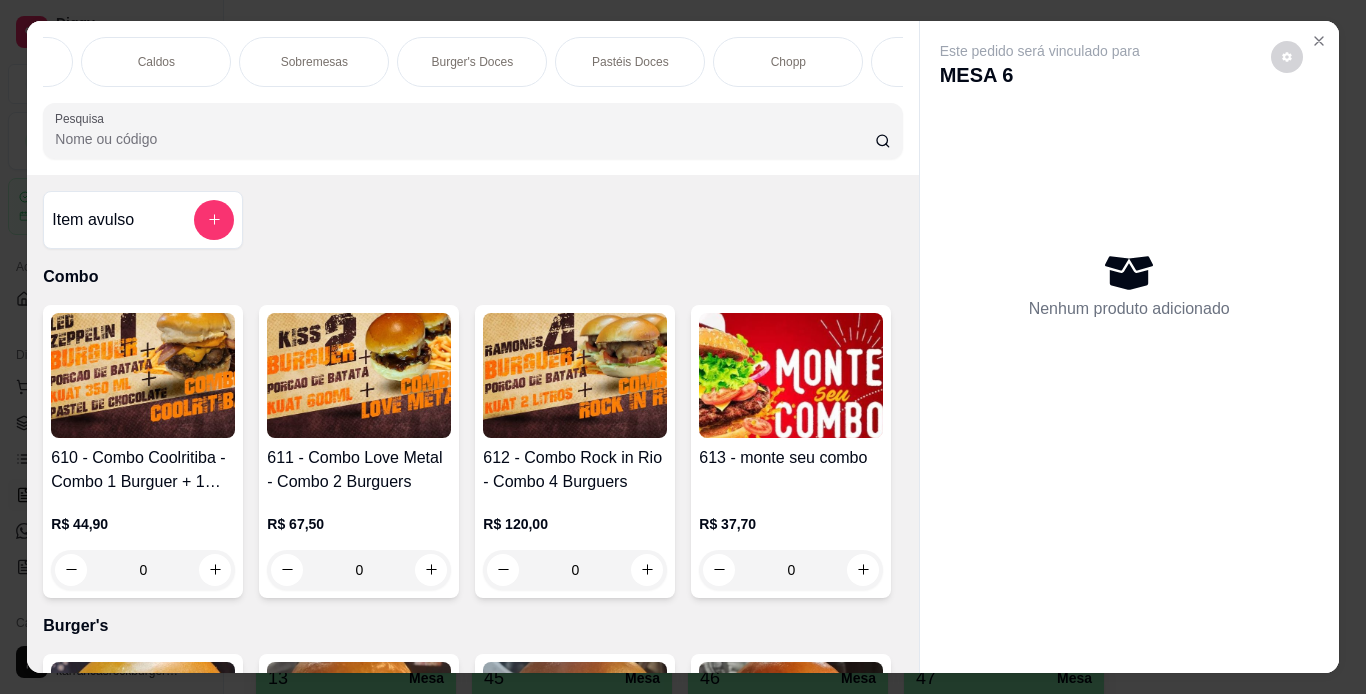 click on "Chopp" at bounding box center [788, 62] 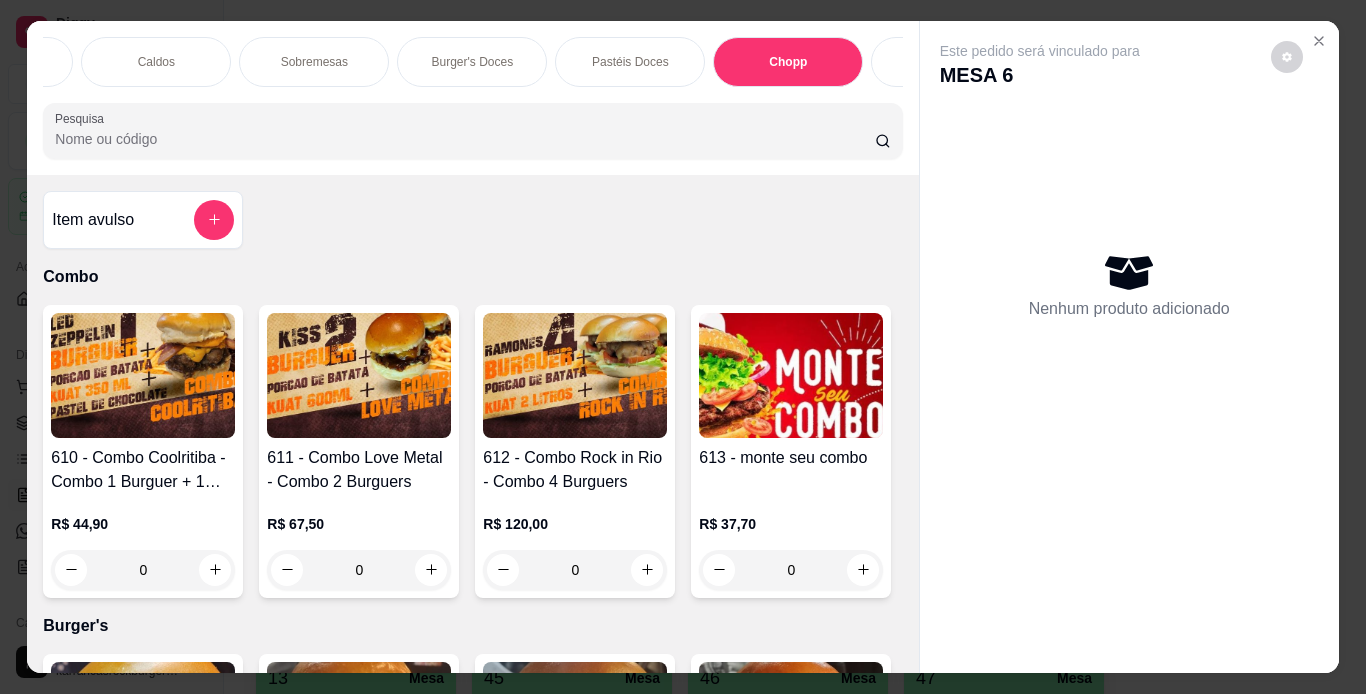 scroll, scrollTop: 7887, scrollLeft: 0, axis: vertical 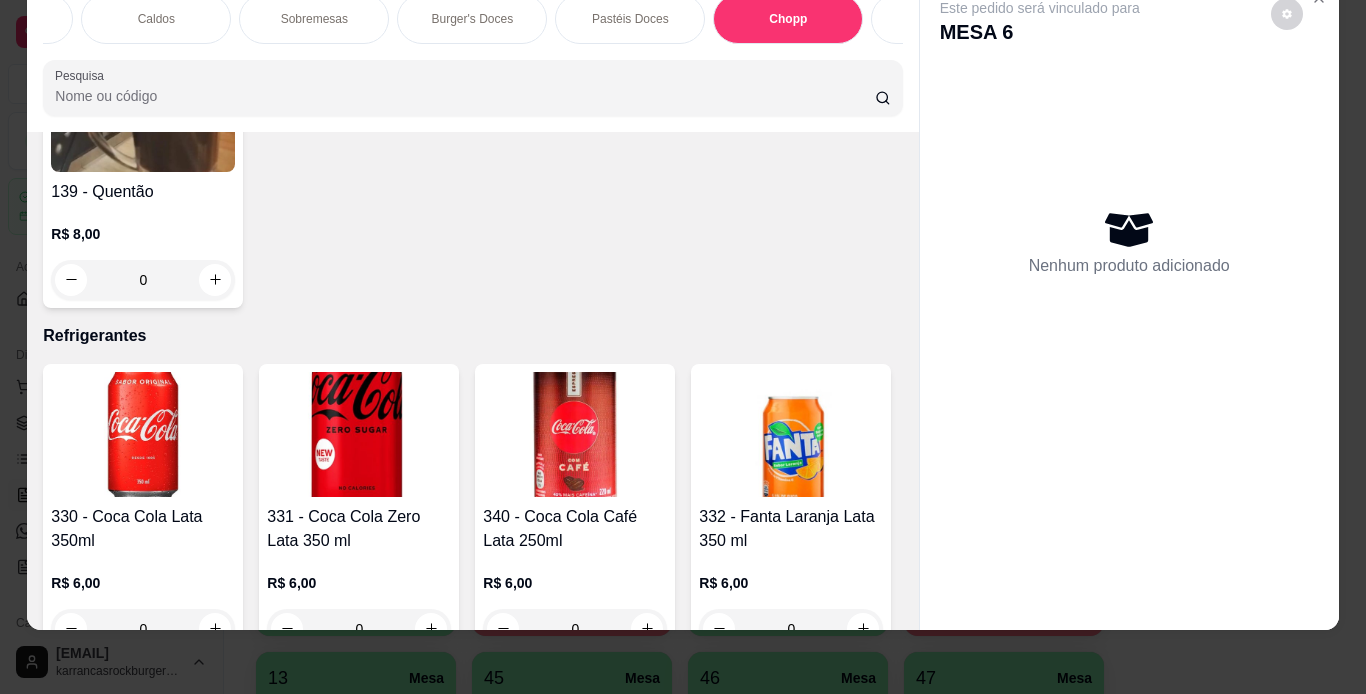 click 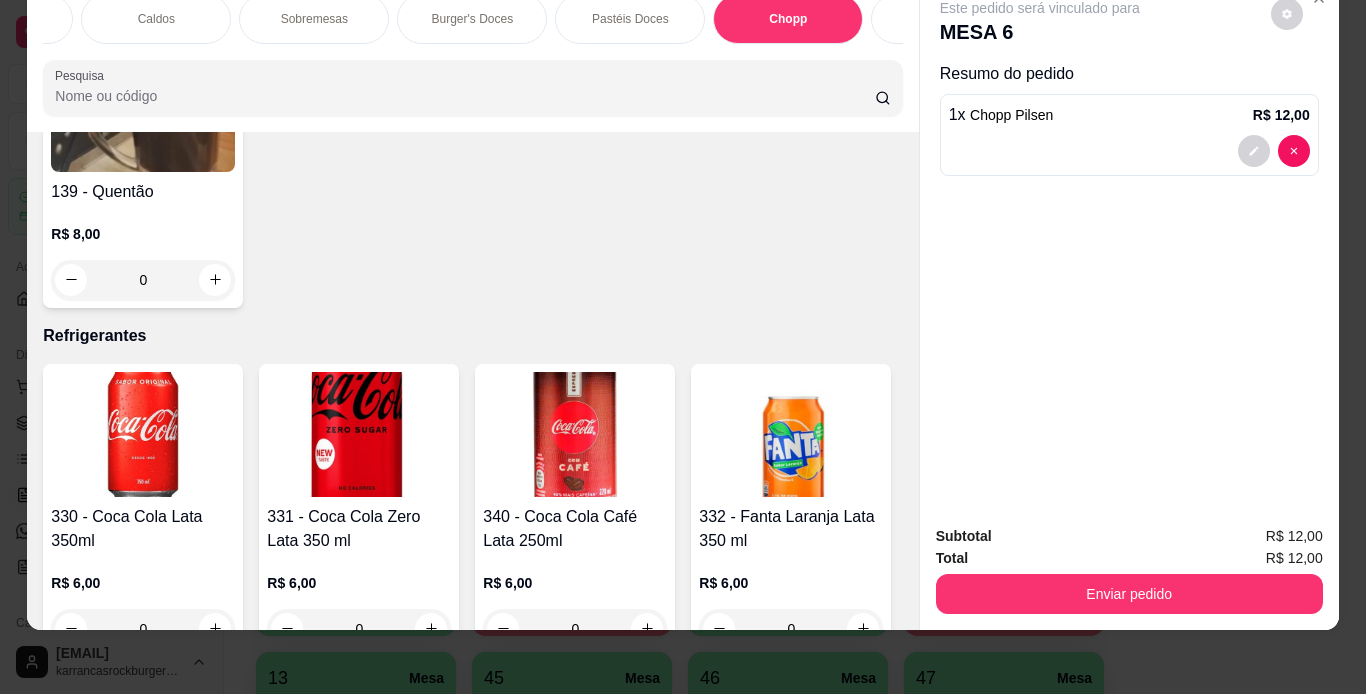 click 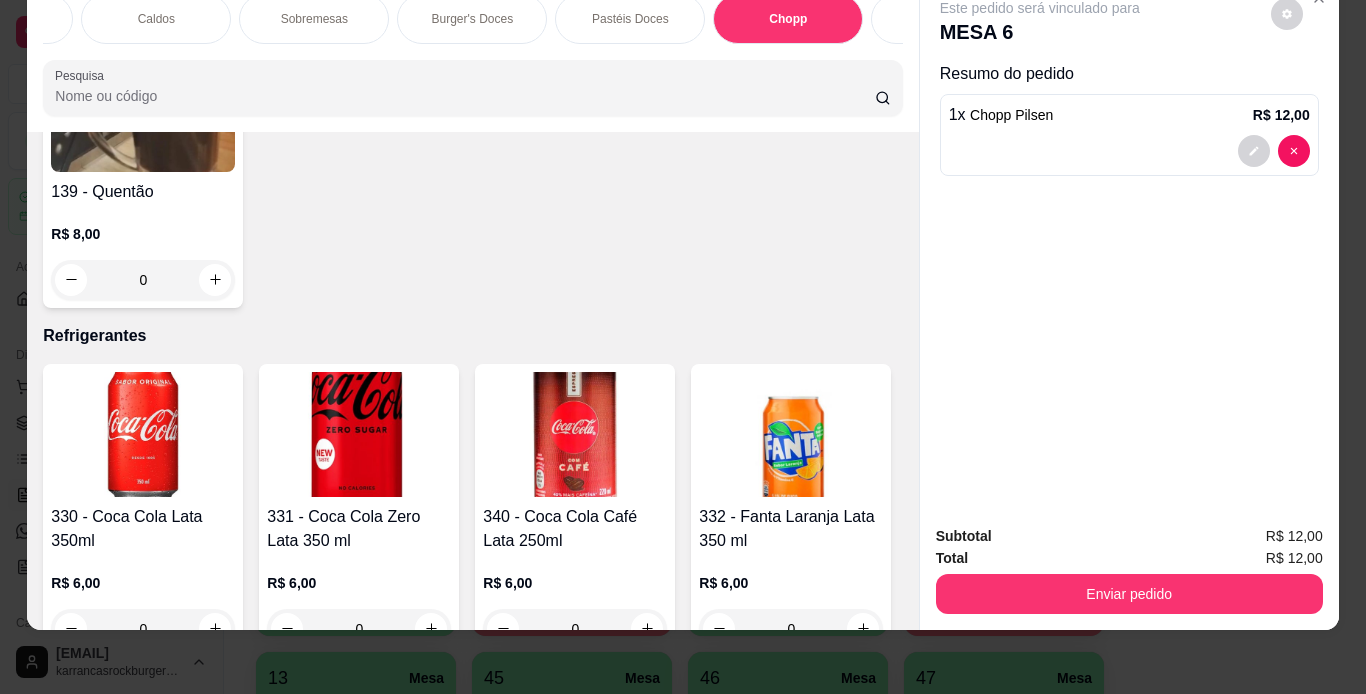 type on "2" 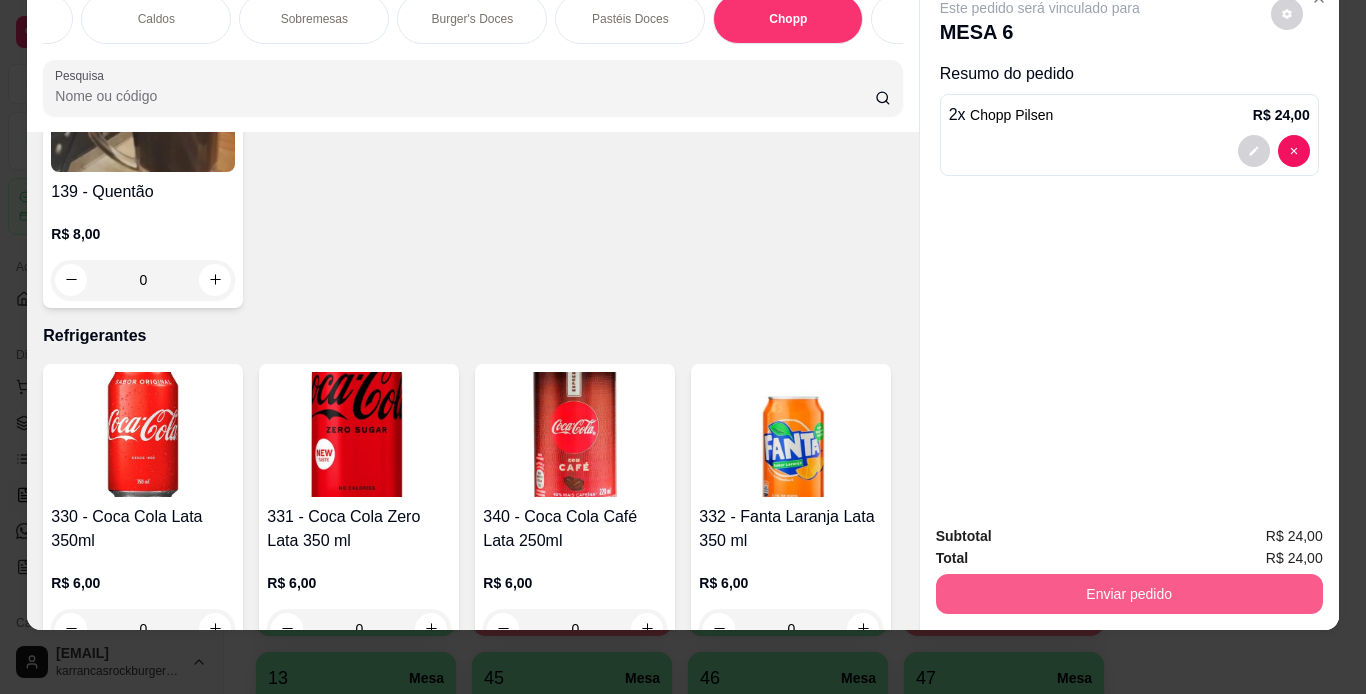 click on "Enviar pedido" at bounding box center [1129, 594] 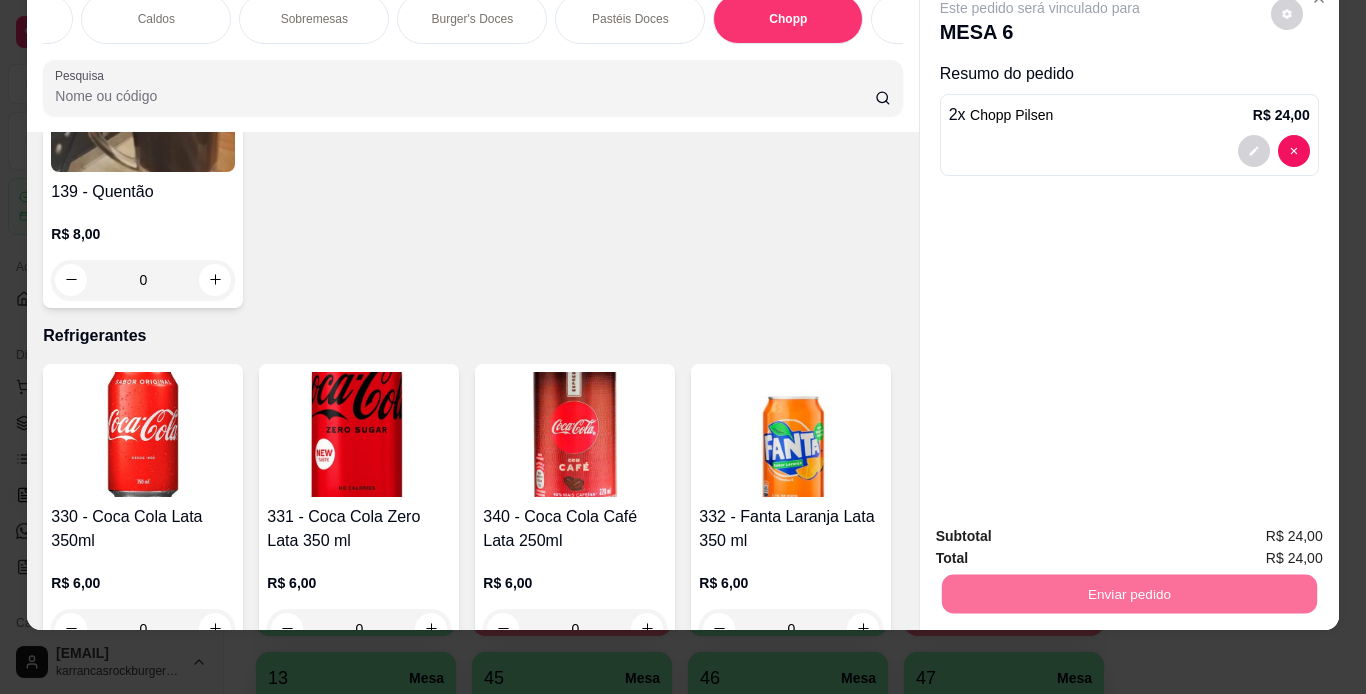 click on "Este pedido será vinculado para   MESA 6 Resumo do pedido 2 x   Chopp Pilsen  R$ 24,00" at bounding box center (1129, 243) 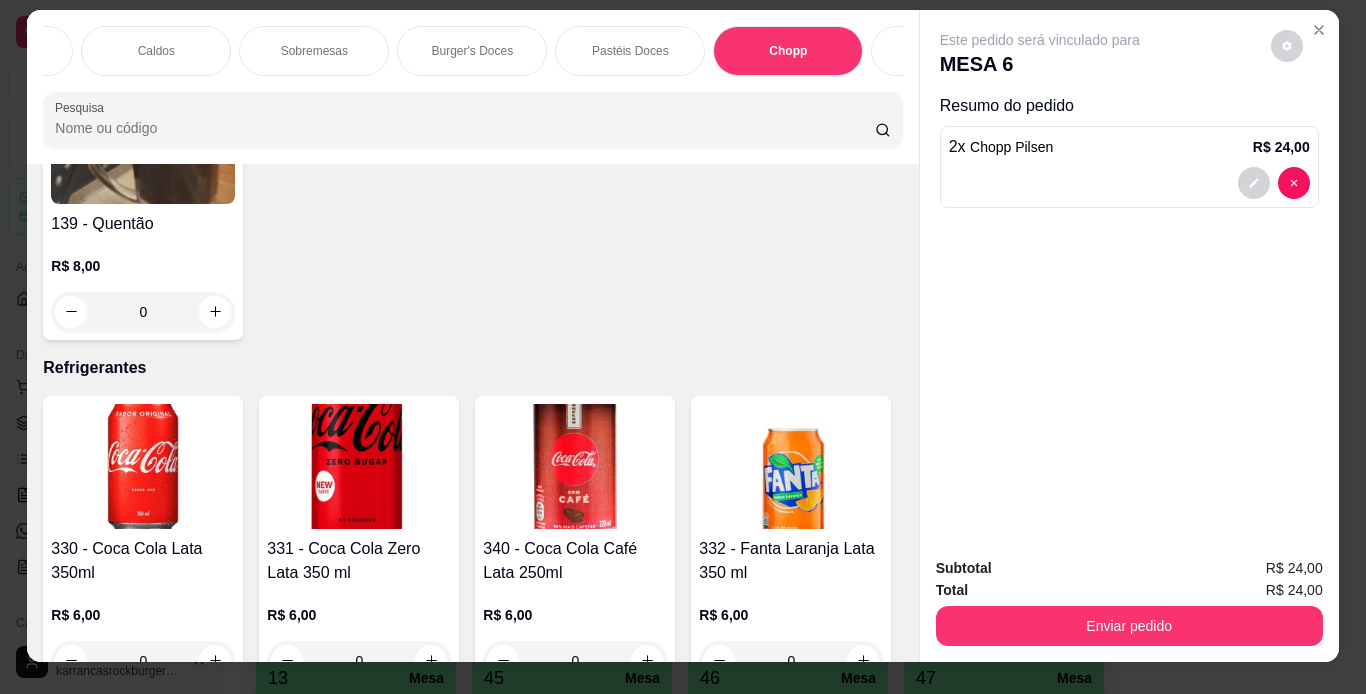 scroll, scrollTop: 0, scrollLeft: 0, axis: both 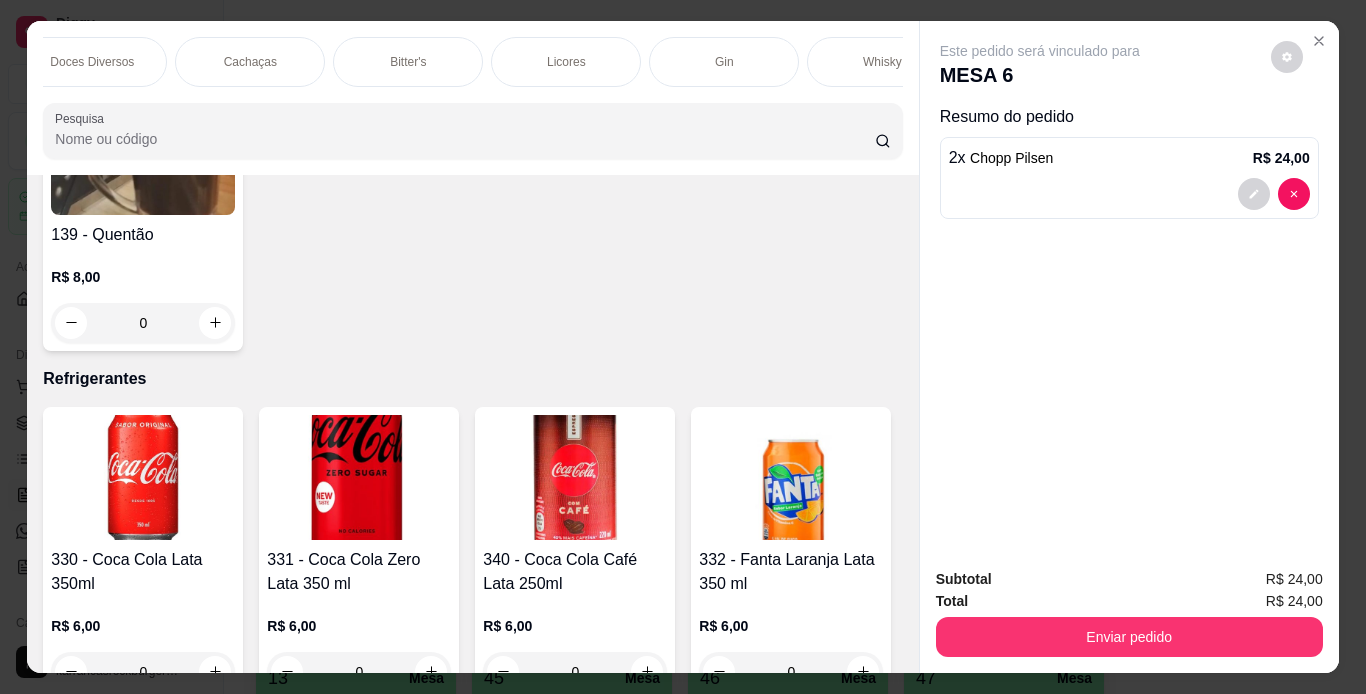 click on "Whisky" at bounding box center (882, 62) 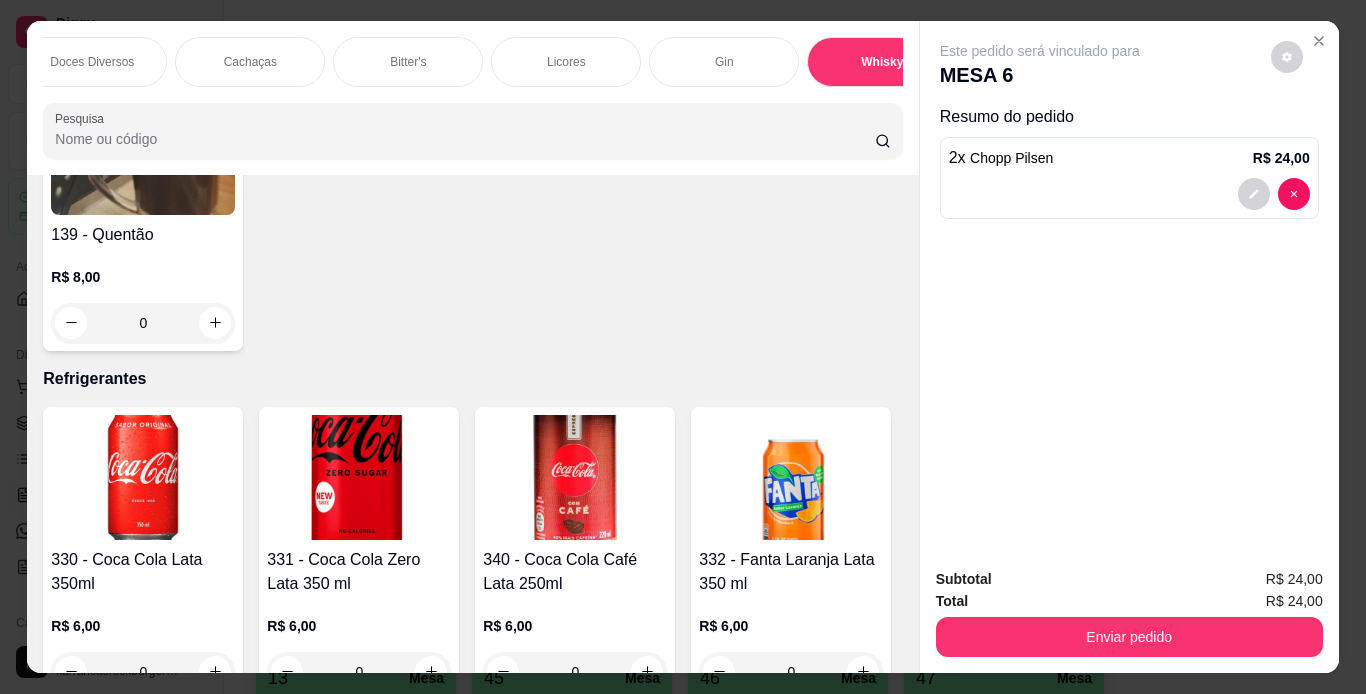 scroll, scrollTop: 18910, scrollLeft: 0, axis: vertical 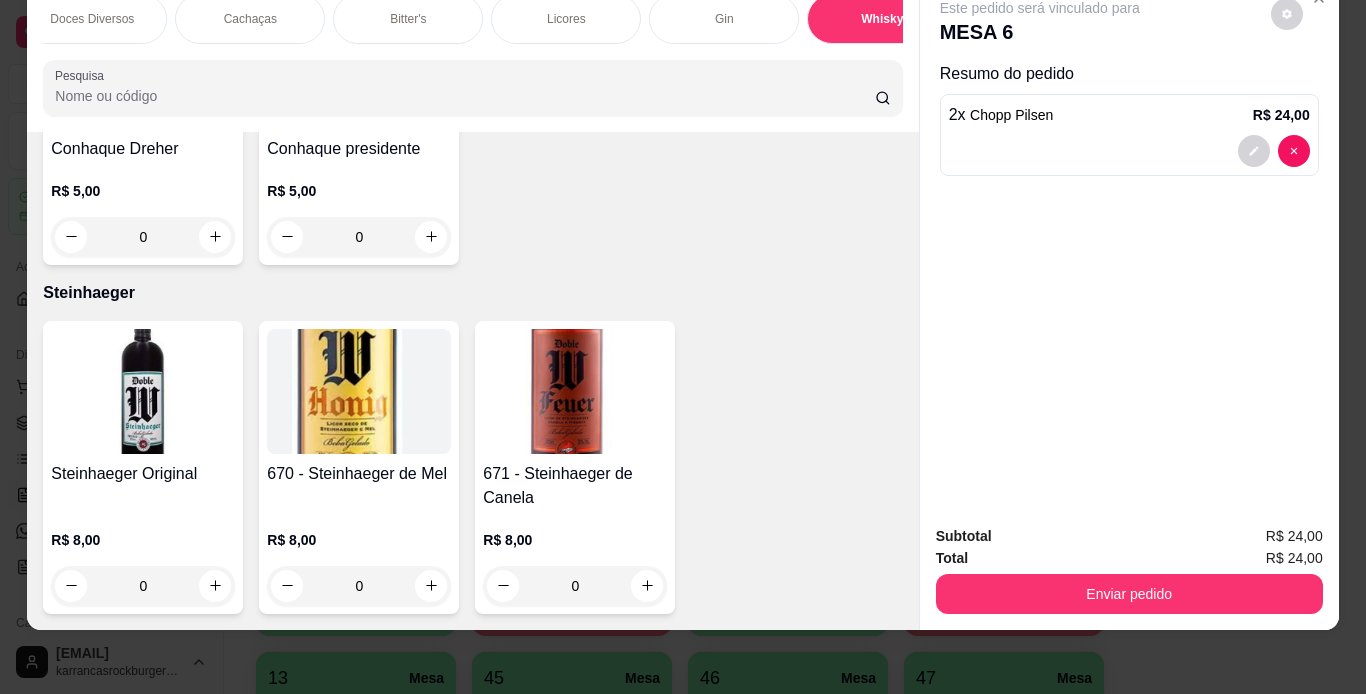 click at bounding box center [791, -1202] 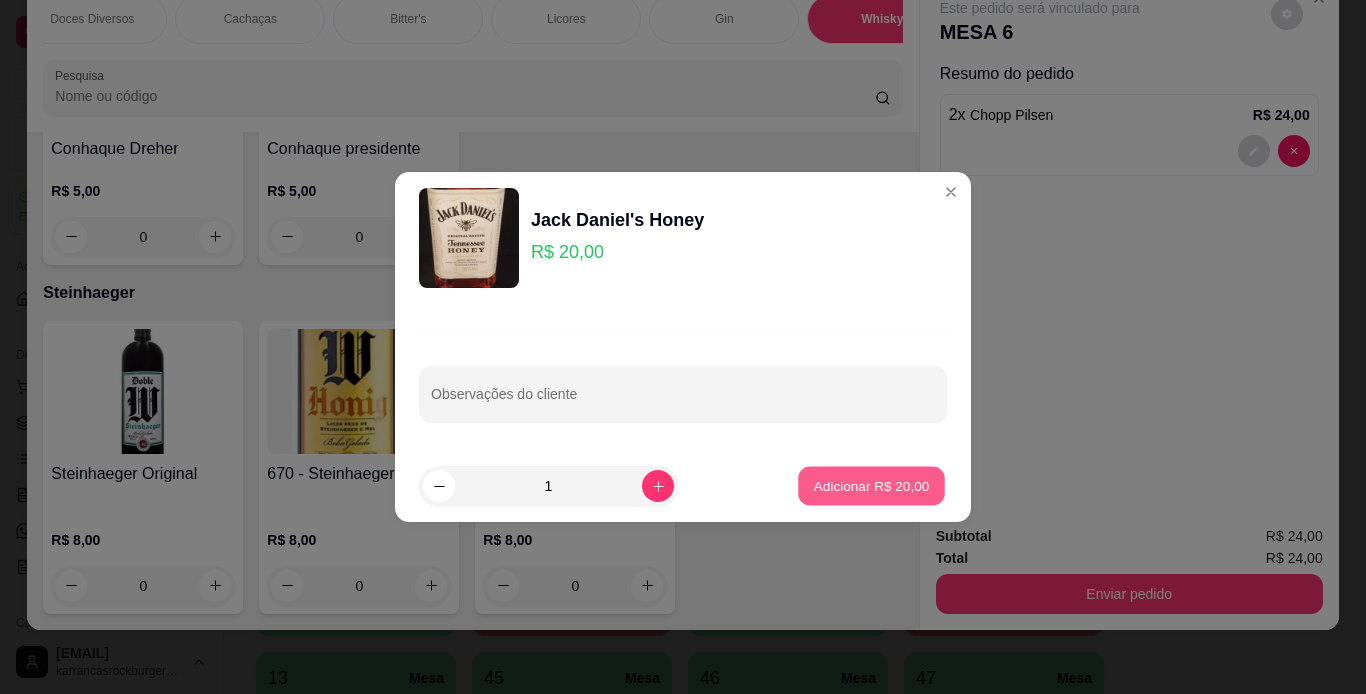 click on "Adicionar   R$ 20,00" at bounding box center (872, 485) 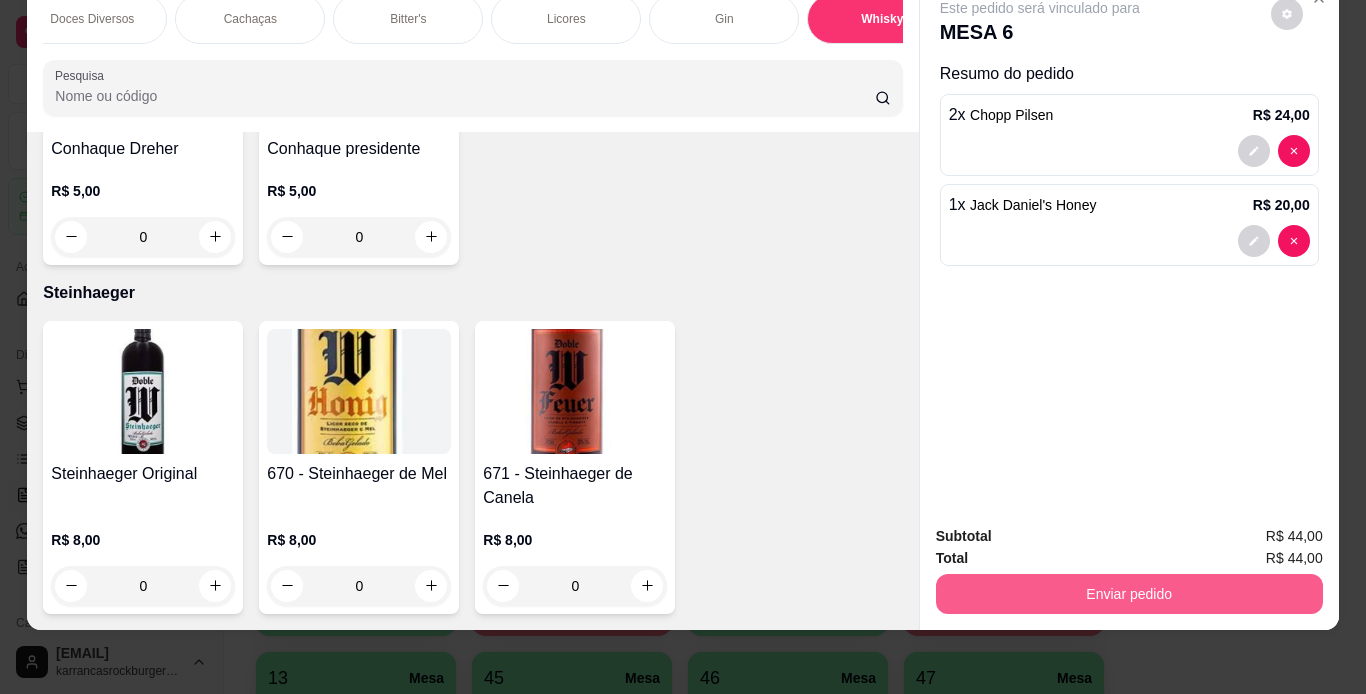 click on "Enviar pedido" at bounding box center [1129, 594] 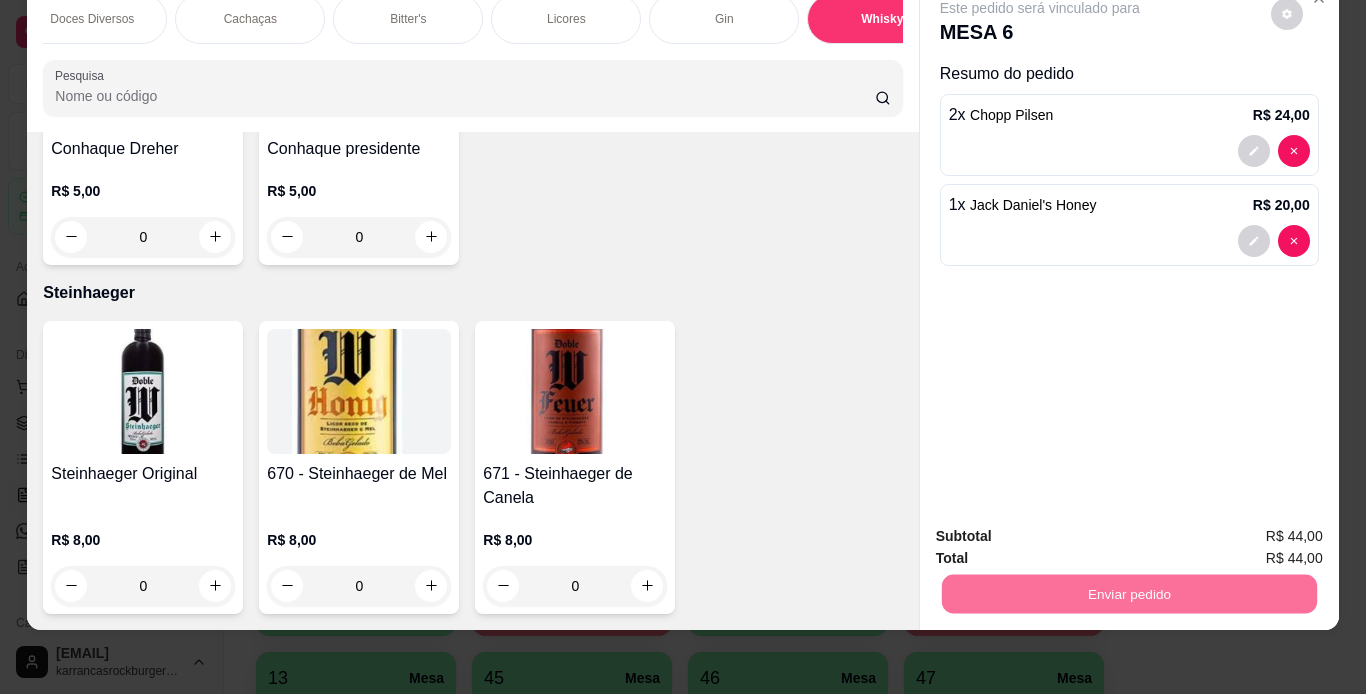 click on "Não registrar e enviar pedido" at bounding box center (1063, 529) 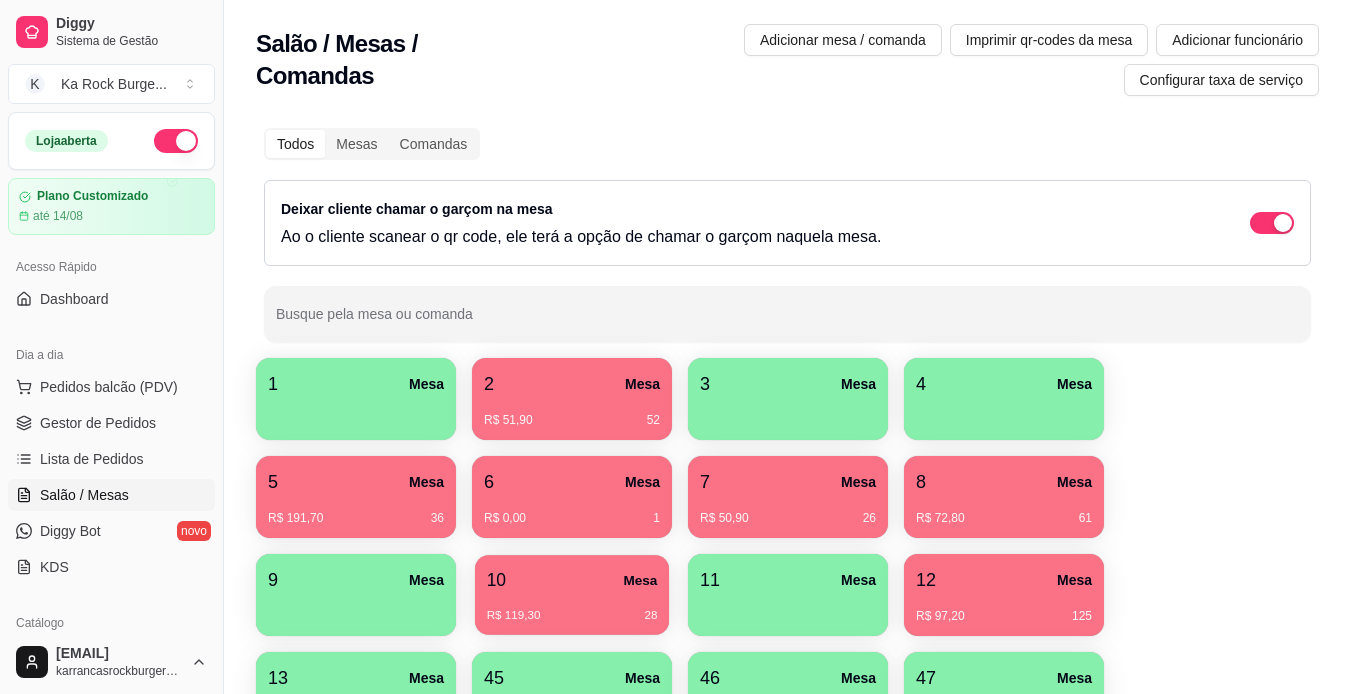 click on "R$ 119,30 28" at bounding box center [572, 608] 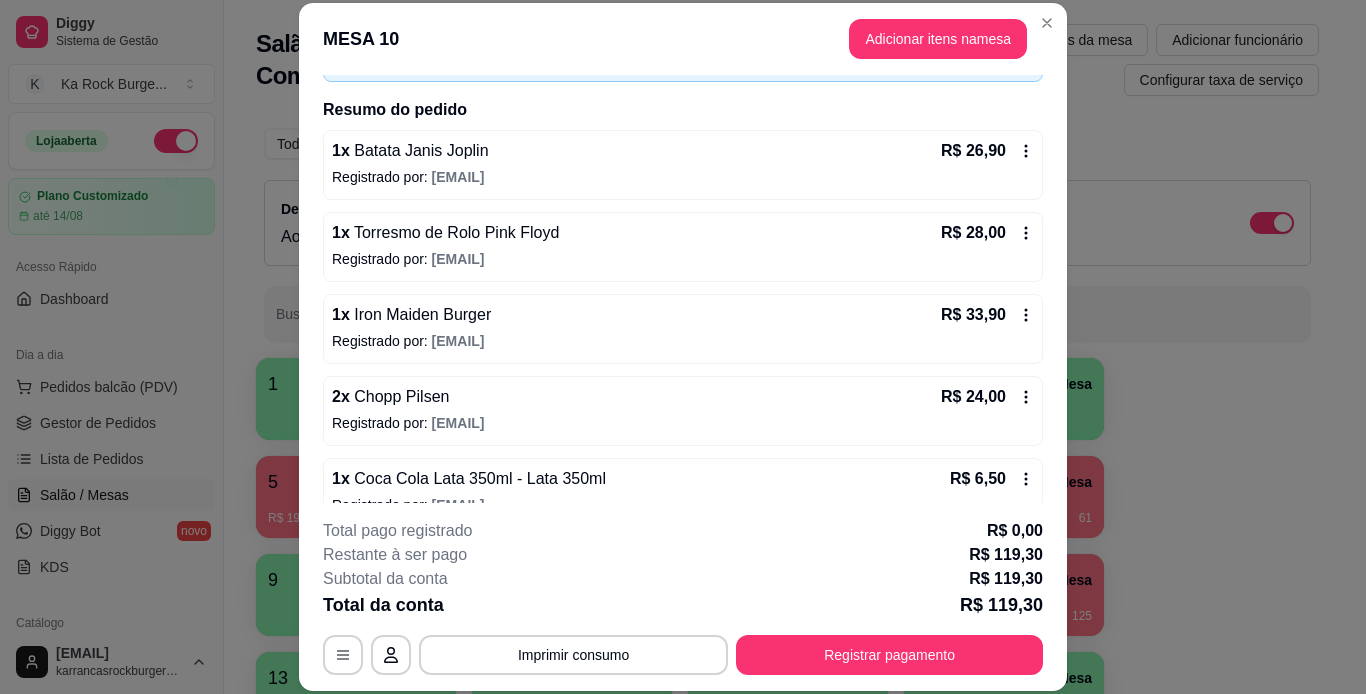 scroll, scrollTop: 168, scrollLeft: 0, axis: vertical 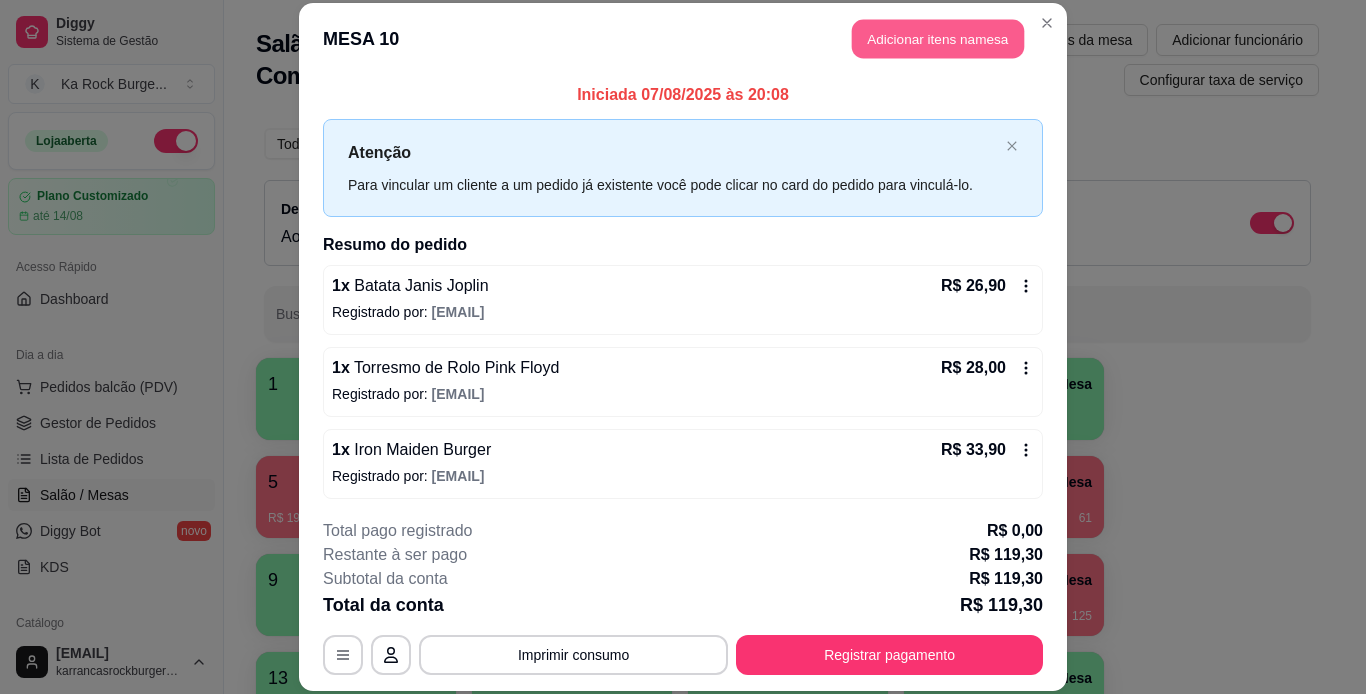 click on "Adicionar itens na  mesa" at bounding box center [938, 39] 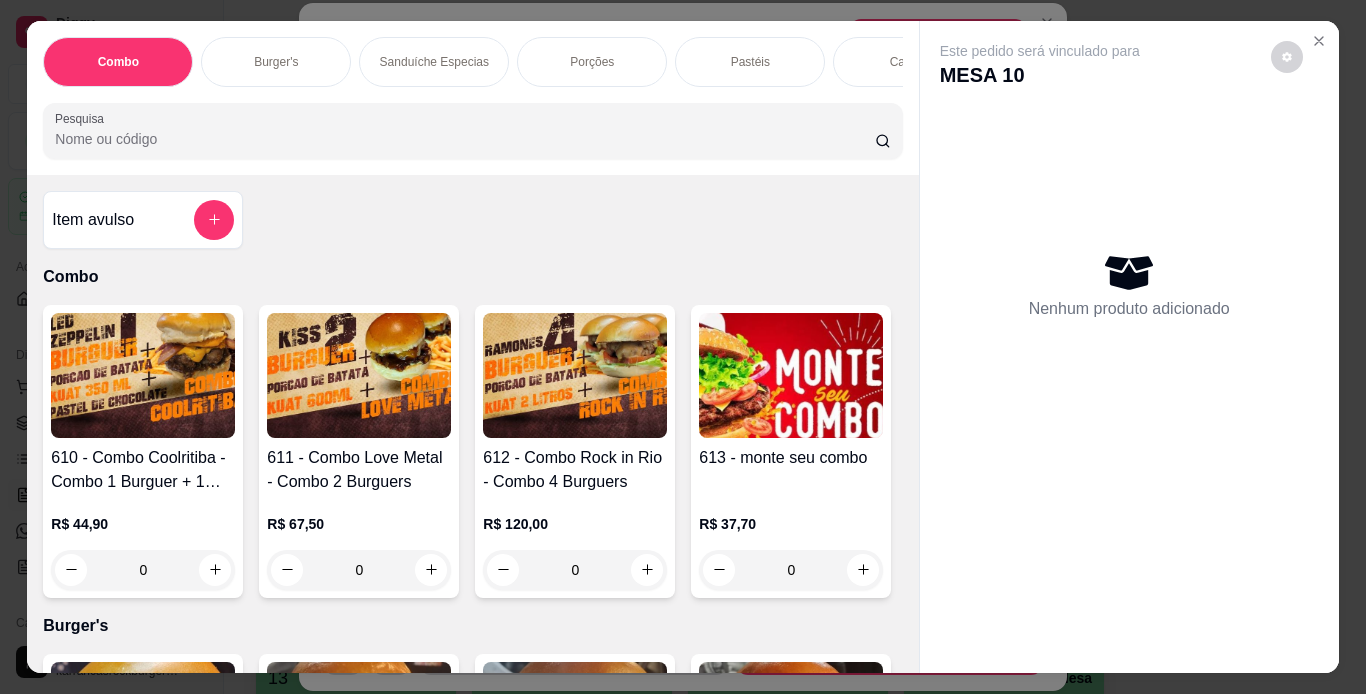 click on "Burger's" at bounding box center (276, 62) 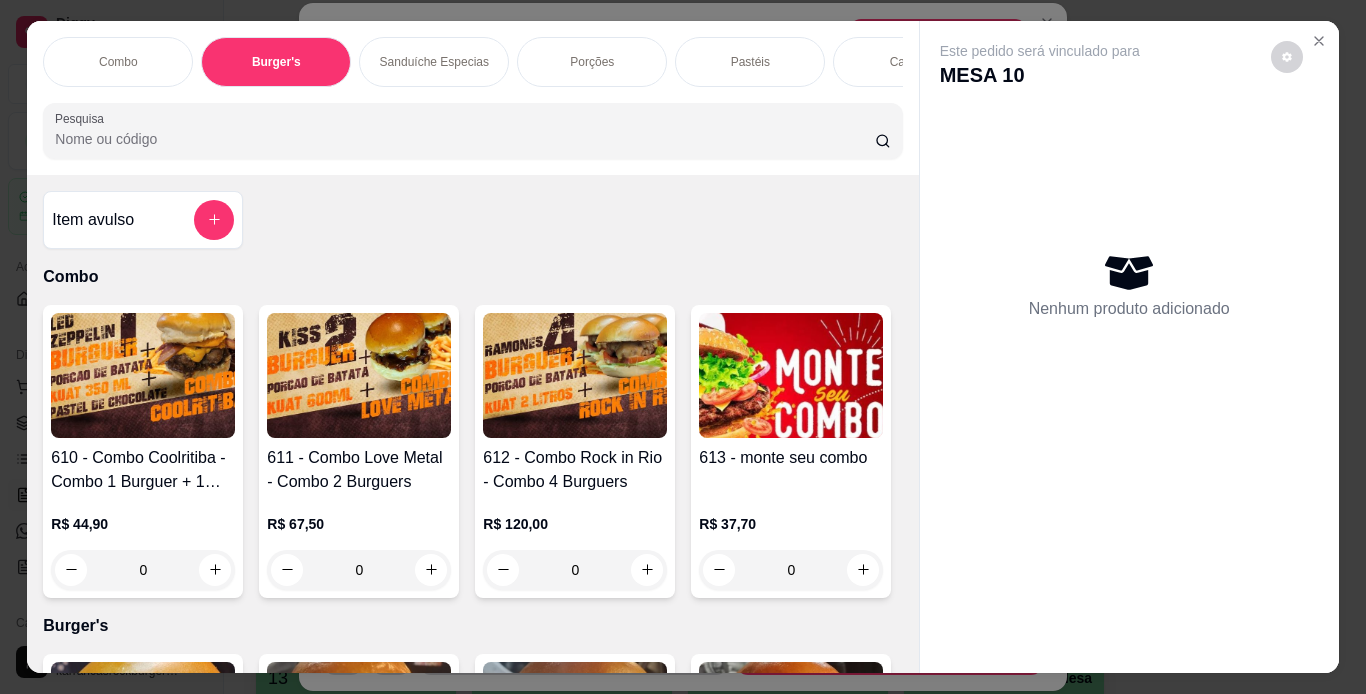 scroll, scrollTop: 724, scrollLeft: 0, axis: vertical 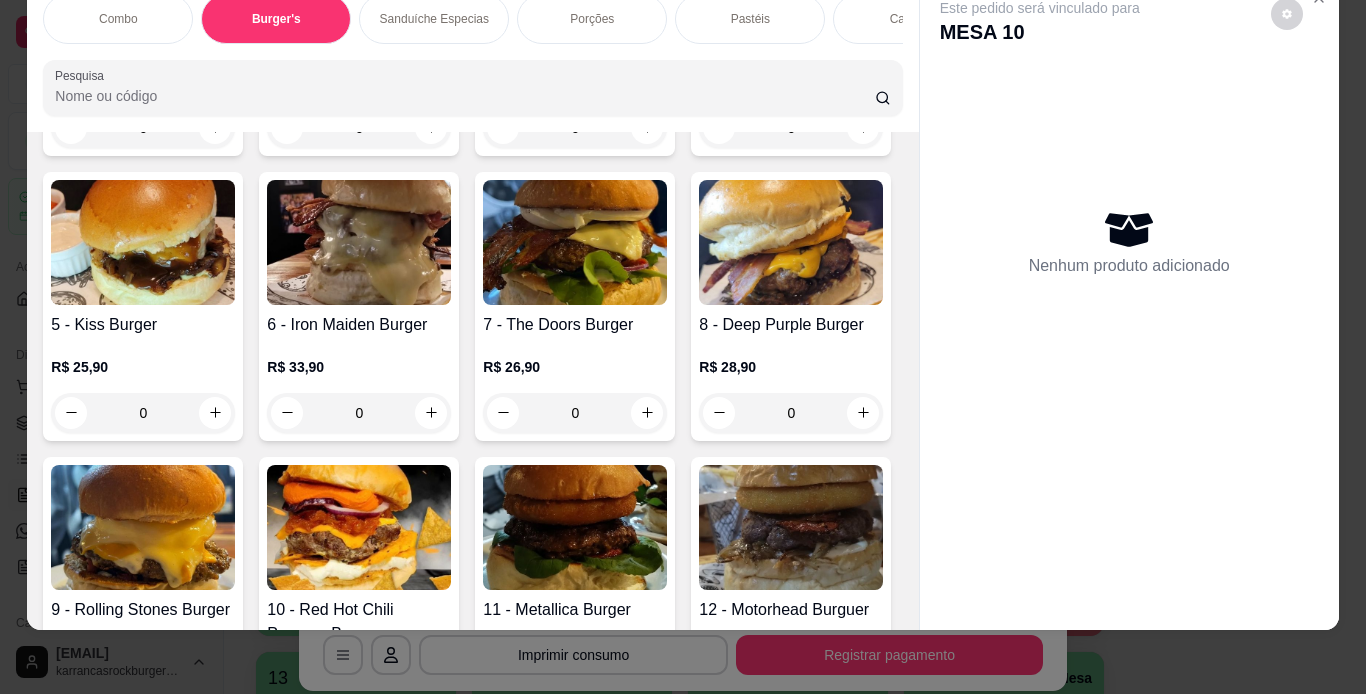 click on "6 - Iron Maiden Burger" at bounding box center (359, 325) 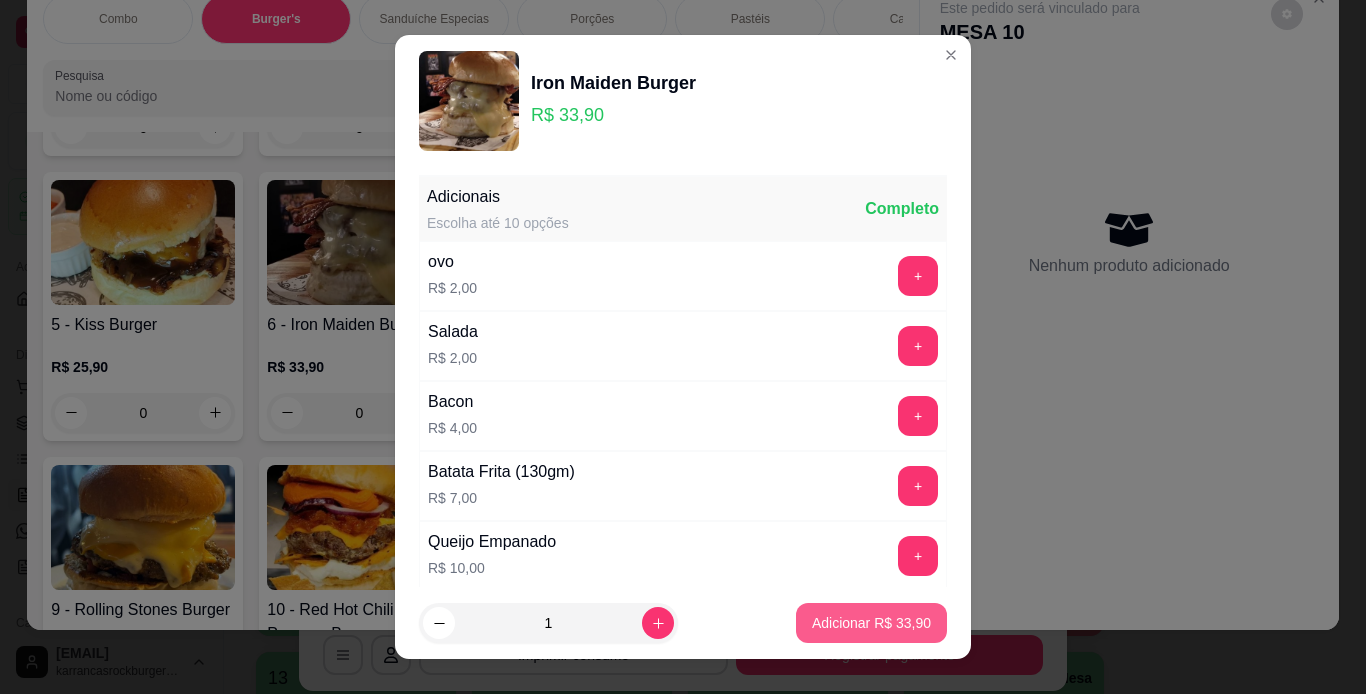 click on "Adicionar   R$ 33,90" at bounding box center [871, 623] 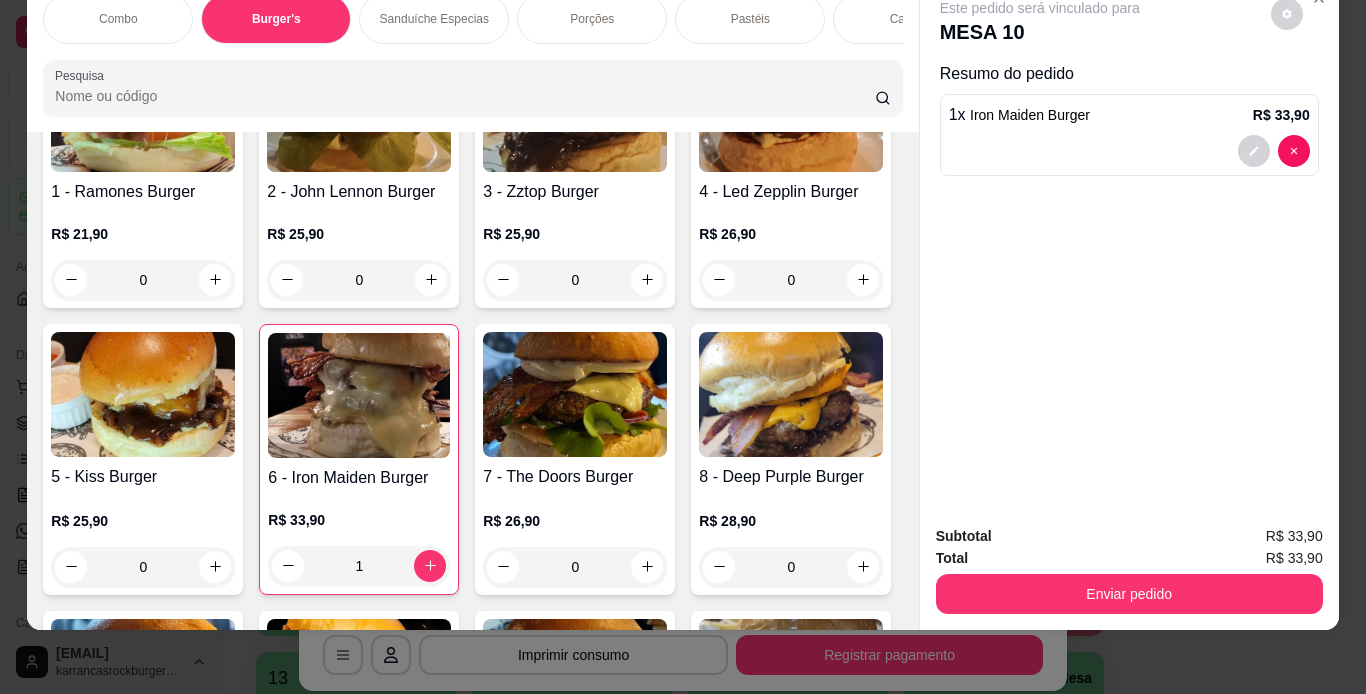 scroll, scrollTop: 564, scrollLeft: 0, axis: vertical 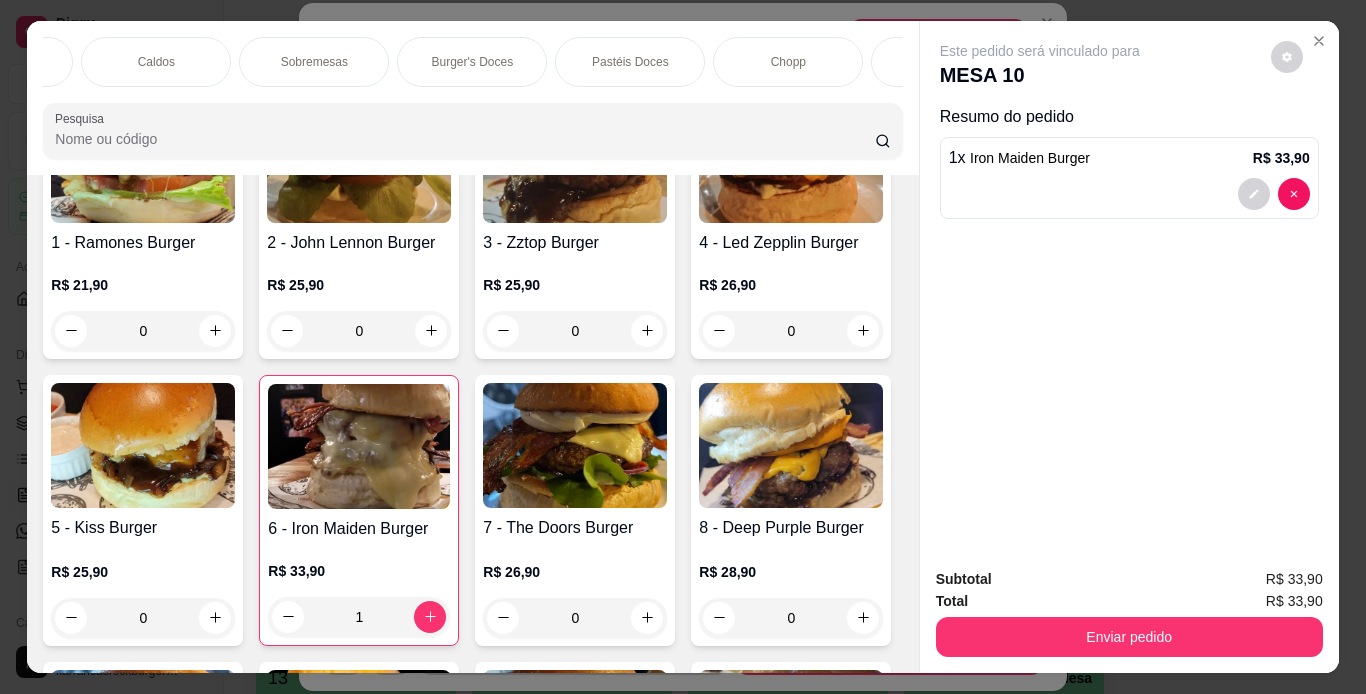 click on "Chopp" at bounding box center [788, 62] 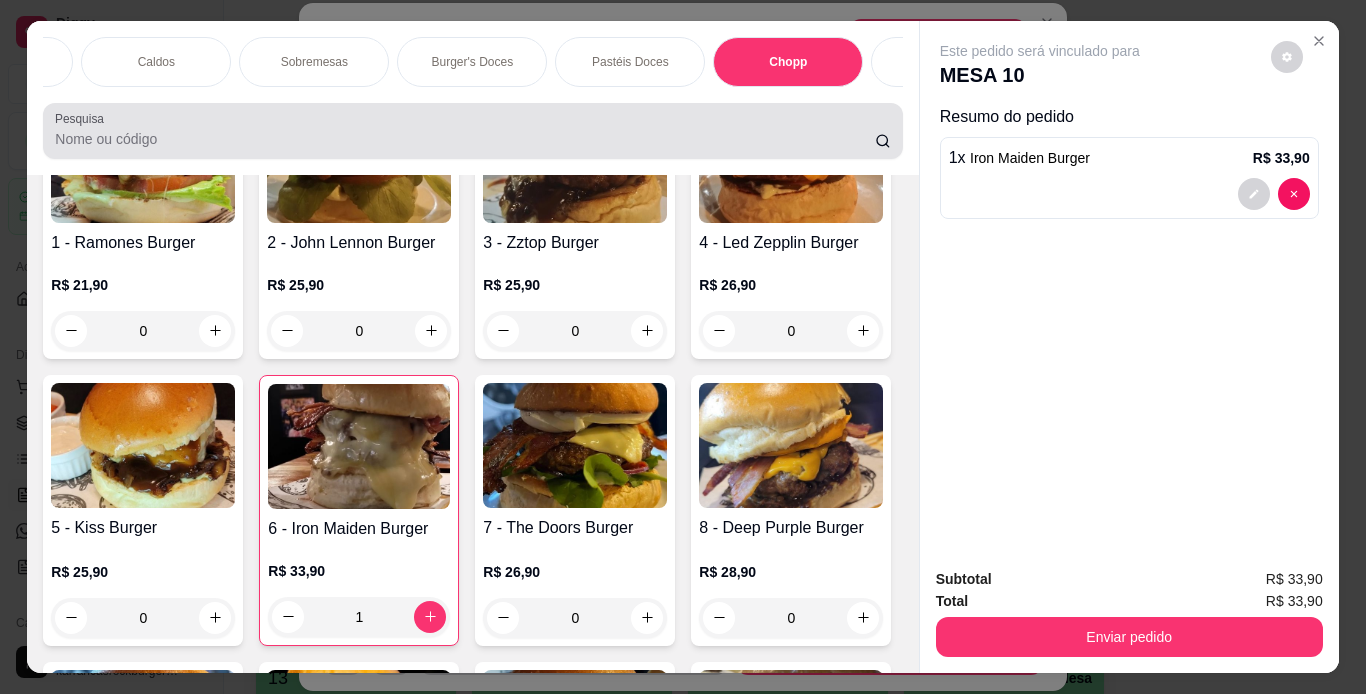 scroll, scrollTop: 7889, scrollLeft: 0, axis: vertical 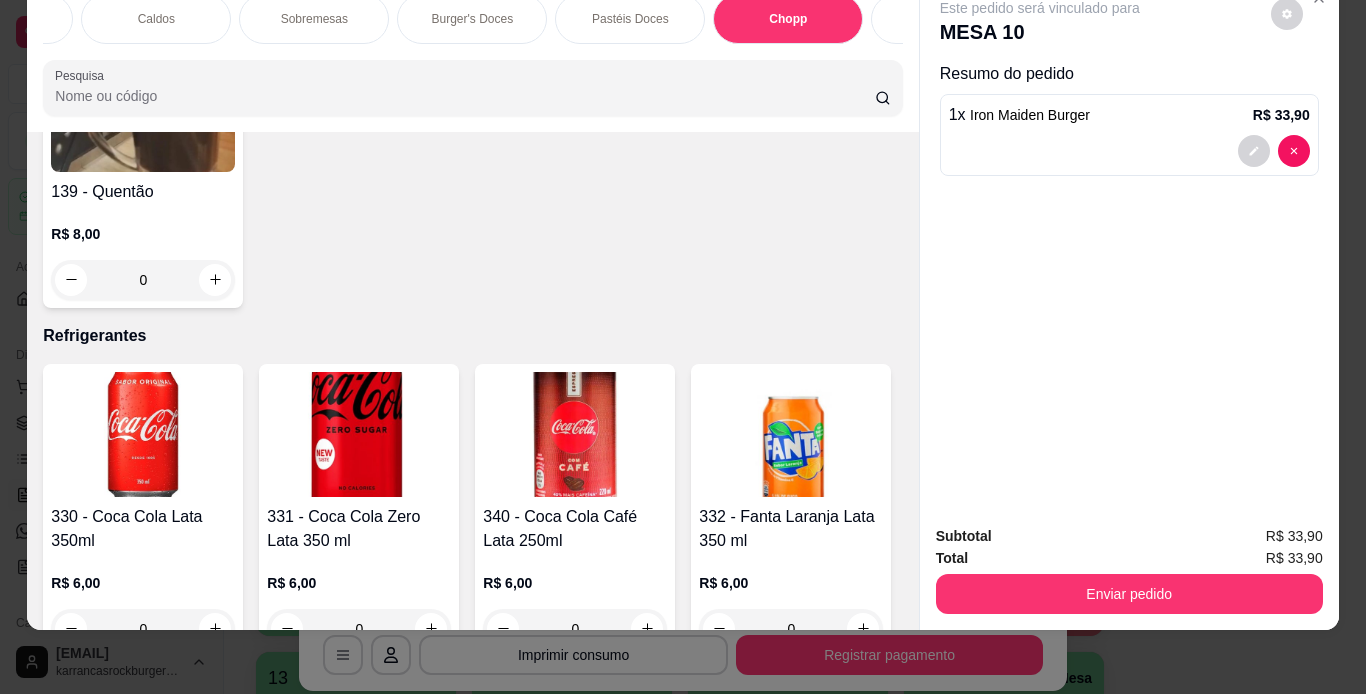 click 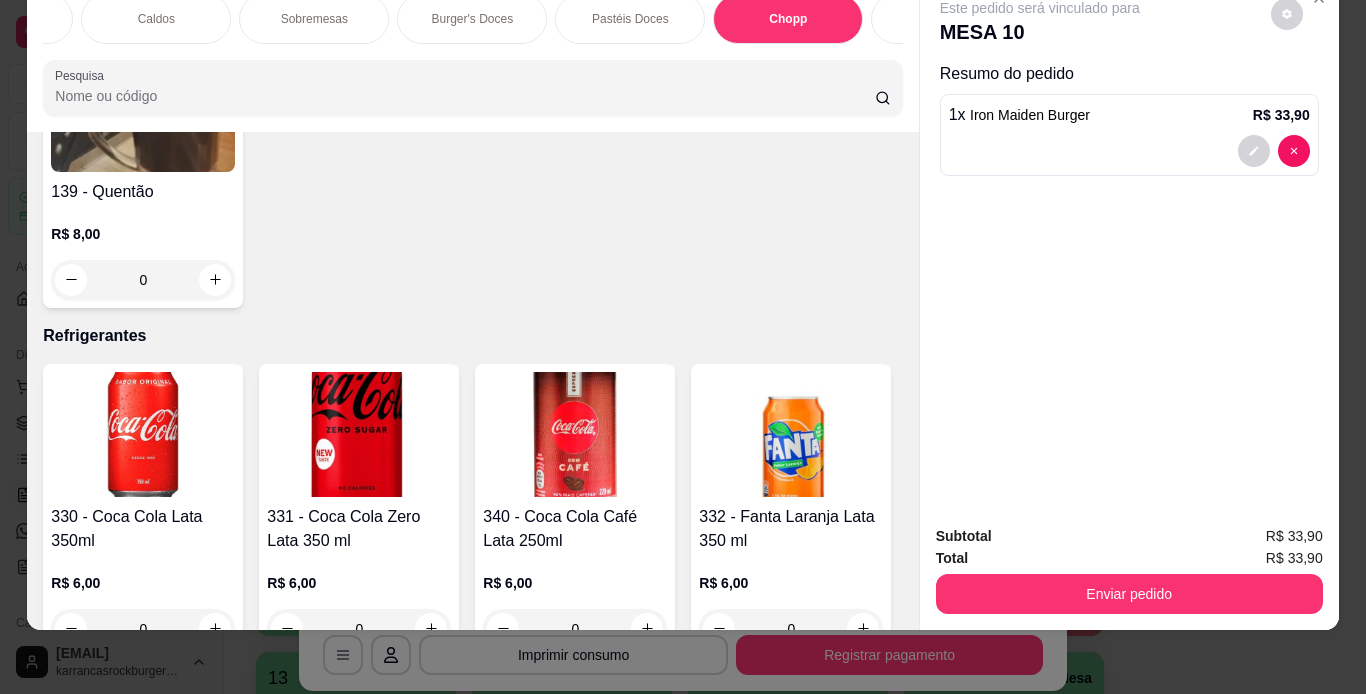 click at bounding box center [215, -964] 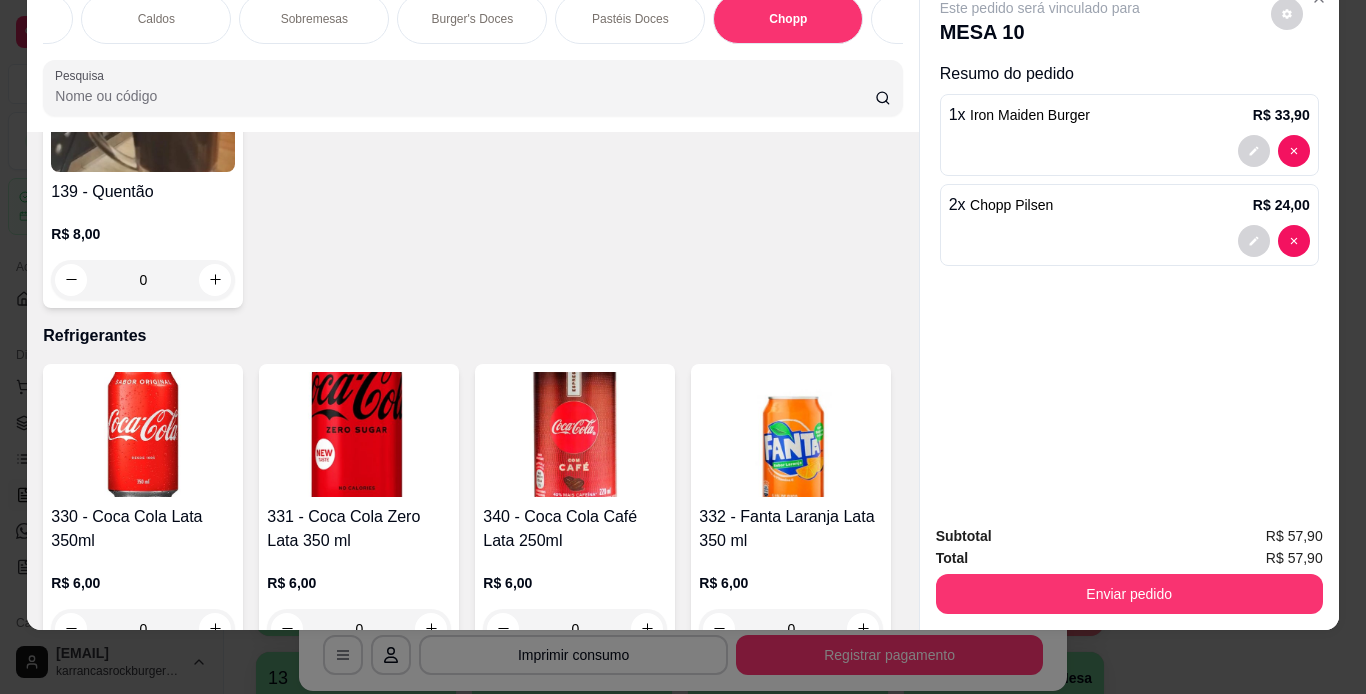 type on "2" 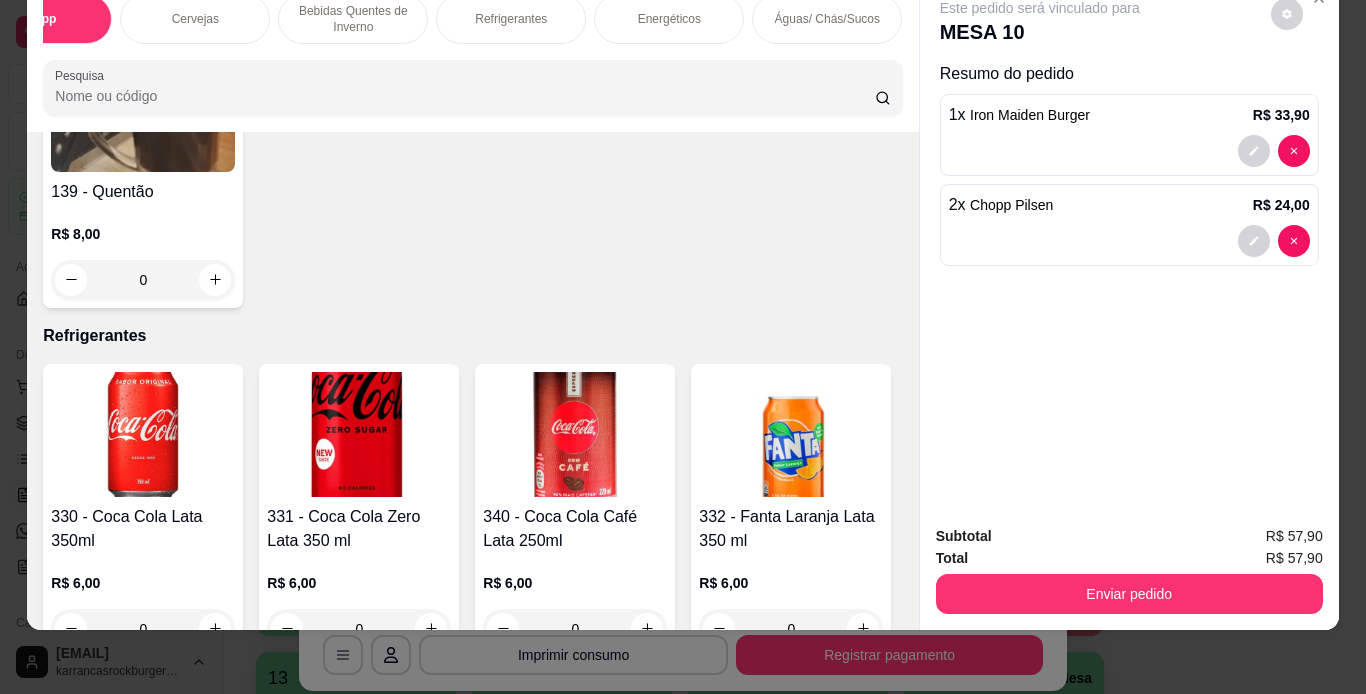 click on "Águas/ Chás/Sucos" at bounding box center [827, 19] 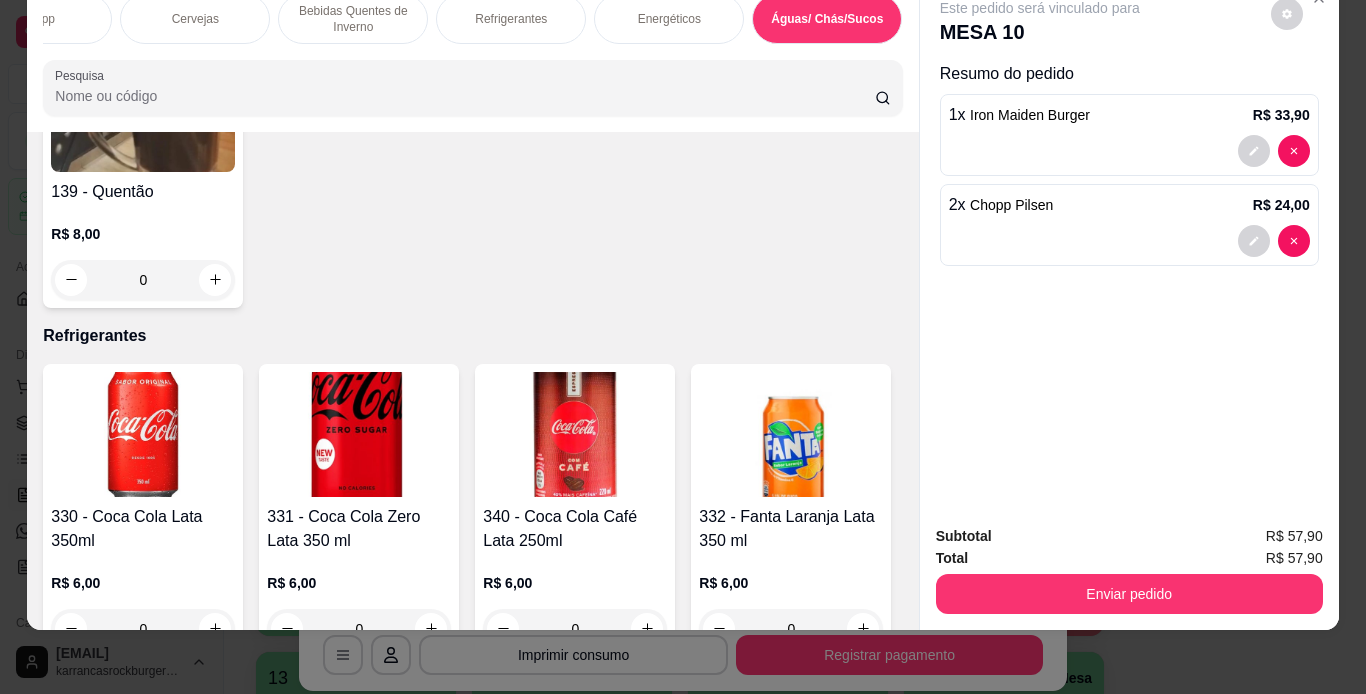 scroll, scrollTop: 12295, scrollLeft: 0, axis: vertical 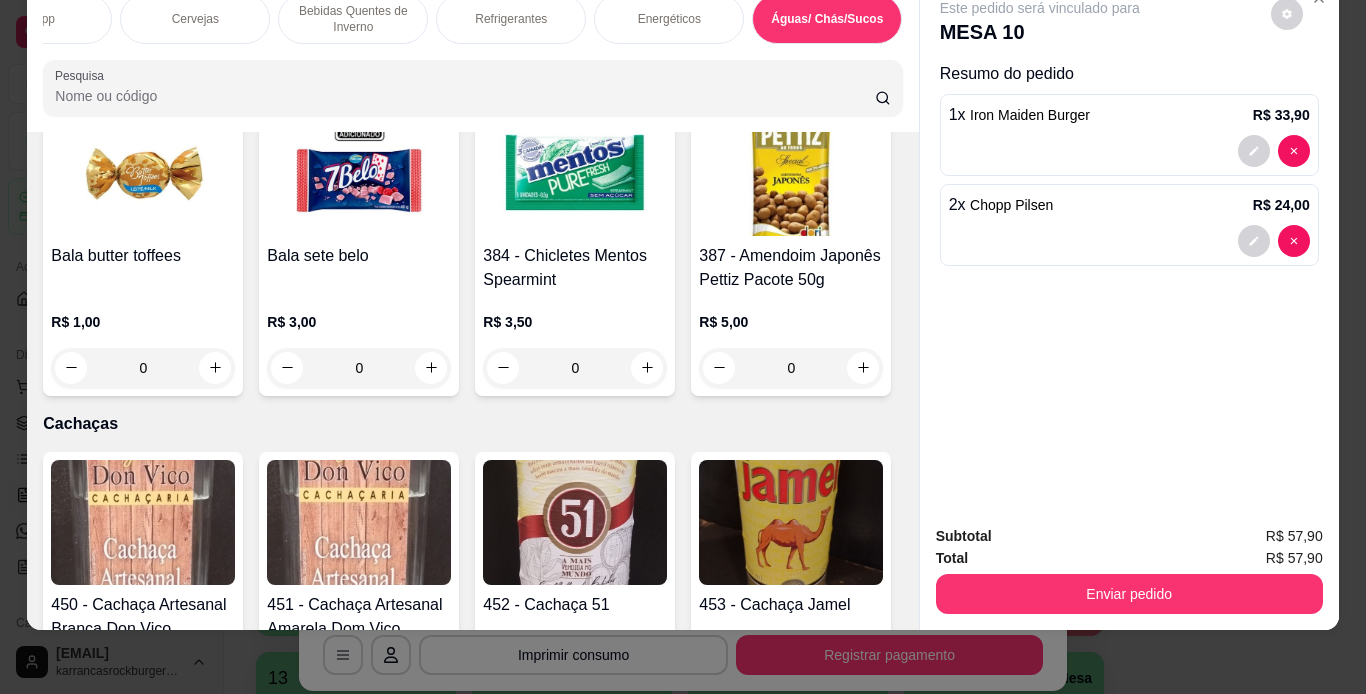 click at bounding box center (359, -1753) 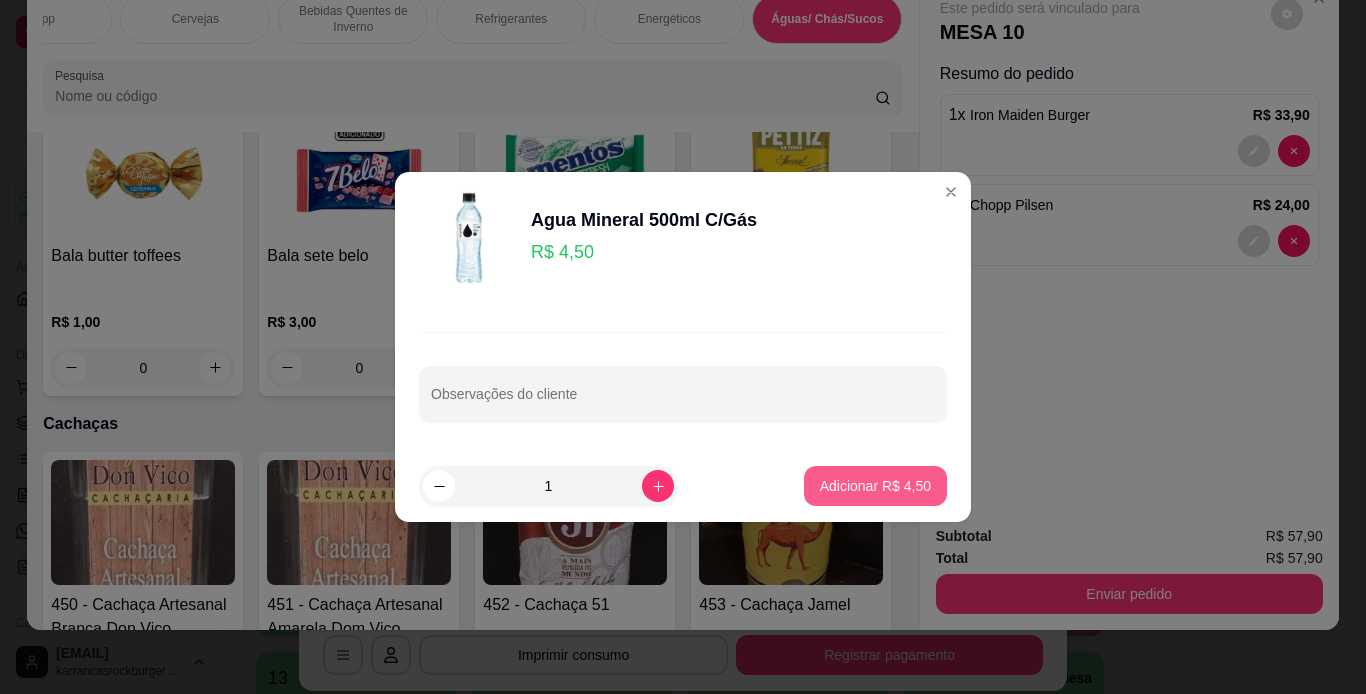 click on "Adicionar   R$ 4,50" at bounding box center (875, 486) 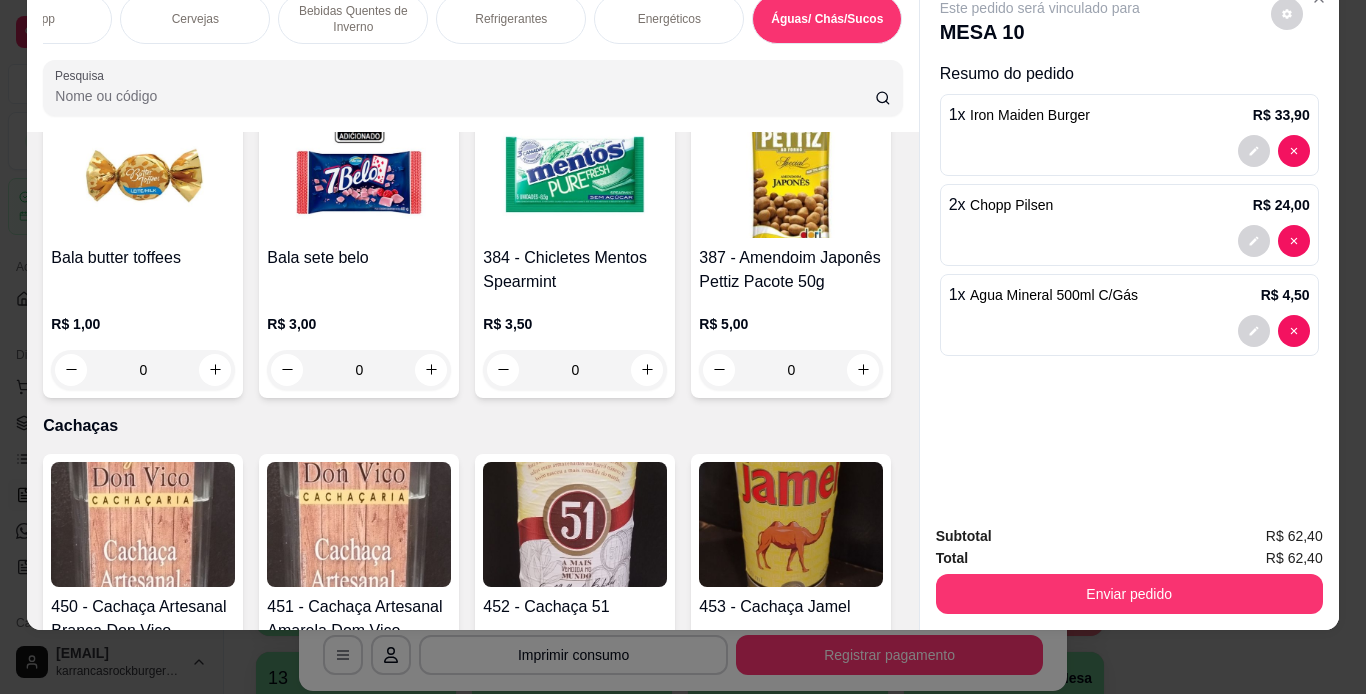 type on "1" 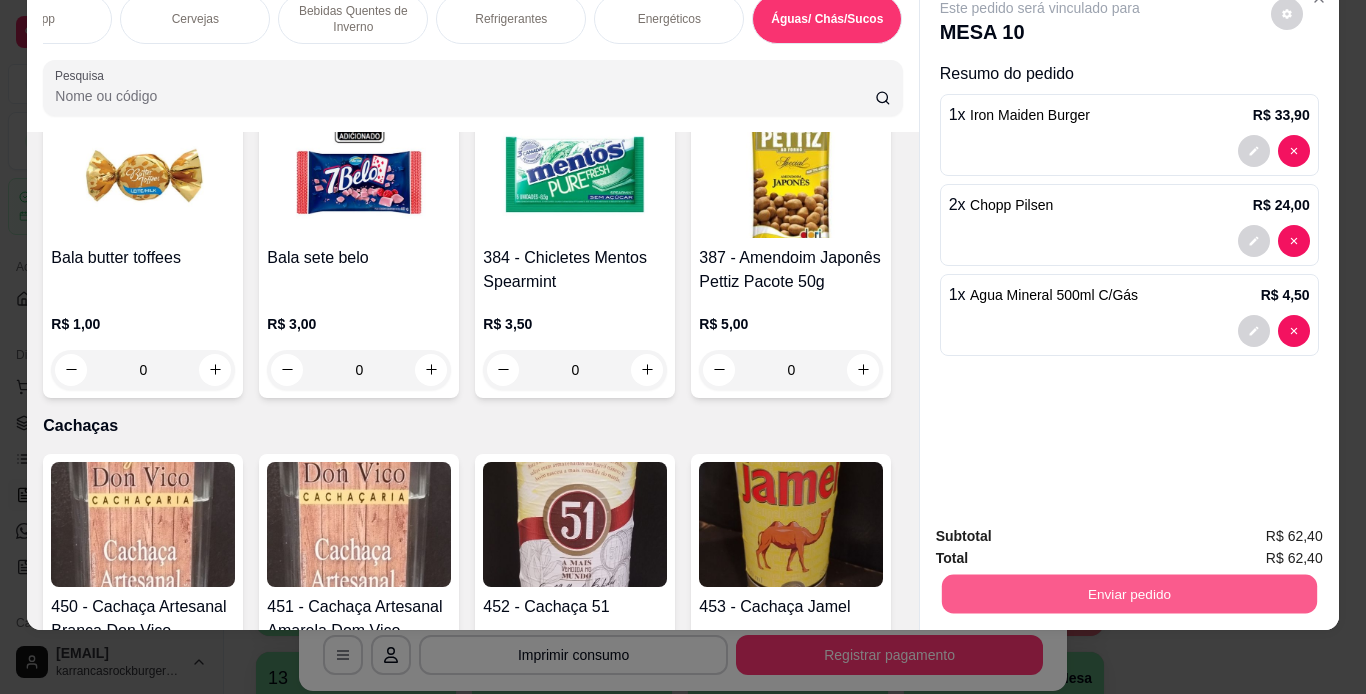 click on "Enviar pedido" at bounding box center (1128, 594) 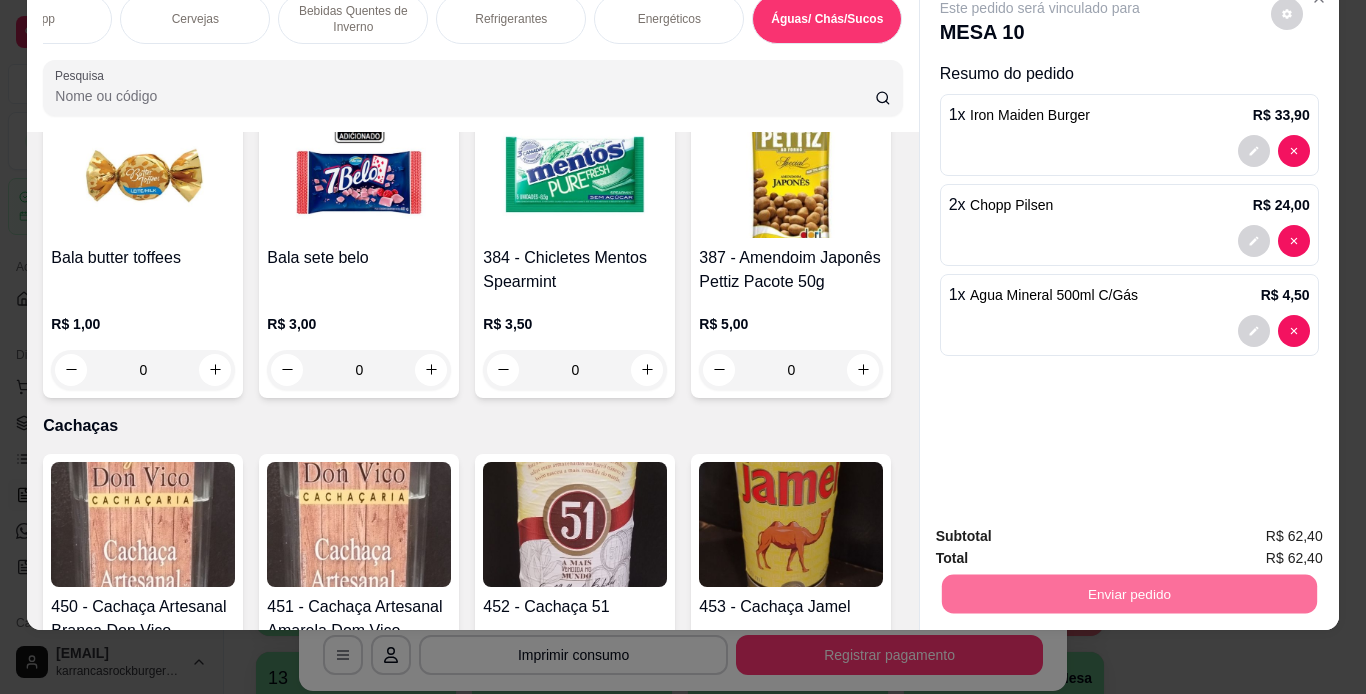 click on "Não registrar e enviar pedido" at bounding box center (1063, 529) 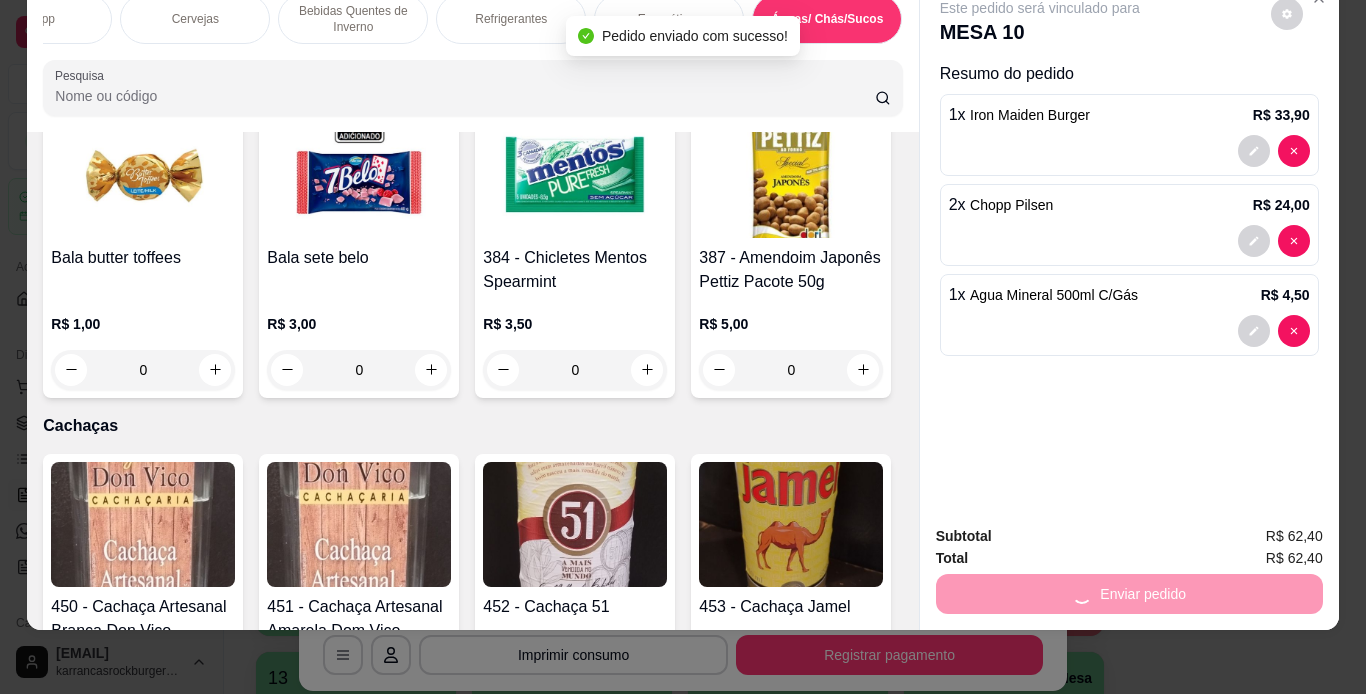 click on "Combo  Burger's  Sanduíche Especias Porções  Pastéis  Caldos  Sobremesas  Burger's Doces Pastéis Doces Chopp  Cervejas  Bebidas Quentes de Inverno  Refrigerantes Energéticos Águas/ Chás/Sucos Drinks Clássicos Drinks da Casa Doces Diversos  Cachaças Bitter's Licores  Gin Whisky  vodka conhaque Steinhaeger  Pesquisa Item avulso Combo  610 - Combo Coolritiba - Combo 1 Burguer + 1 Pastel   R$ 44,90 0 611 - Combo Love Metal - Combo 2 Burguers   R$ 67,50 0 612 - Combo Rock in Rio - Combo 4 Burguers   R$ 120,00 0 613 - monte seu combo    R$ 37,70 0 Burger's  1 - Ramones Burger    R$ 21,90 0 2 - John Lennon Burger   R$ 25,90 0 3 - Zztop Burger    R$ 25,90 0 4 - Led Zepplin Burger    R$ 26,90 0 5 - Kiss Burger    R$ 25,90 0 6 - Iron Maiden Burger    R$ 33,90 1 7 - The Doors Burger    R$ 26,90 0 8 - Deep Purple Burger   R$ 28,90 0 9 - Rolling Stones Burger   R$ 28,90 0 10 - Red Hot Chili Peppers Burger   R$ 30,90 0 11 - Metallica Burger    R$ 27,90 0 12 - Motorhead Burguer    R$ 34,90 0   0" at bounding box center [683, 347] 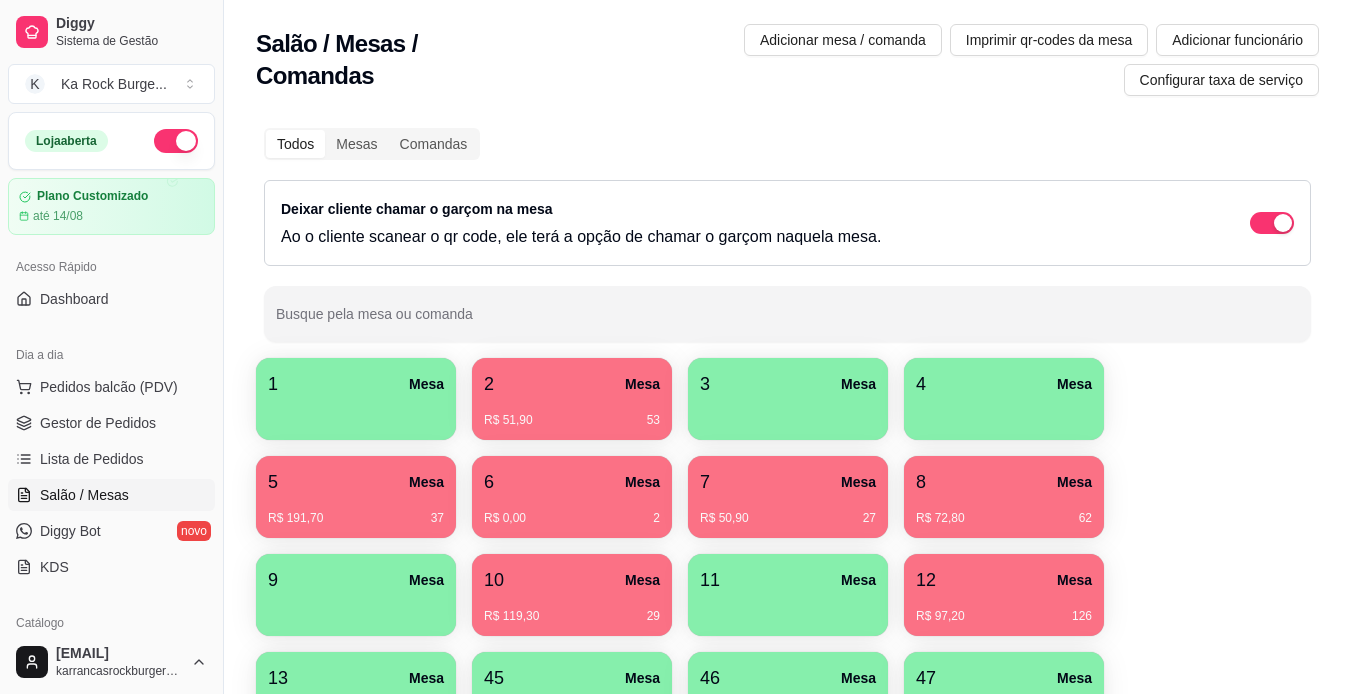 click on "6 Mesa" at bounding box center (572, 482) 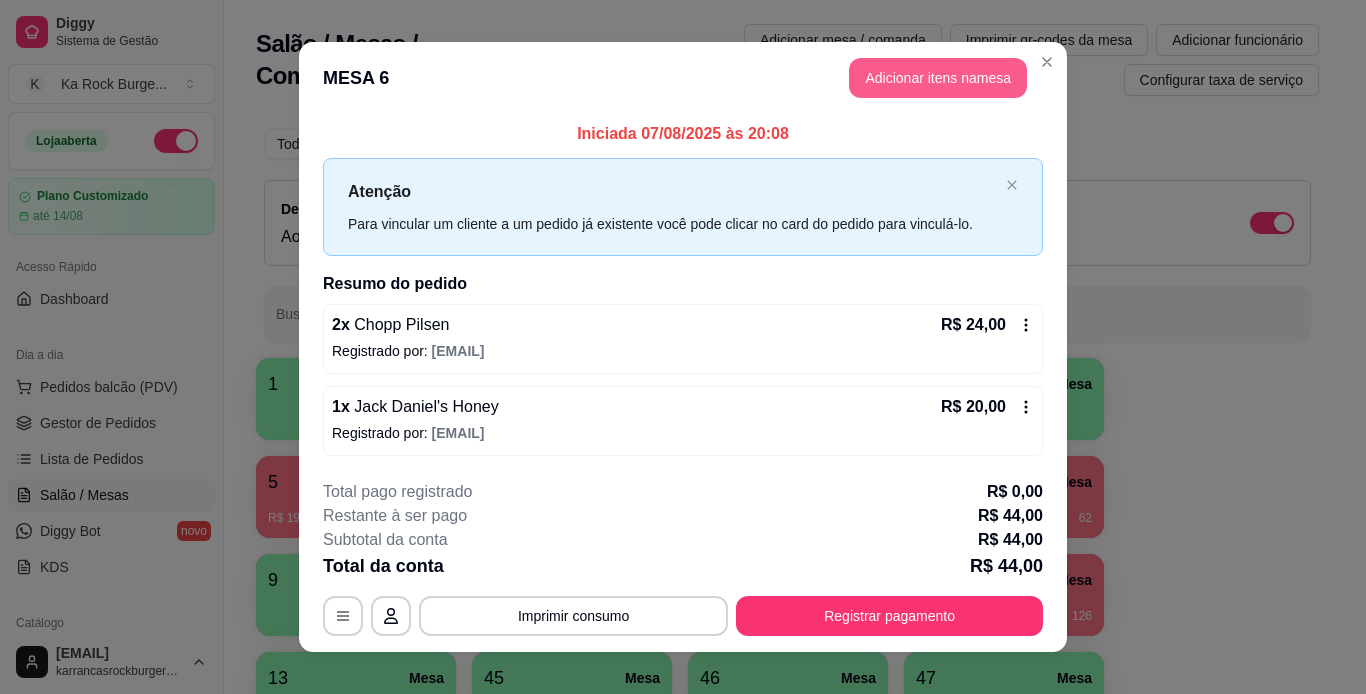 click on "Adicionar itens na  mesa" at bounding box center (938, 78) 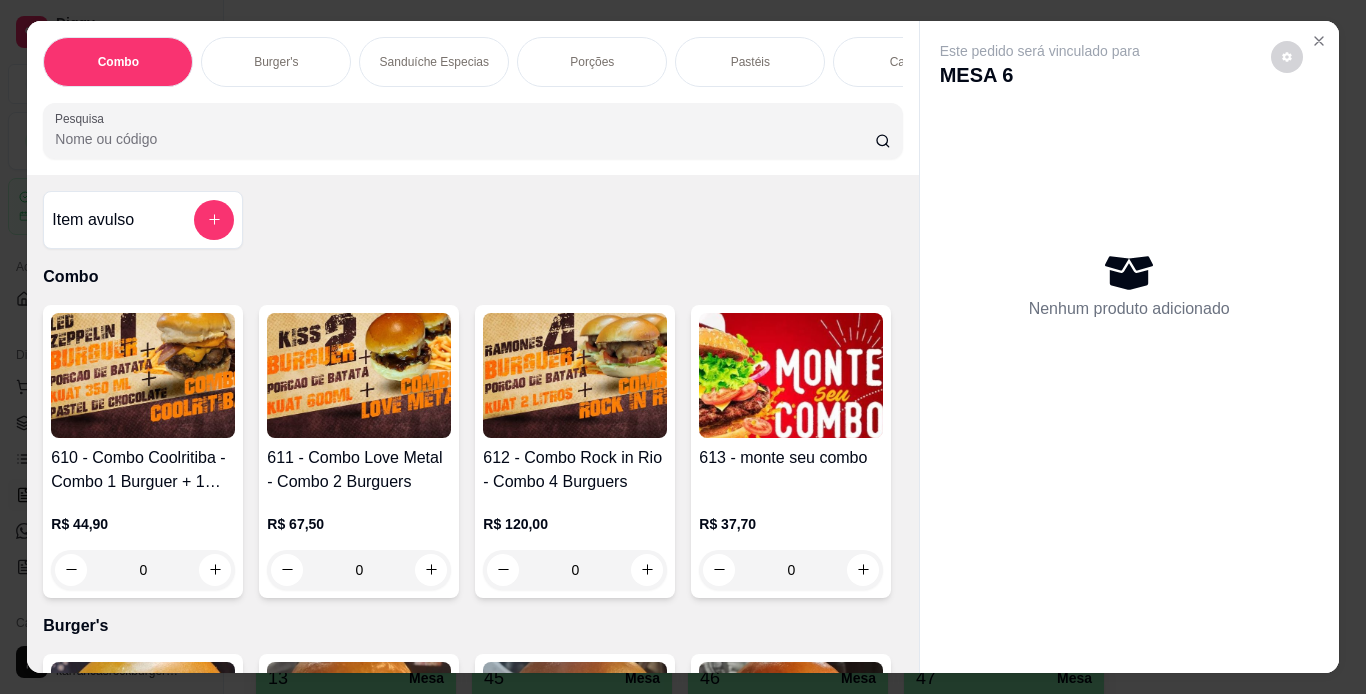scroll, scrollTop: 0, scrollLeft: 752, axis: horizontal 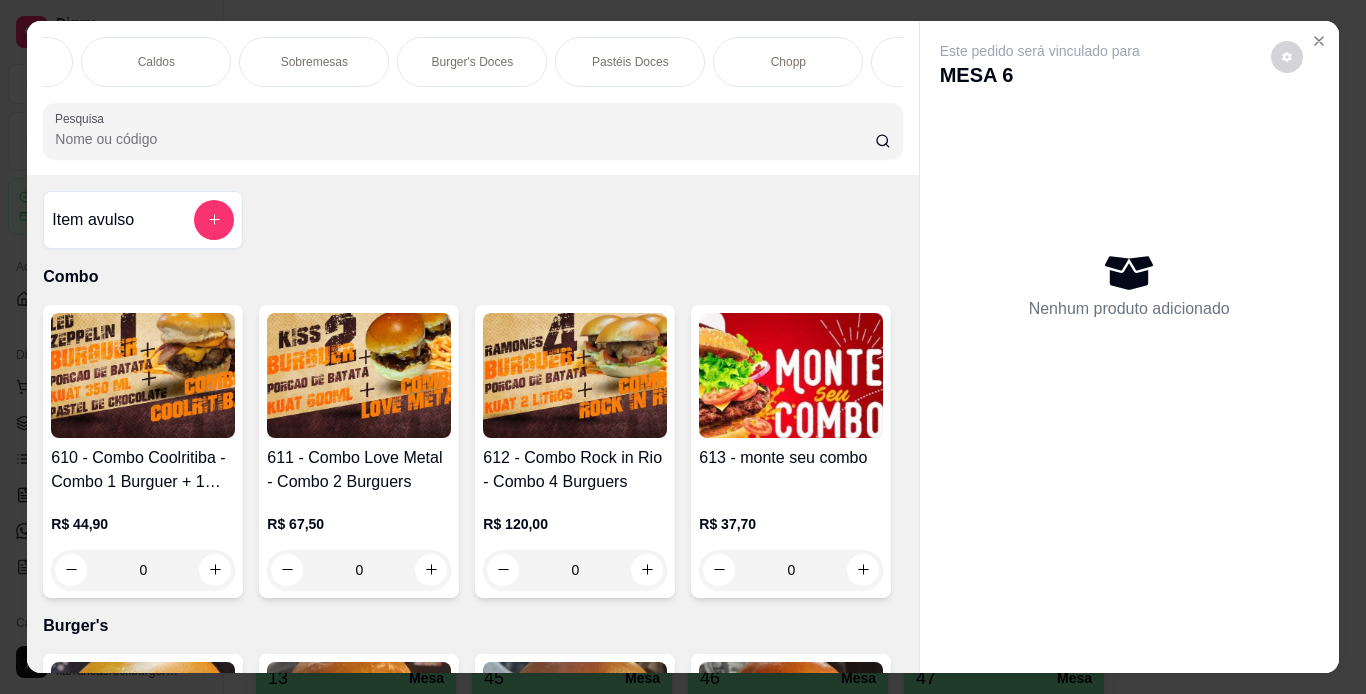 click on "Chopp" at bounding box center (788, 62) 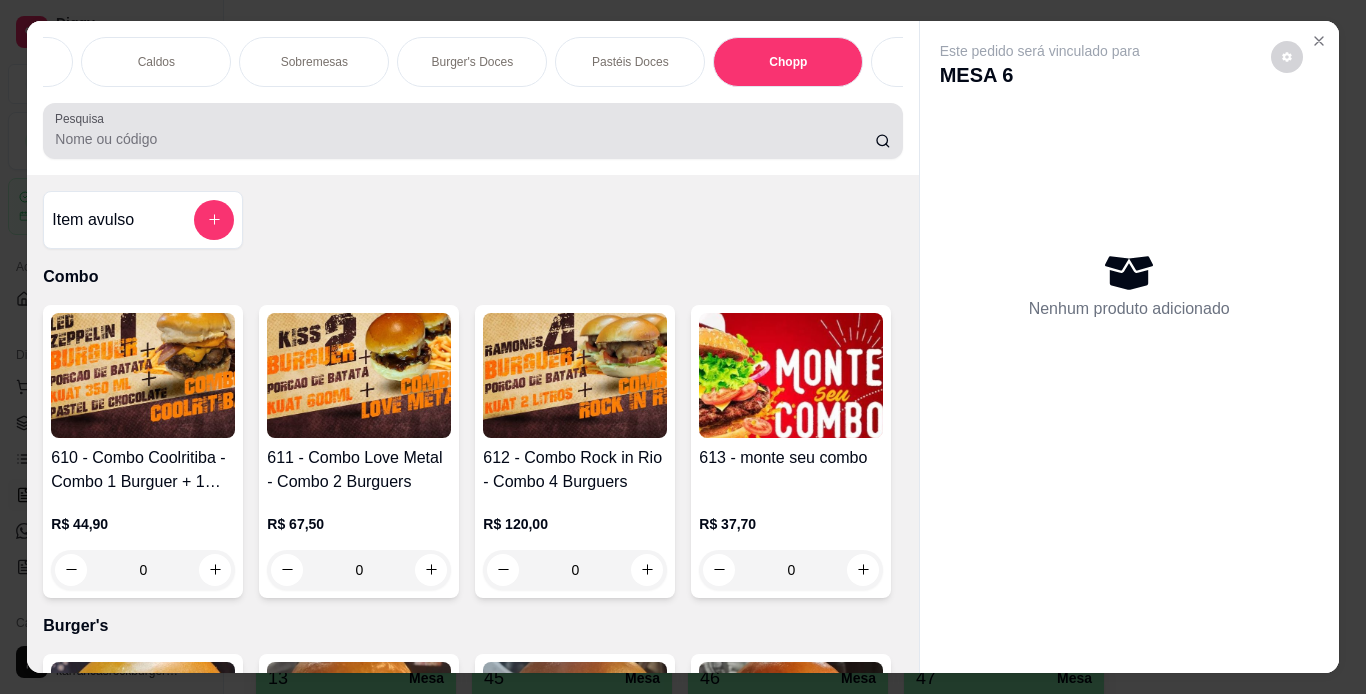 scroll, scrollTop: 7887, scrollLeft: 0, axis: vertical 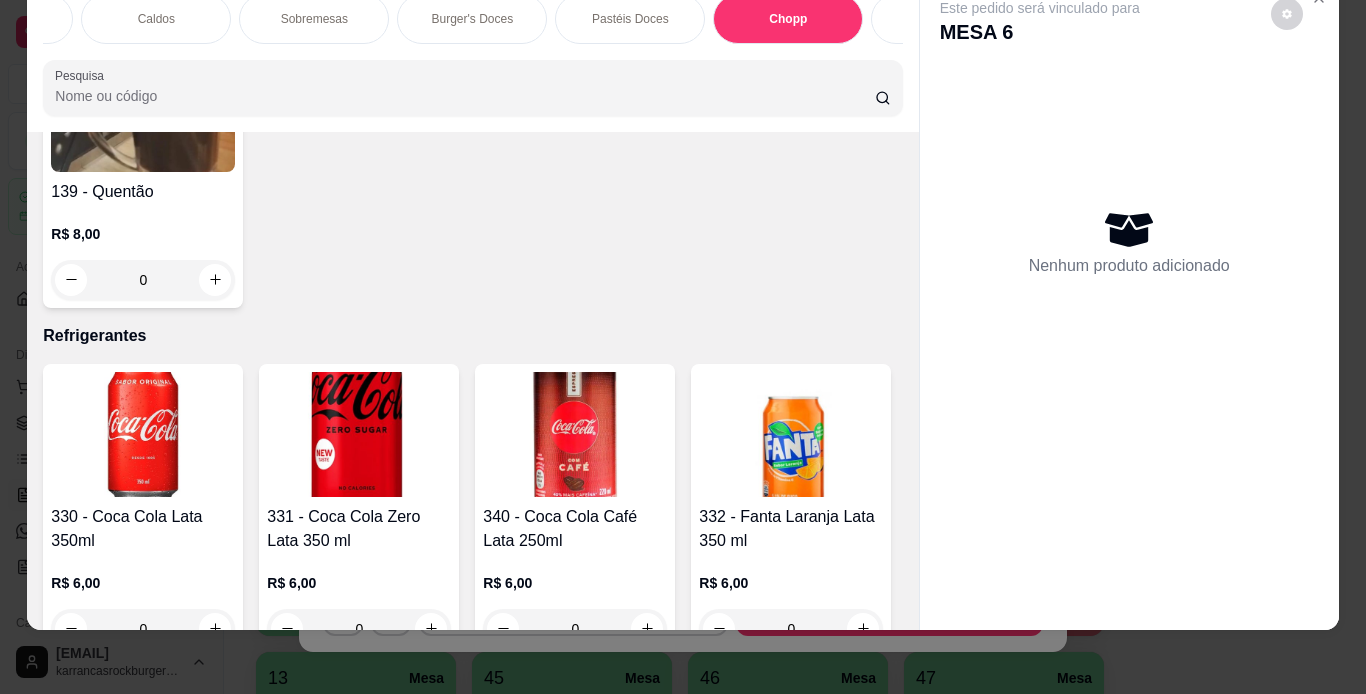 click at bounding box center [215, -964] 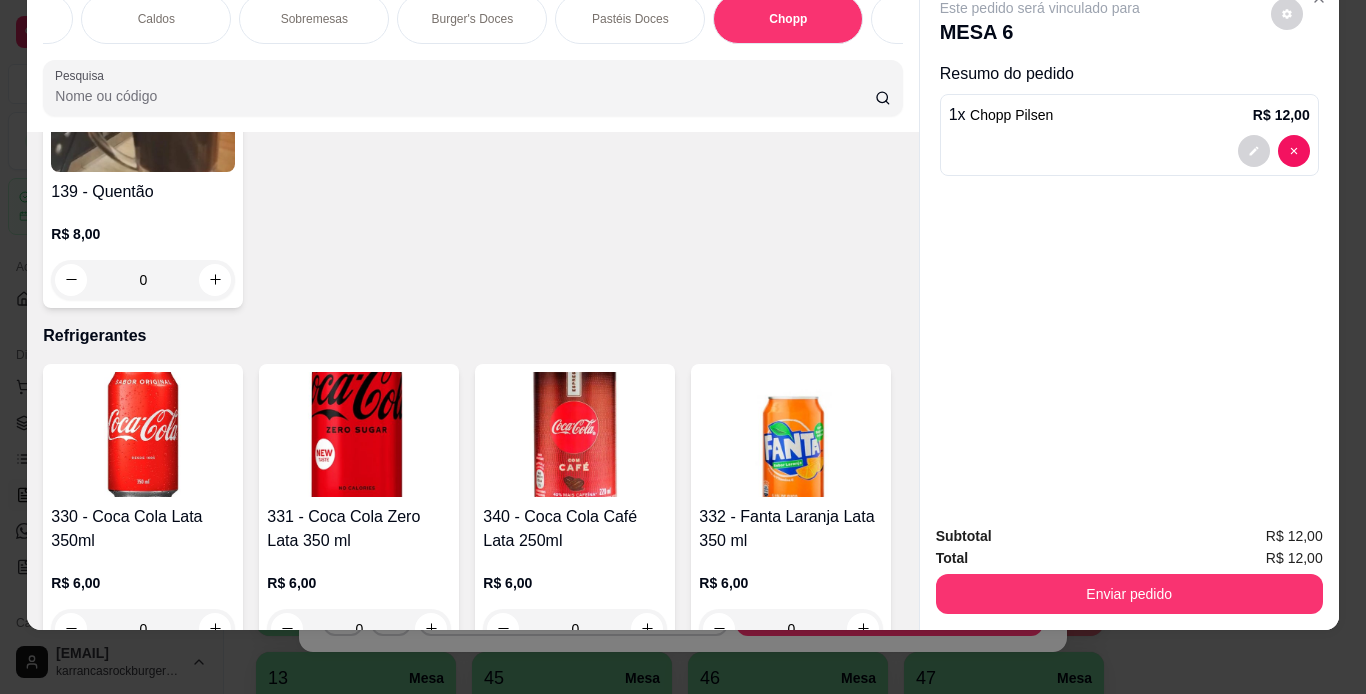 click at bounding box center [214, -966] 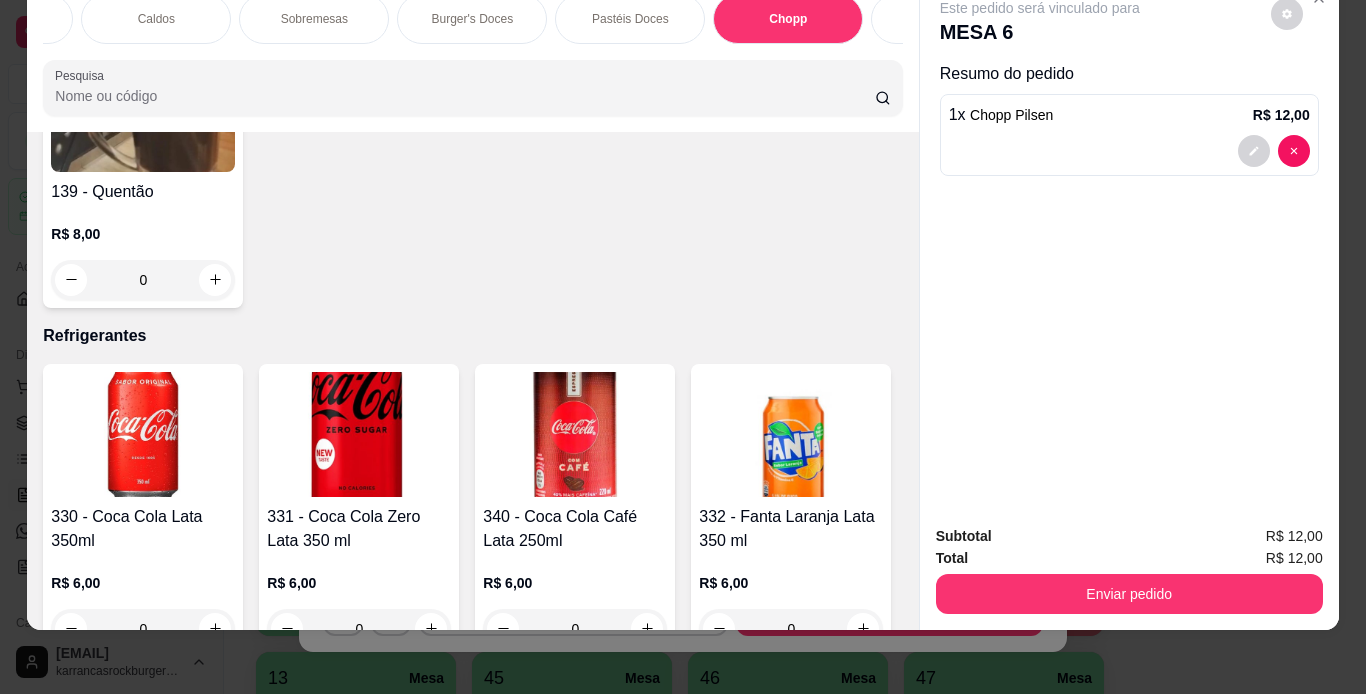 type on "2" 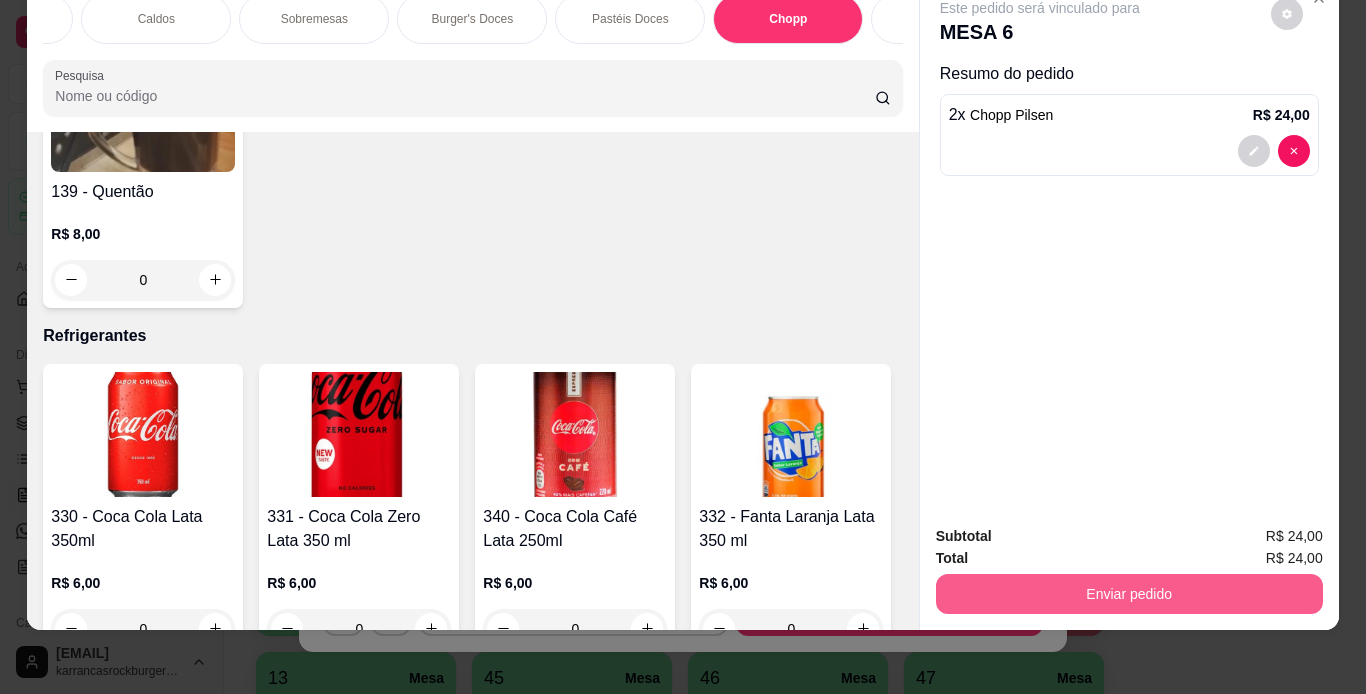 click on "Enviar pedido" at bounding box center [1129, 594] 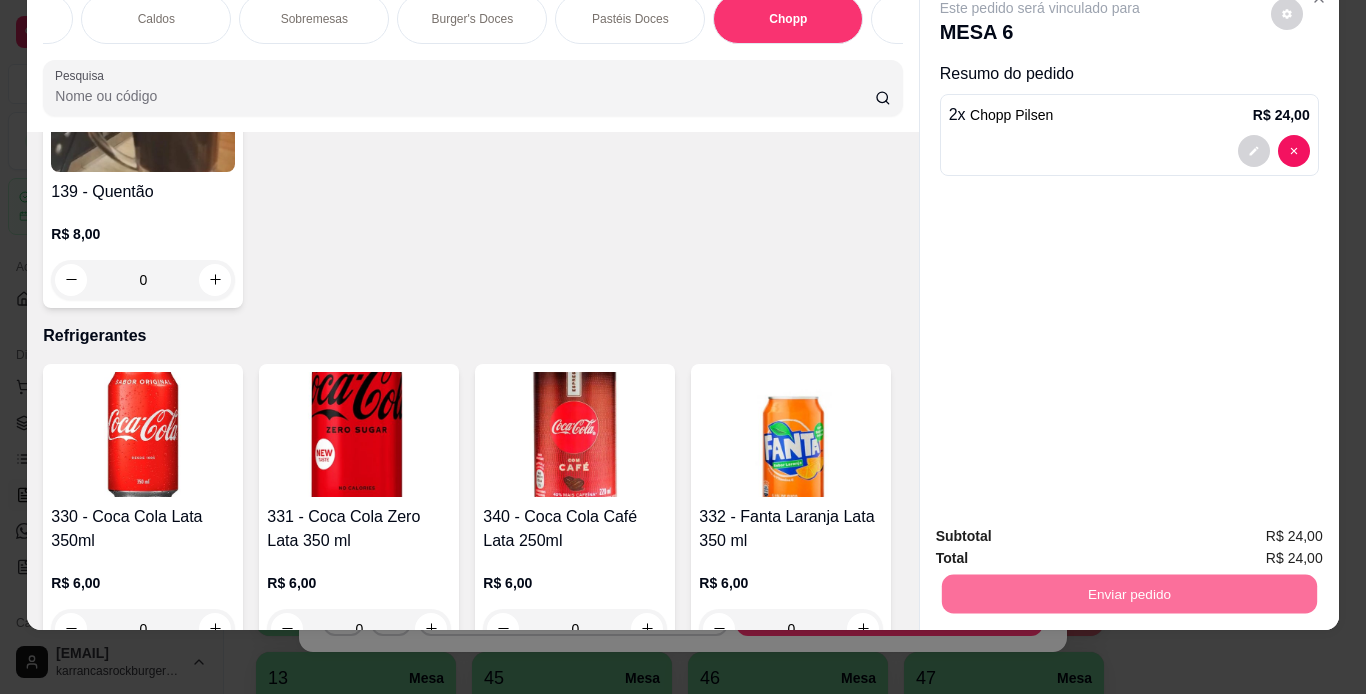 click on "Não registrar e enviar pedido" at bounding box center [1063, 529] 